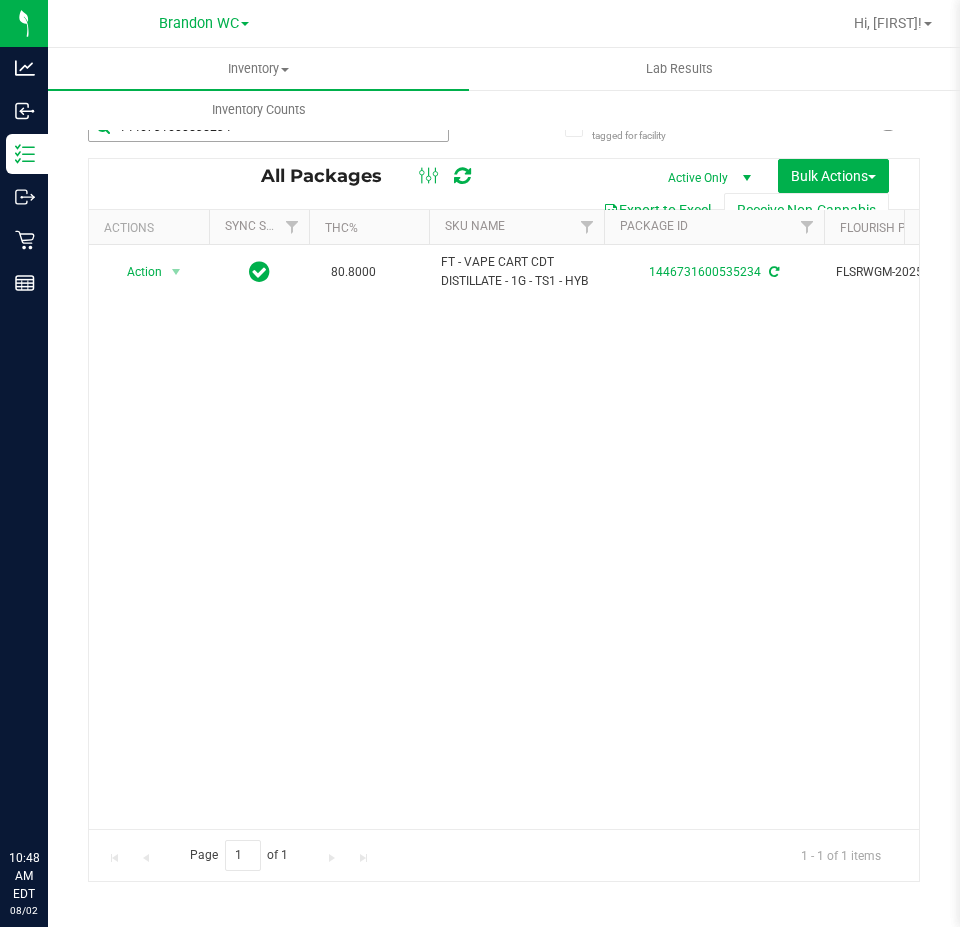 scroll, scrollTop: 0, scrollLeft: 0, axis: both 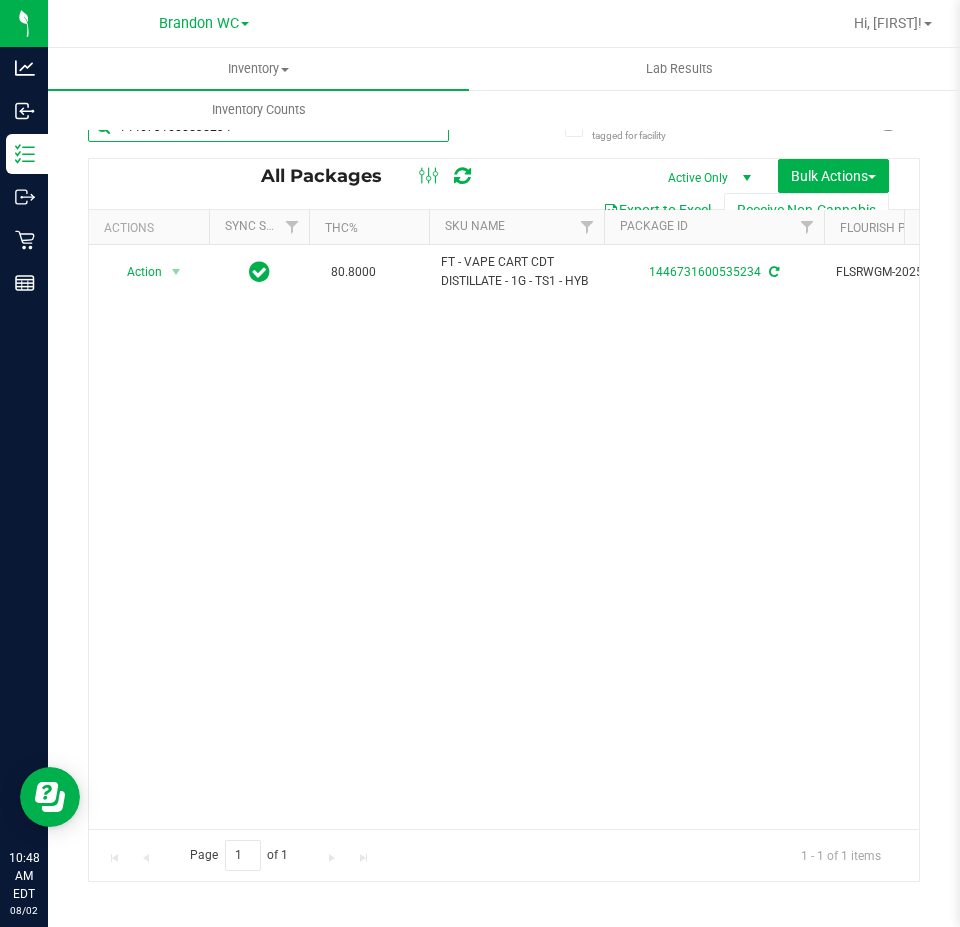 click on "1446731600535234" at bounding box center (268, 127) 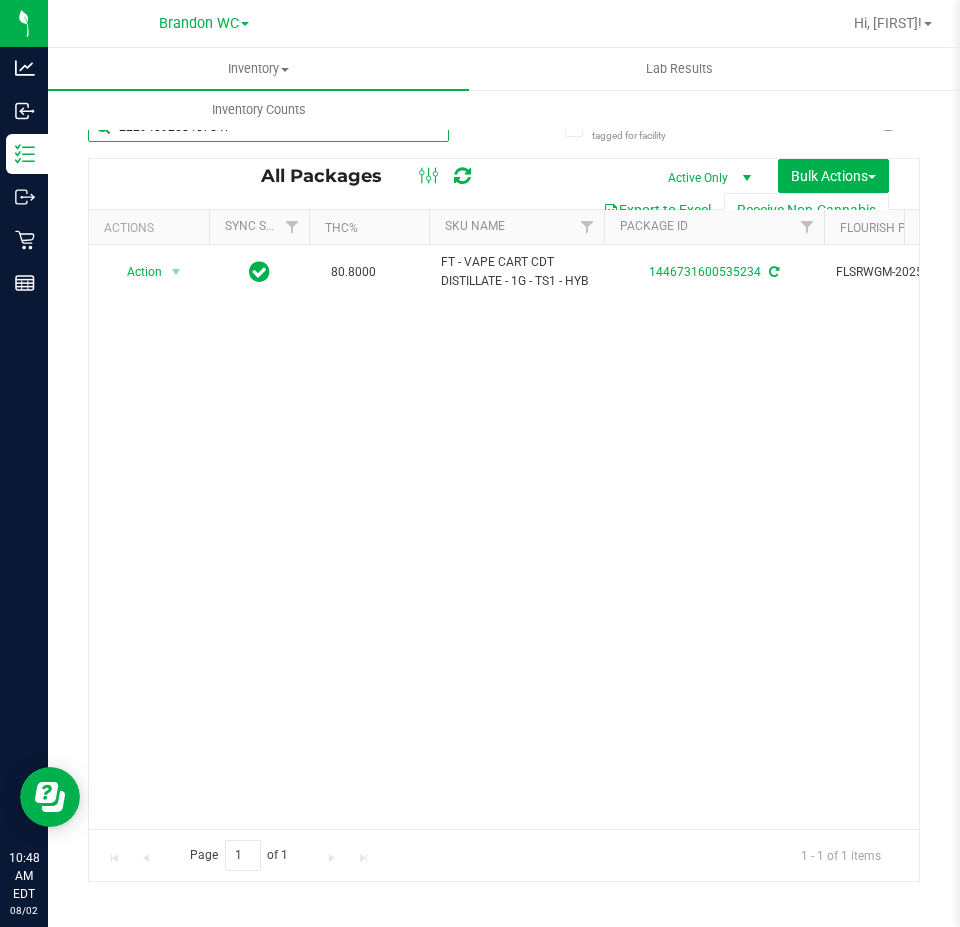 type on "2229409258457547" 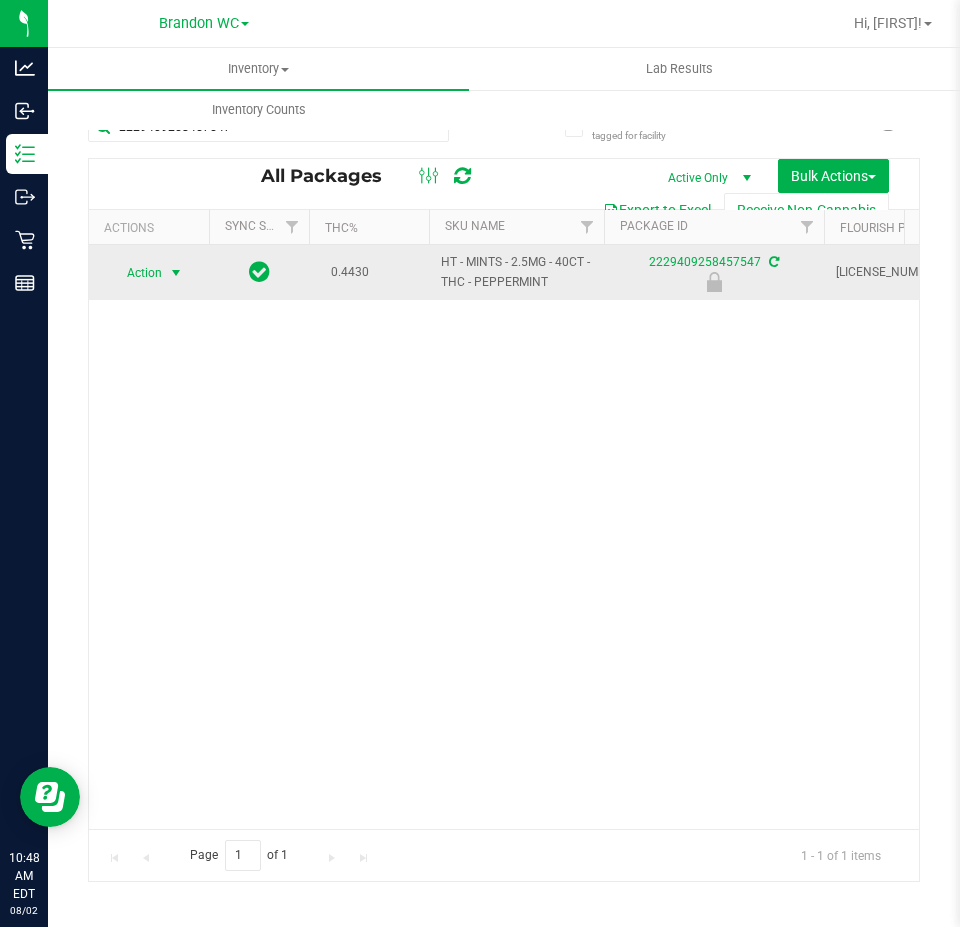 click at bounding box center [176, 273] 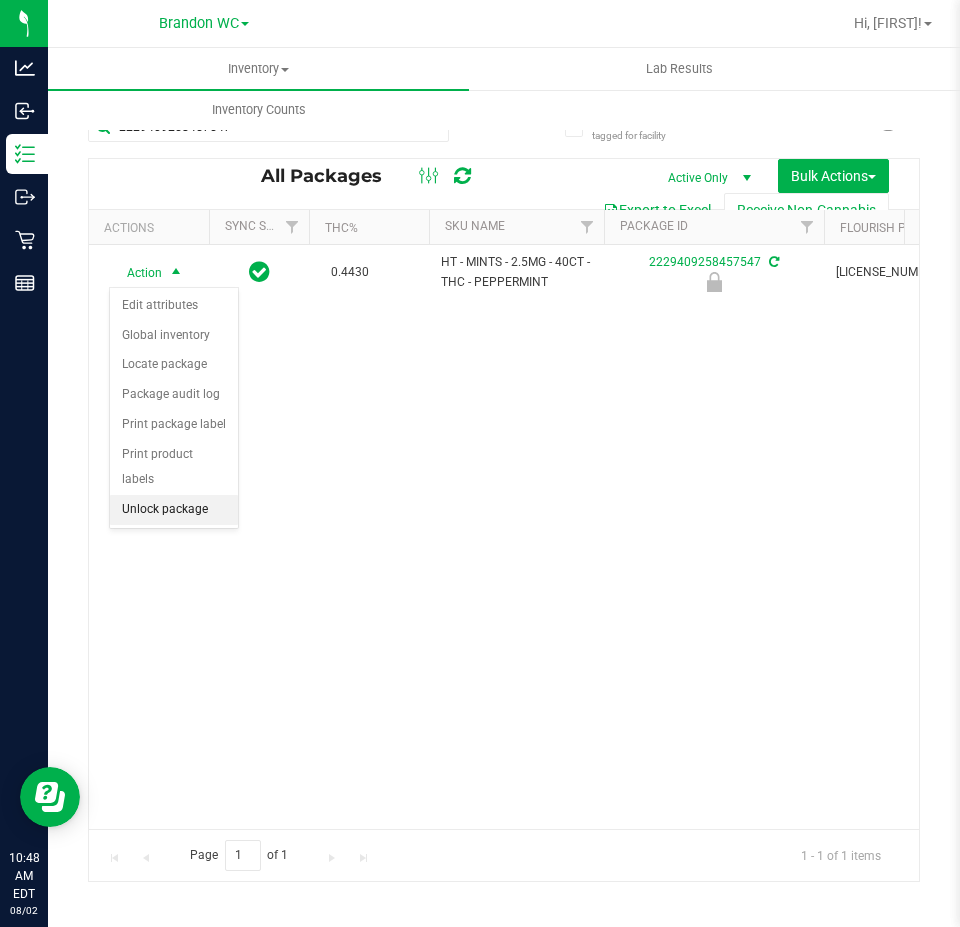click on "Unlock package" at bounding box center (174, 510) 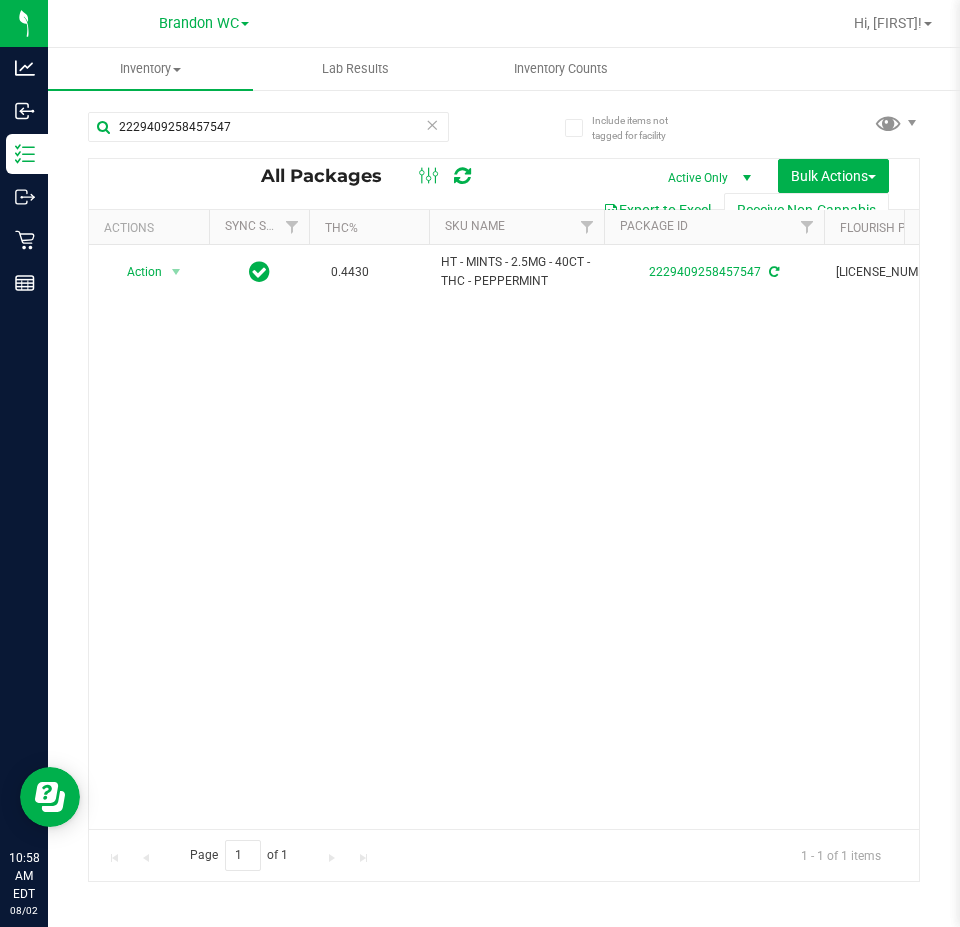 click on "2229409258457547" at bounding box center (268, 135) 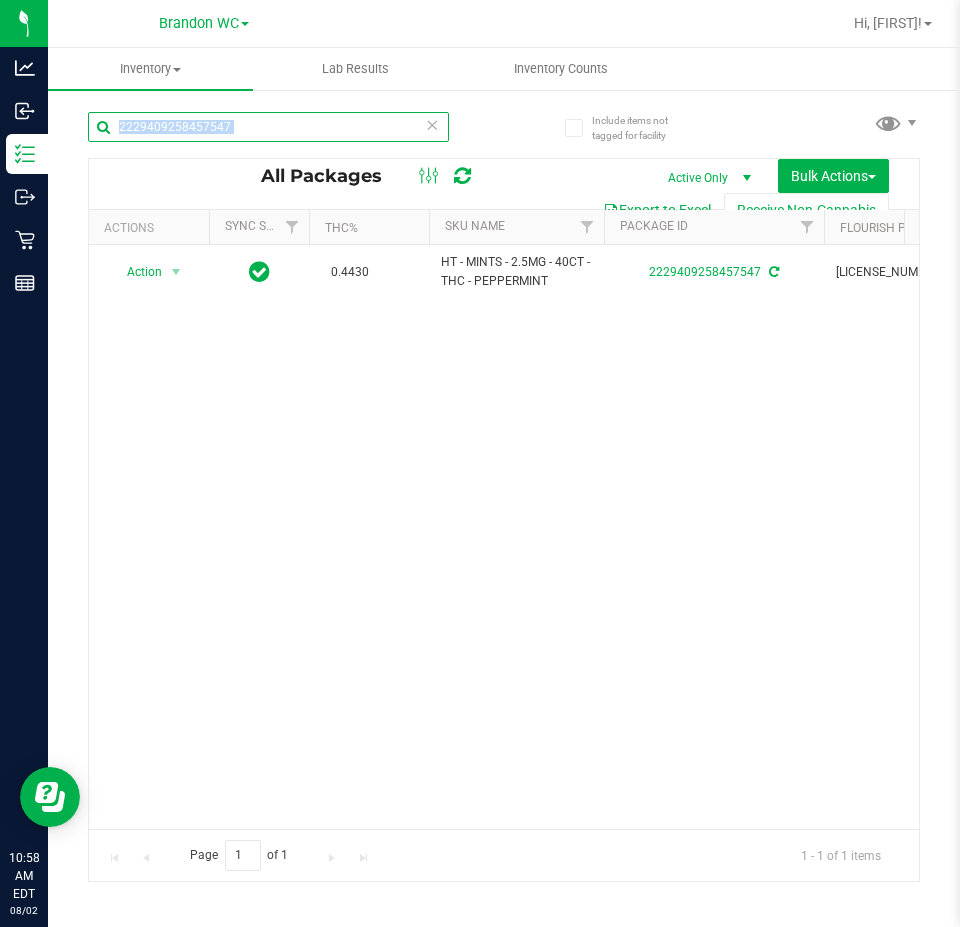 click on "2229409258457547" at bounding box center [268, 127] 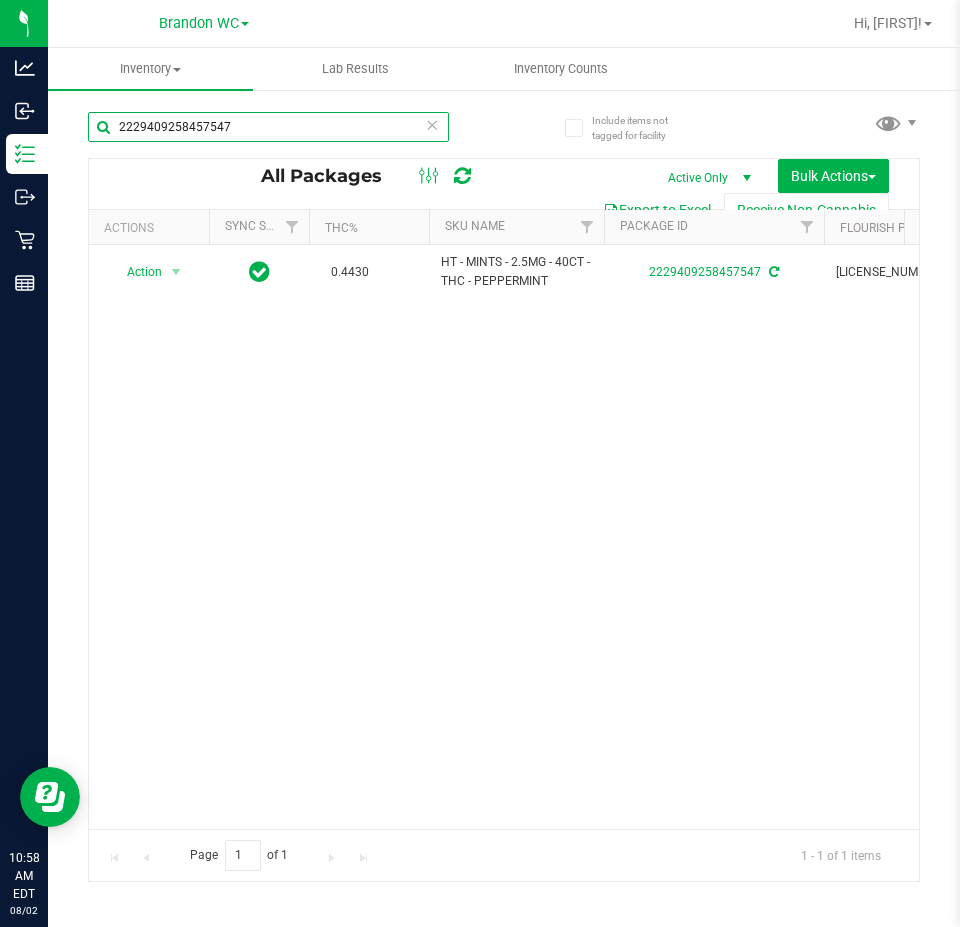 click on "2229409258457547" at bounding box center [268, 127] 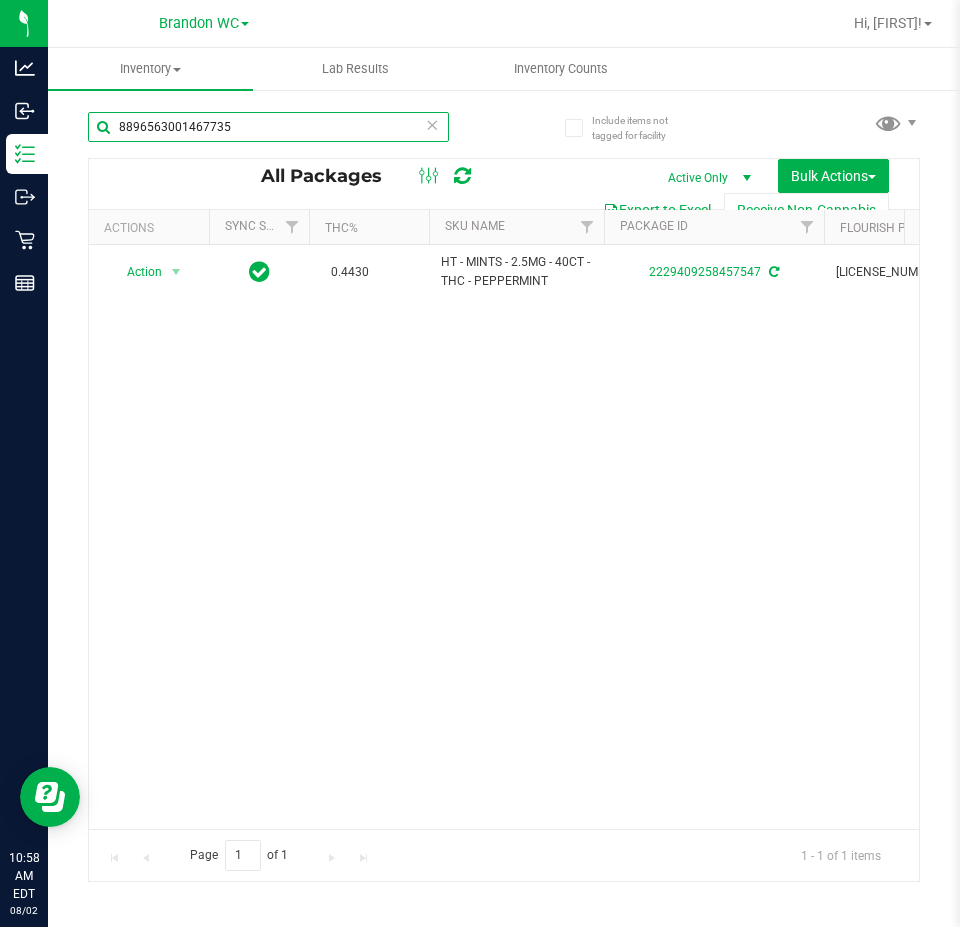 type on "8896563001467735" 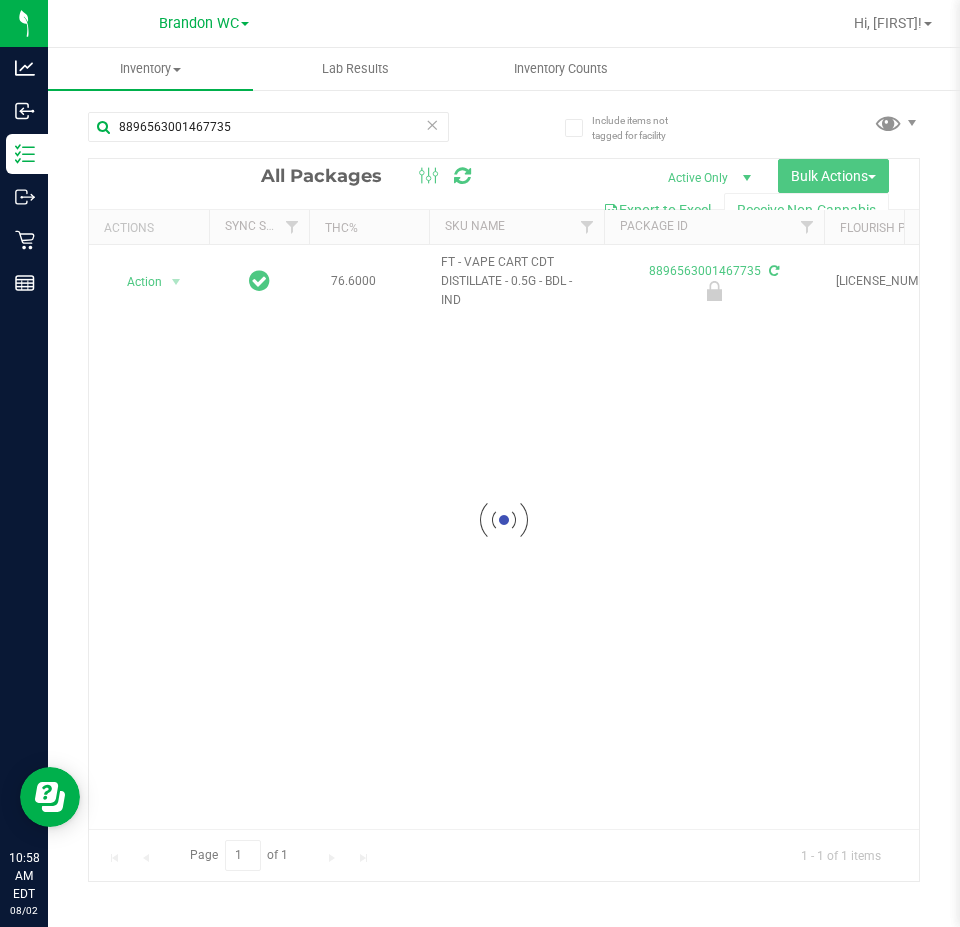 click at bounding box center [504, 520] 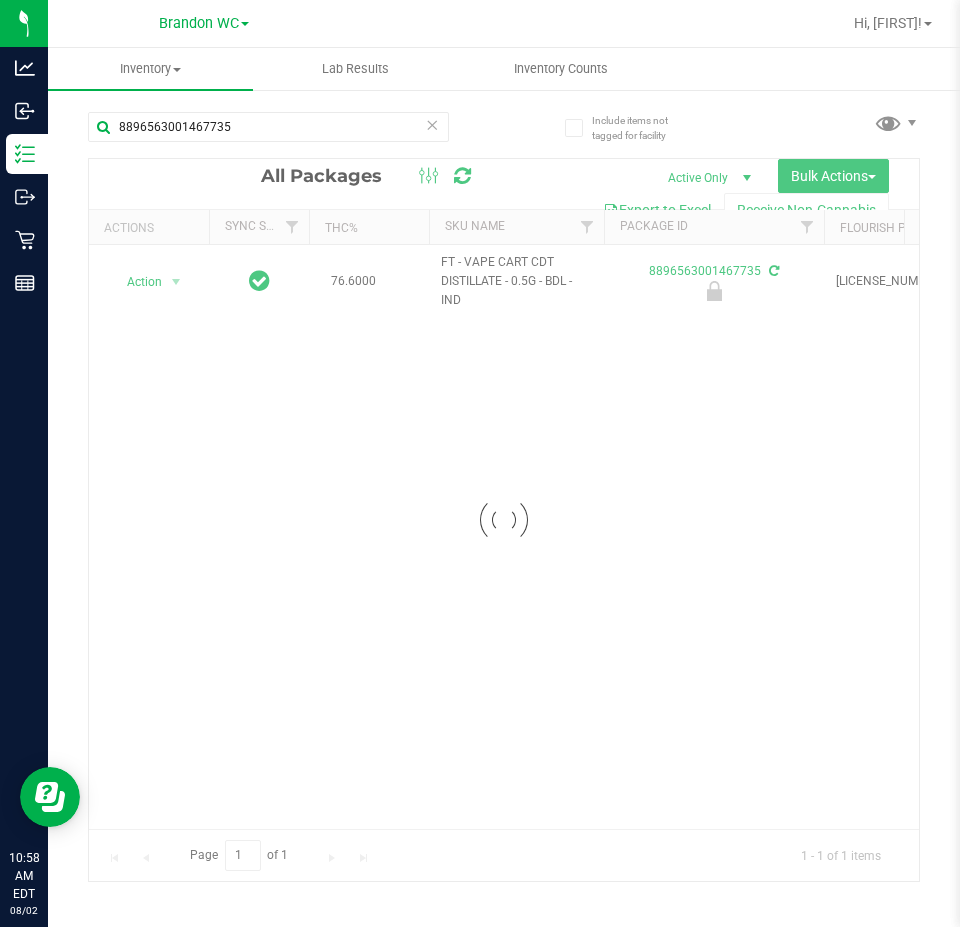 click at bounding box center (504, 520) 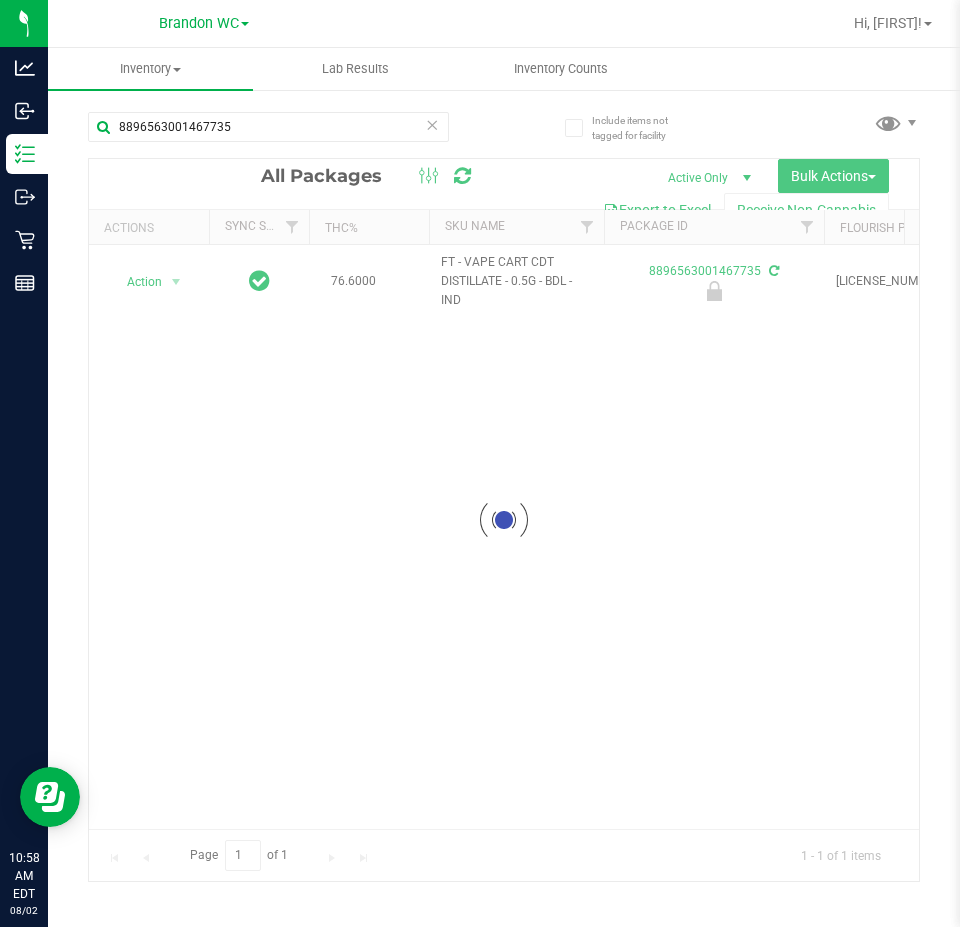 click at bounding box center [504, 520] 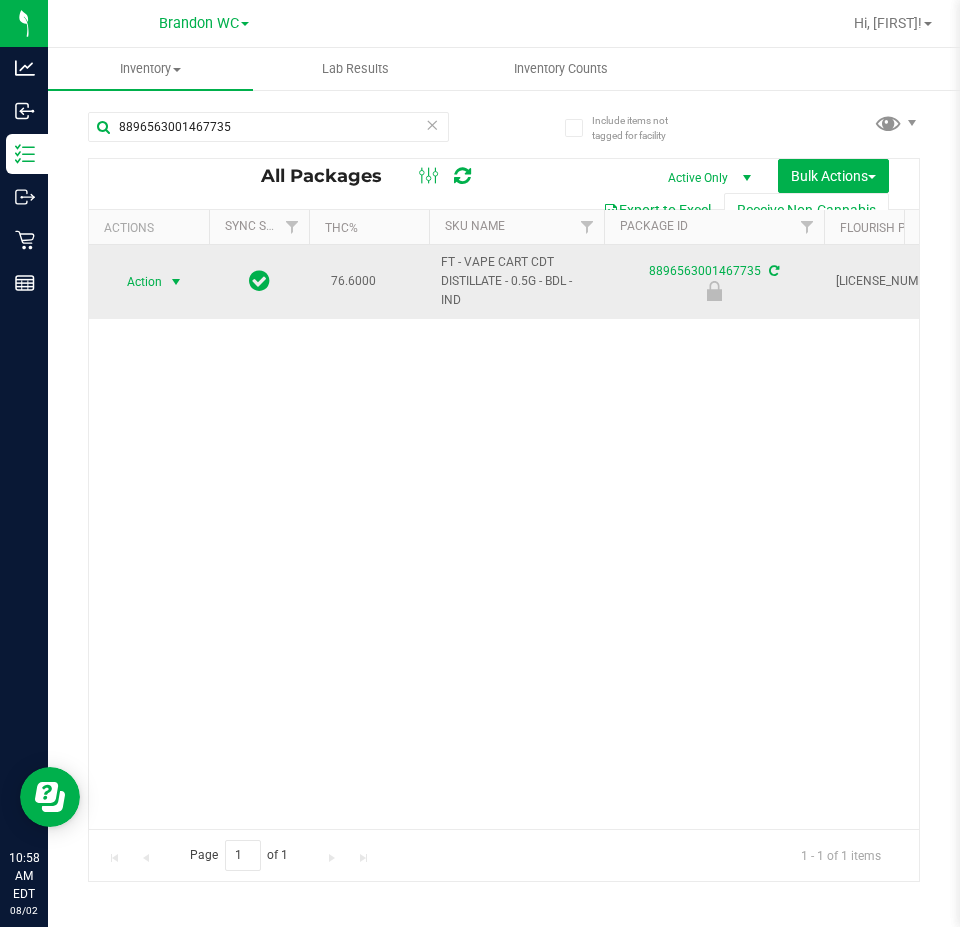 click on "Action" at bounding box center [136, 282] 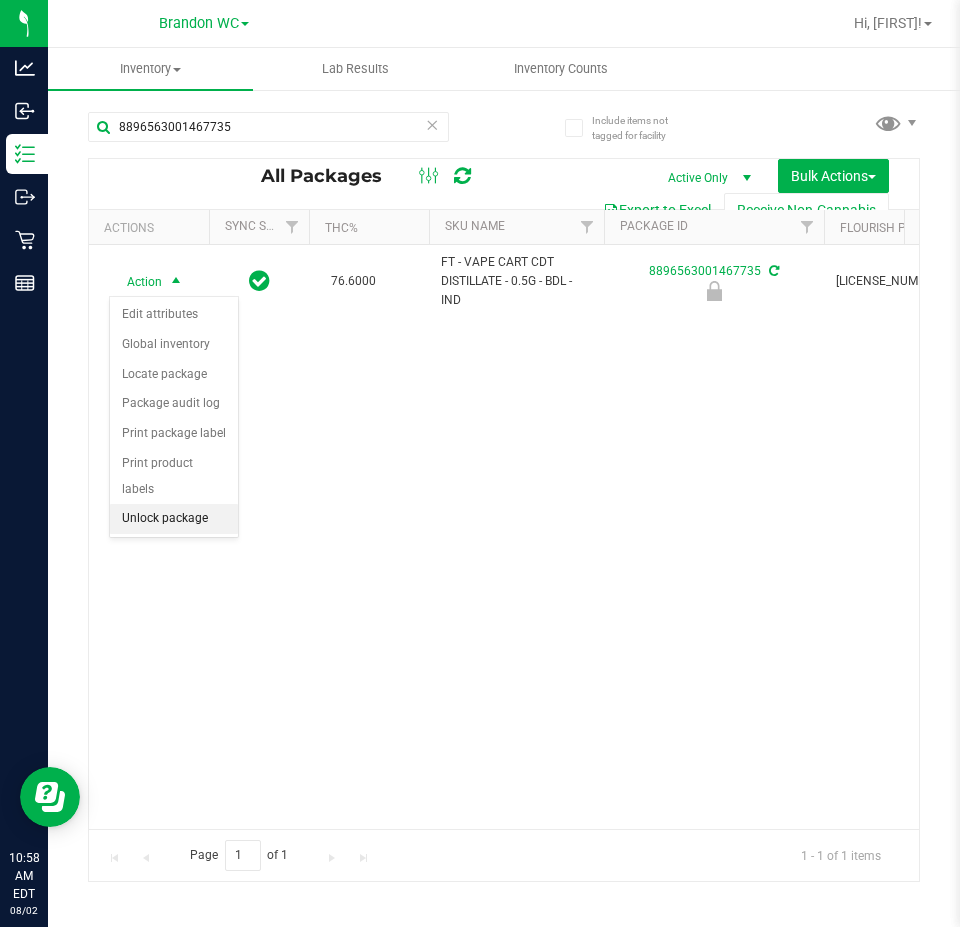 click on "Unlock package" at bounding box center [174, 519] 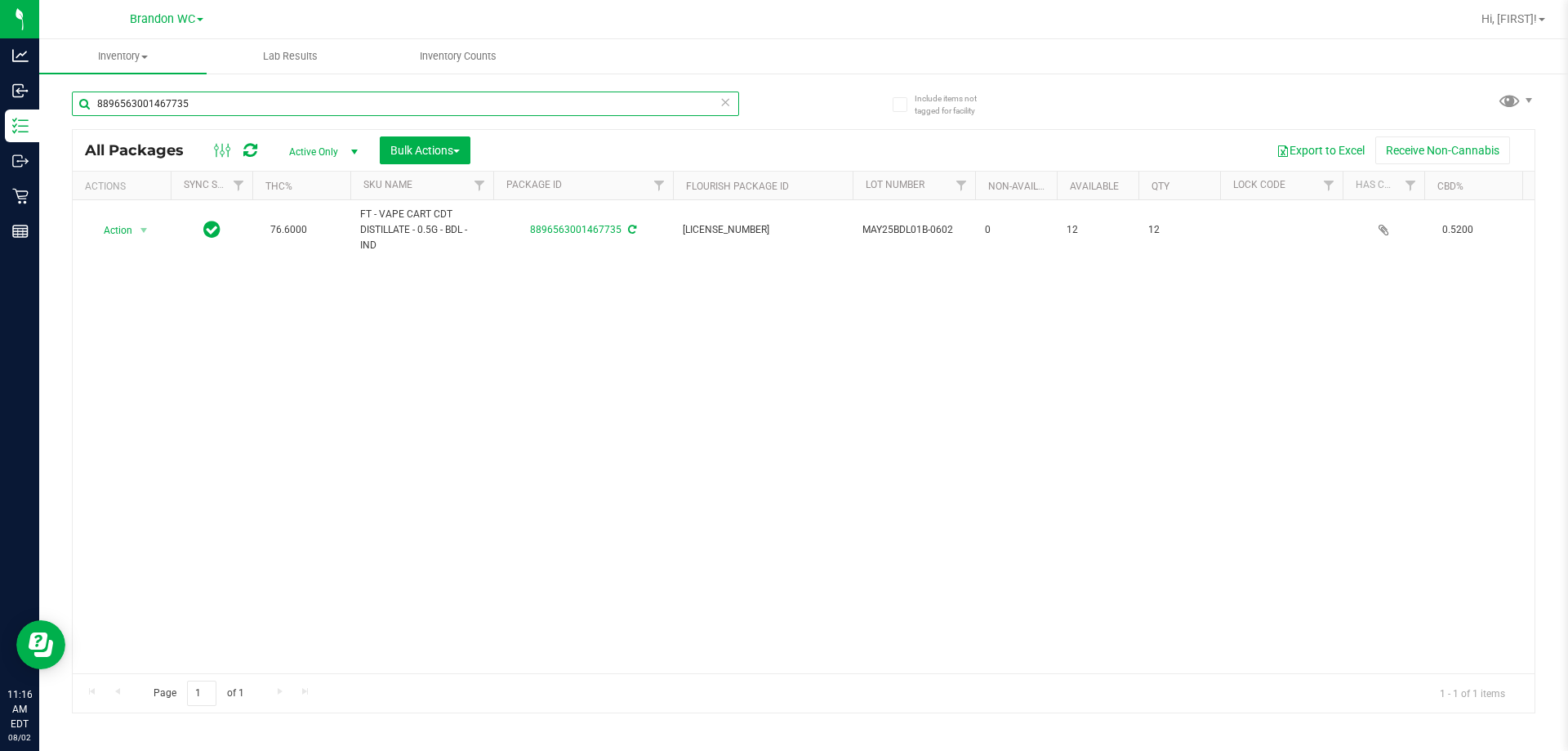 click on "8896563001467735" at bounding box center (405, 104) 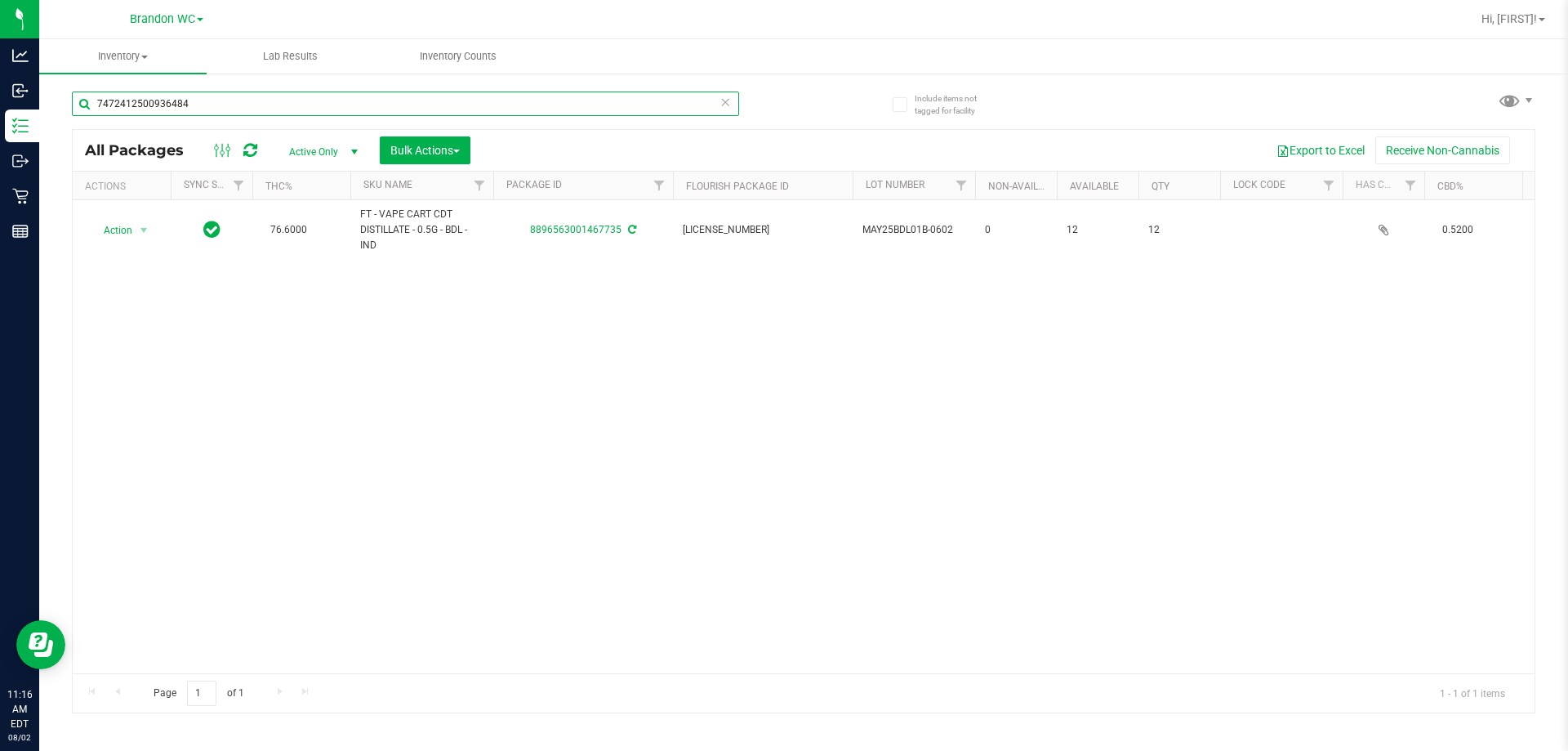 type on "7472412500936484" 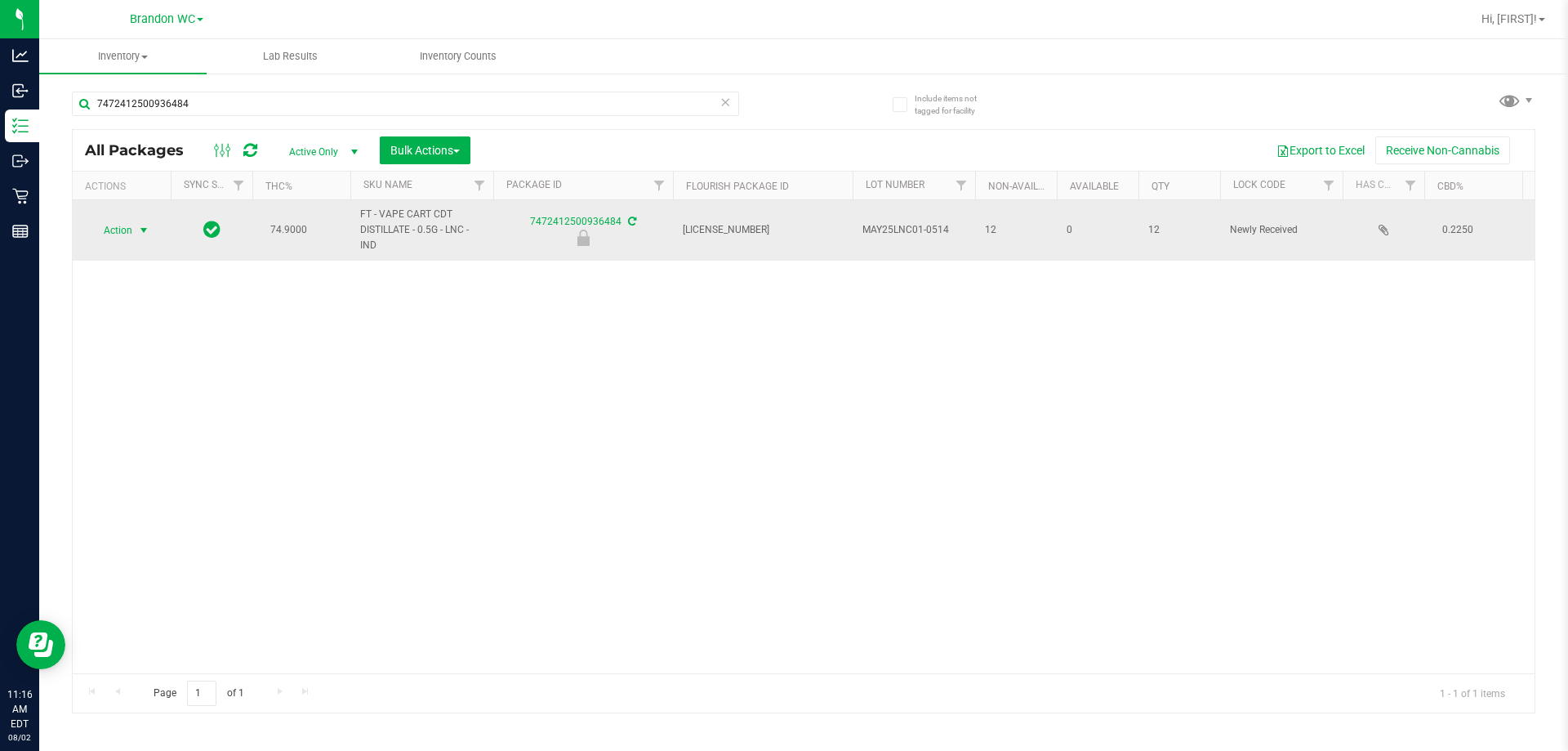 click on "Action Action Edit attributes Global inventory Locate package Package audit log Print package label Print product labels Unlock package" at bounding box center (122, 230) 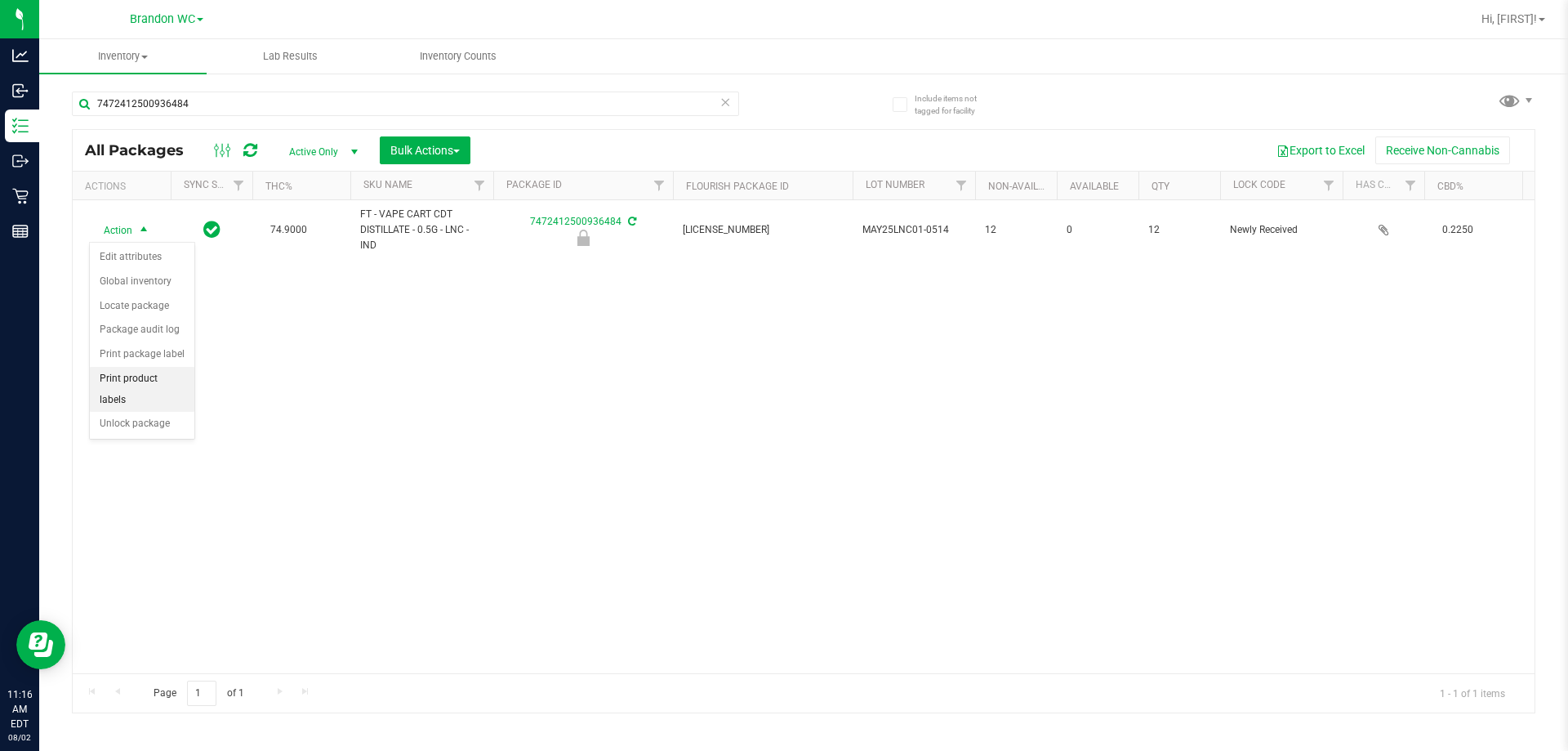 drag, startPoint x: 146, startPoint y: 378, endPoint x: 148, endPoint y: 390, distance: 12.165525 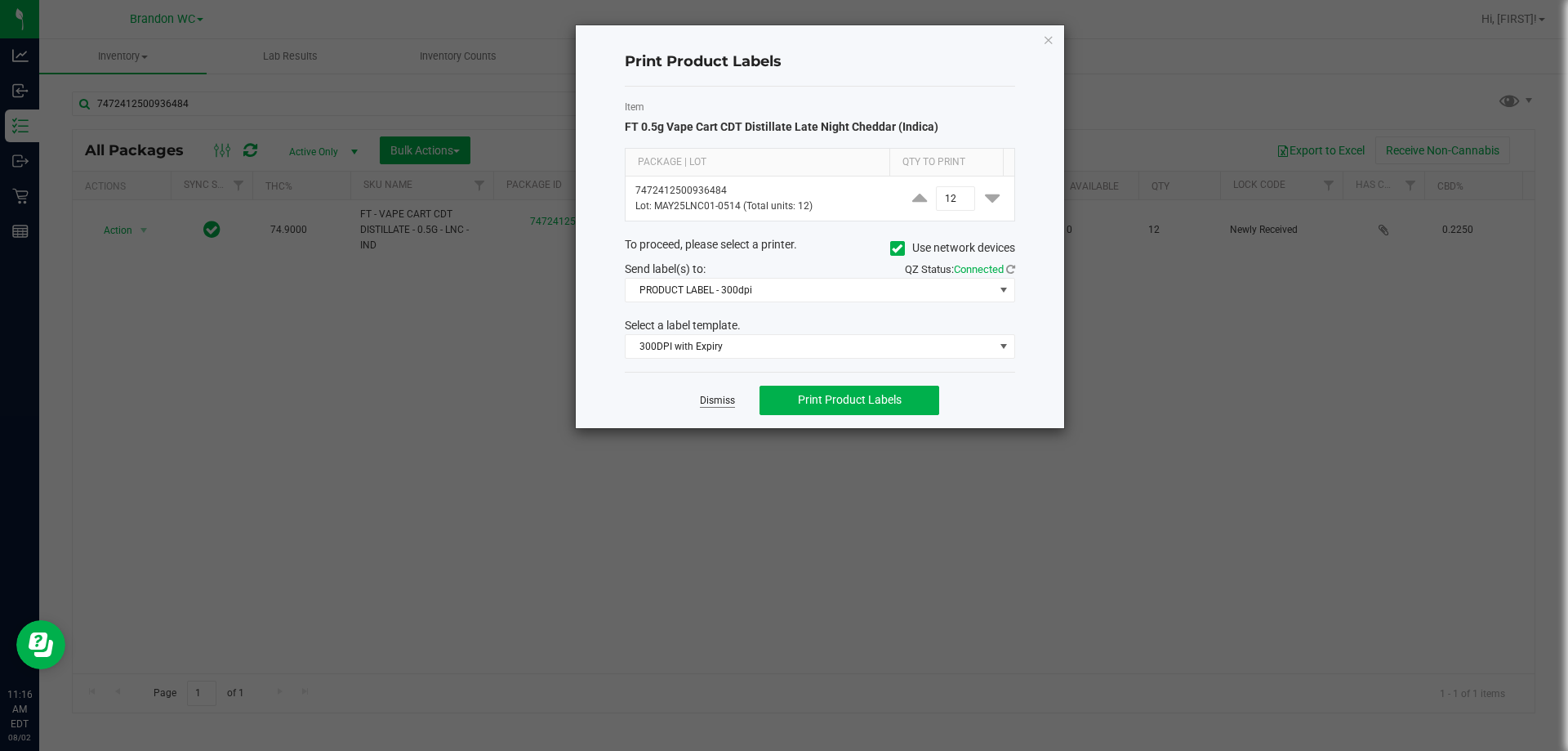 click on "Dismiss" 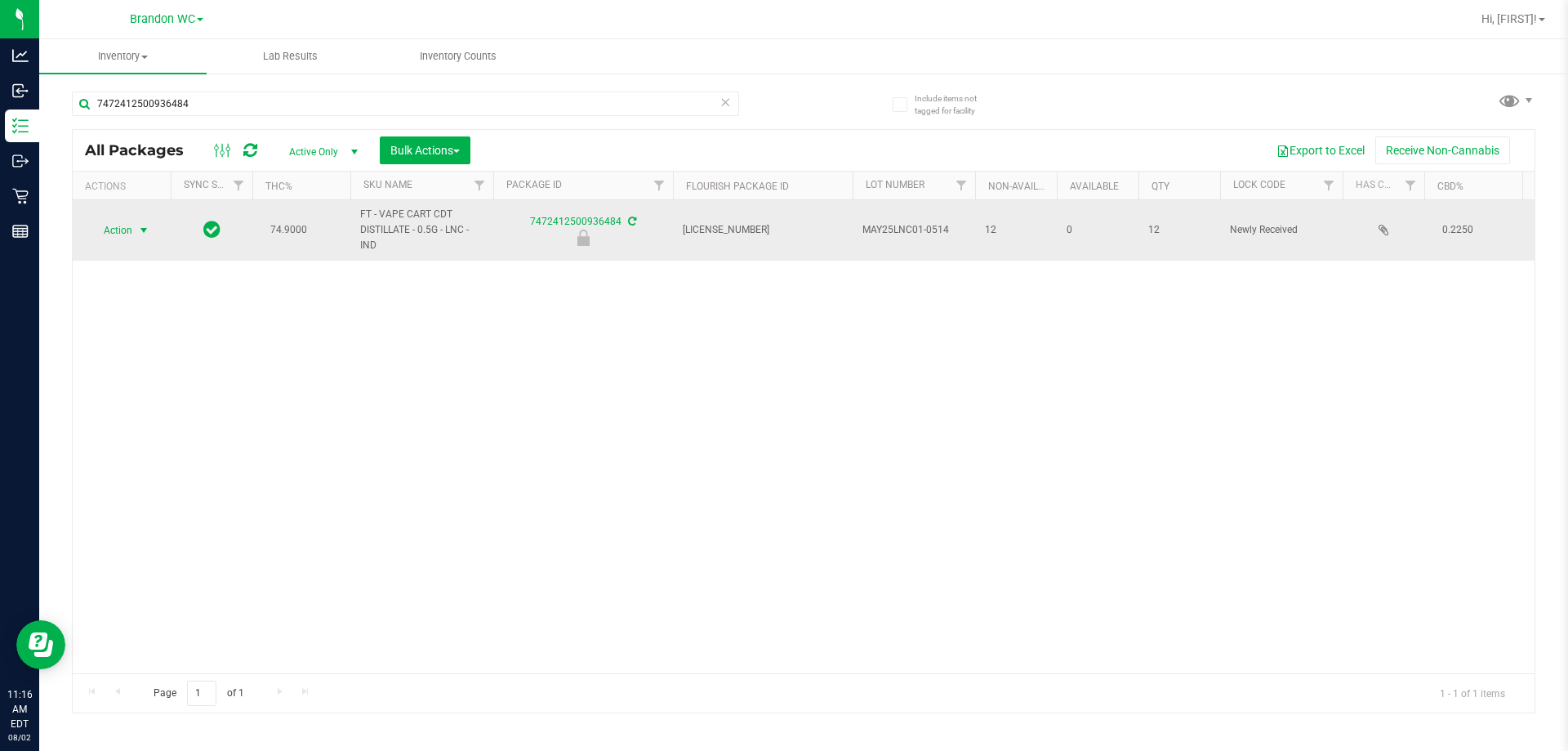click at bounding box center (144, 230) 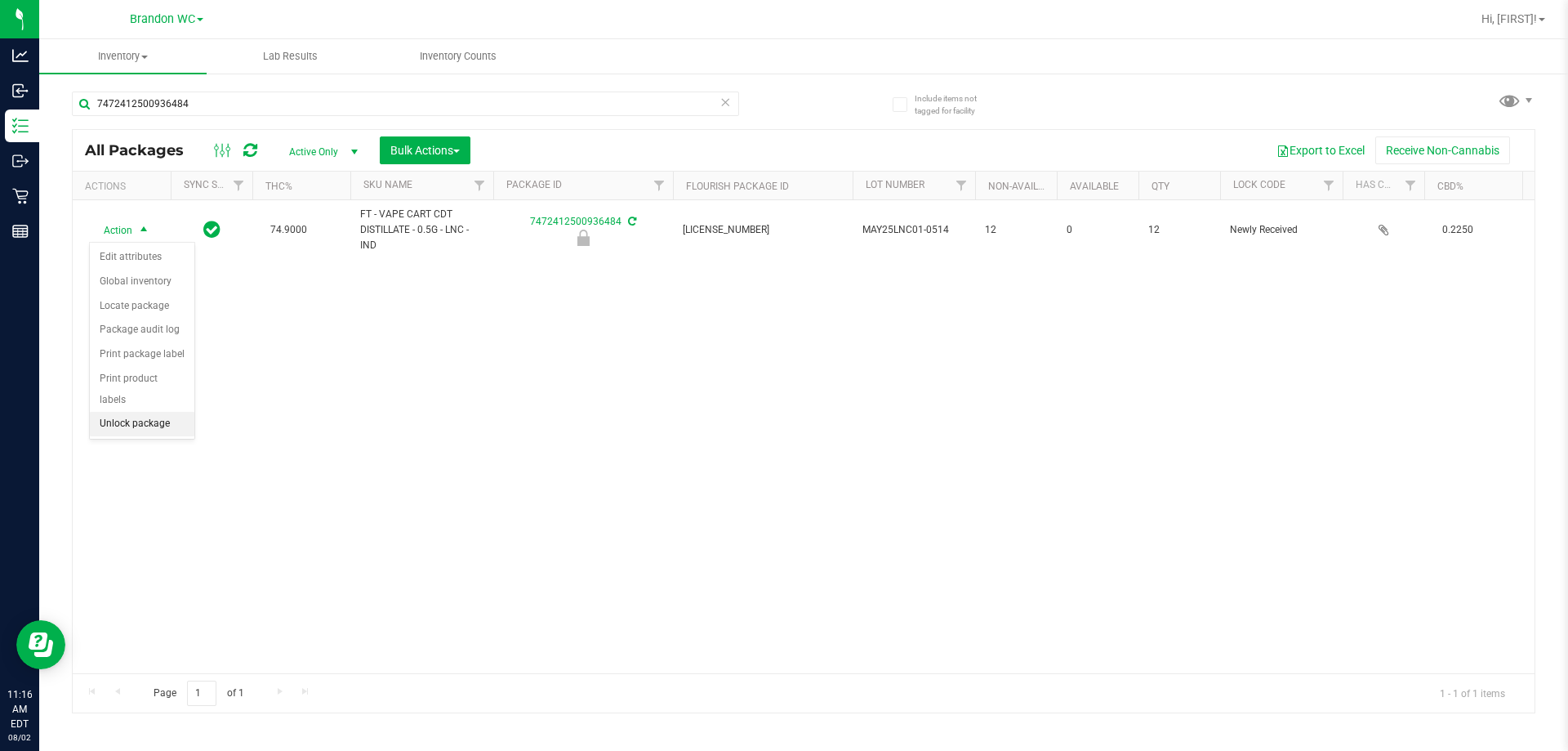 click on "Unlock package" at bounding box center (142, 424) 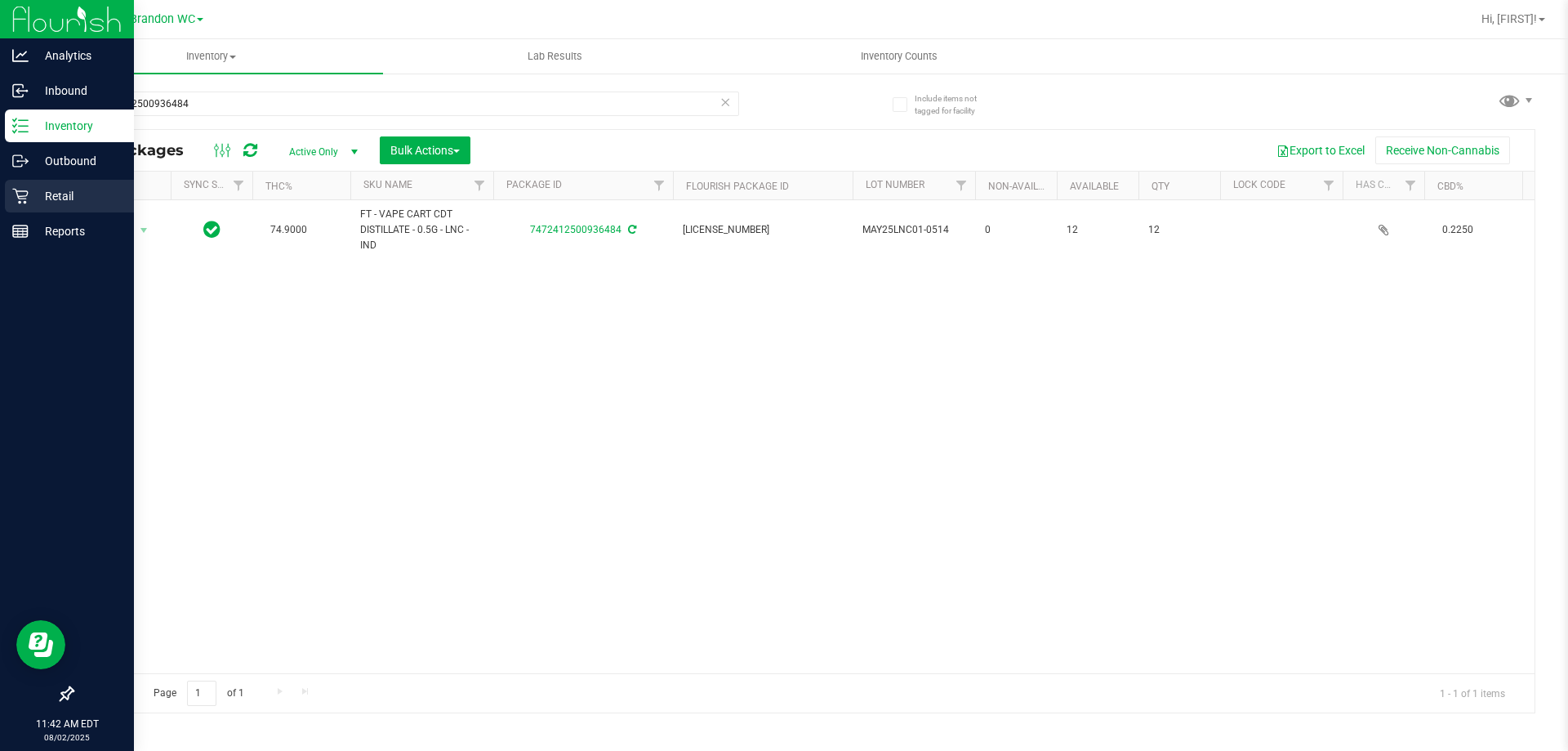 click on "Retail" at bounding box center (69, 196) 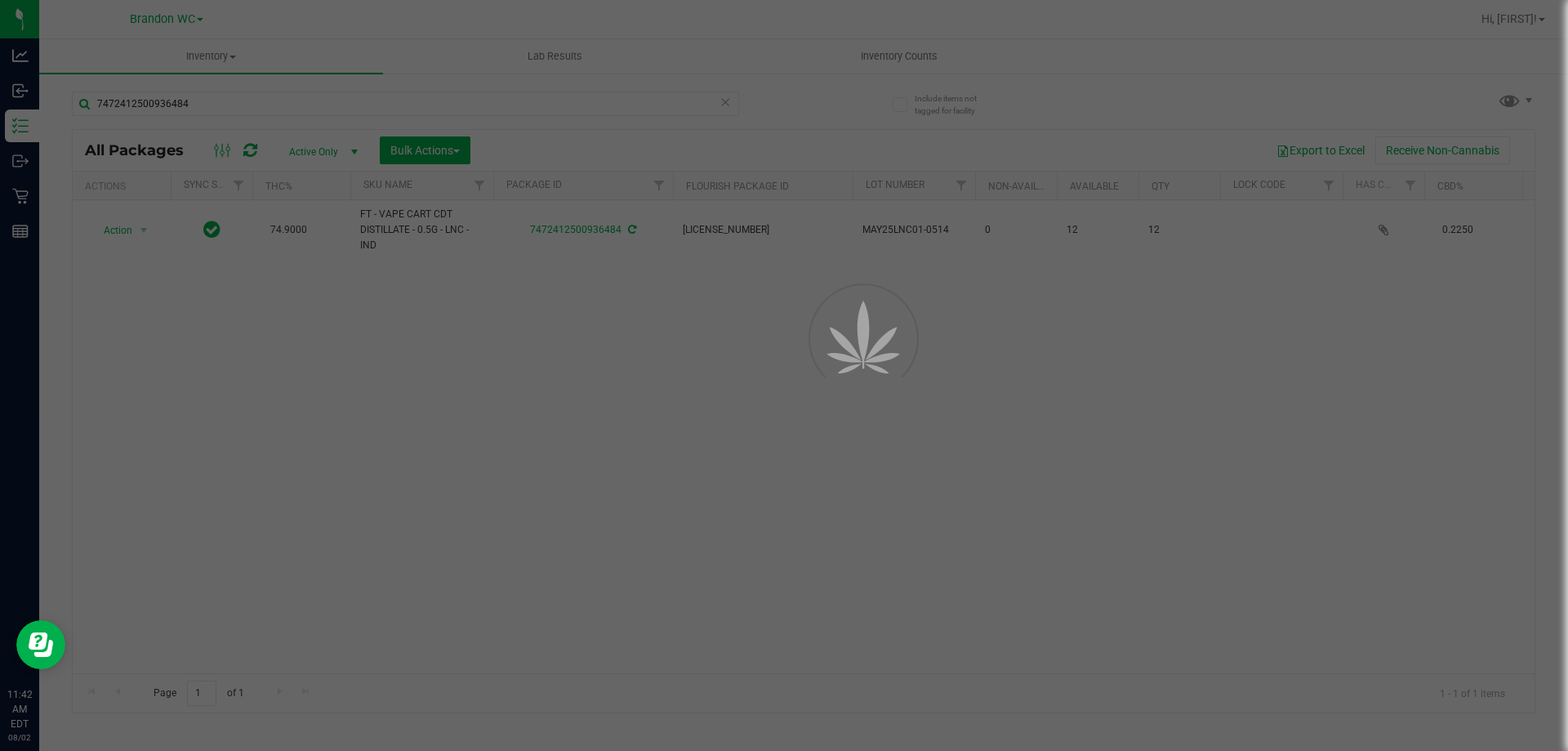 click at bounding box center [784, 375] 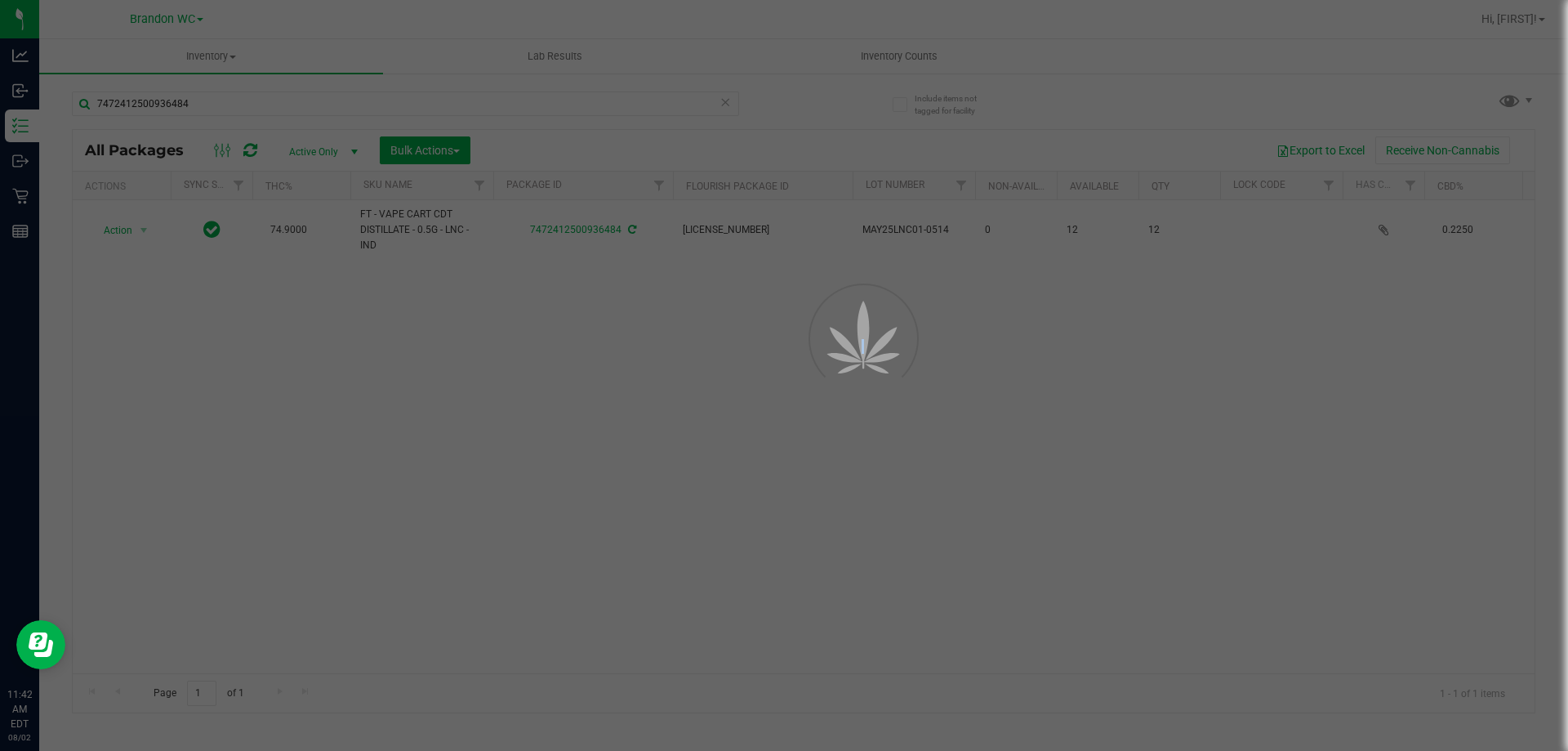 click at bounding box center (784, 375) 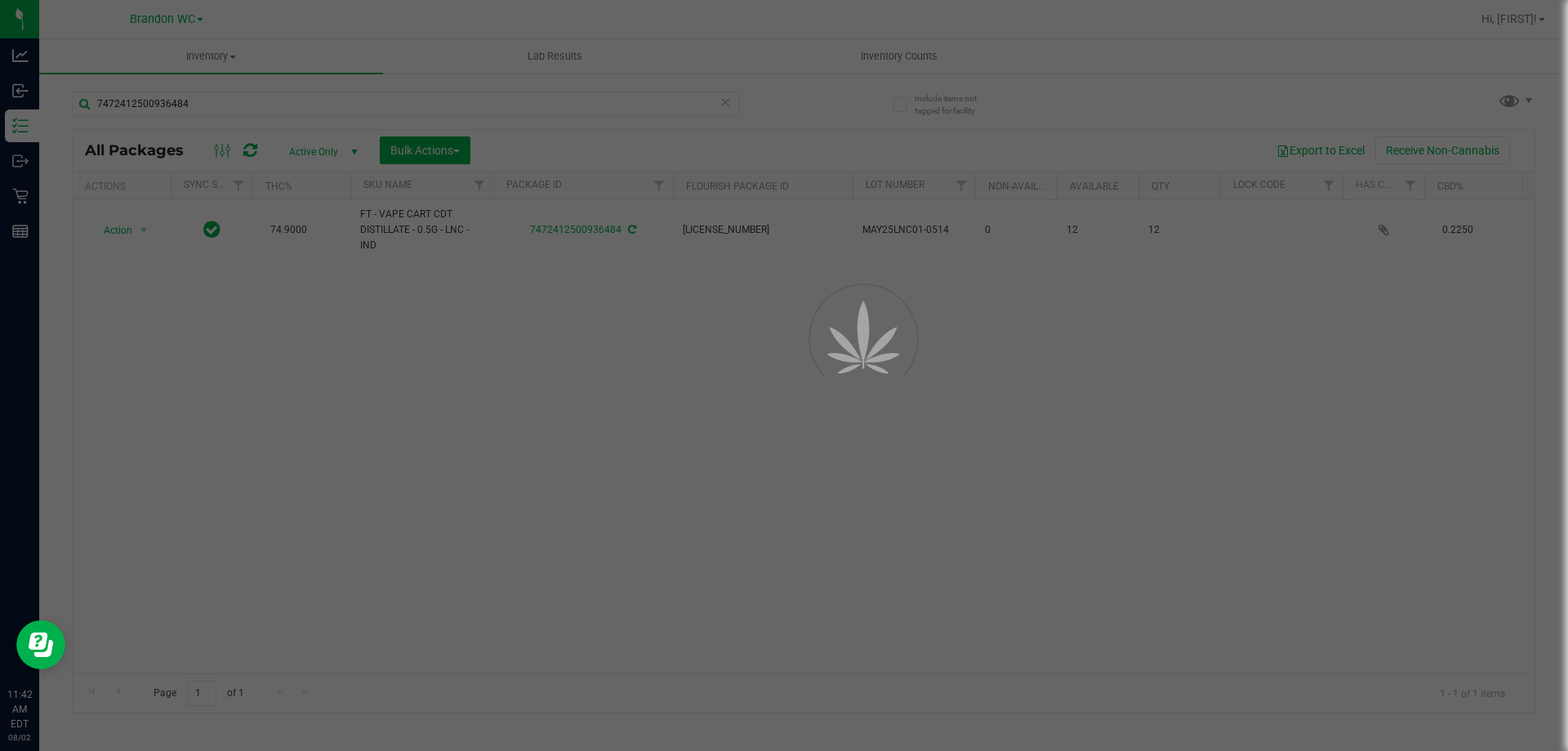 click at bounding box center (784, 375) 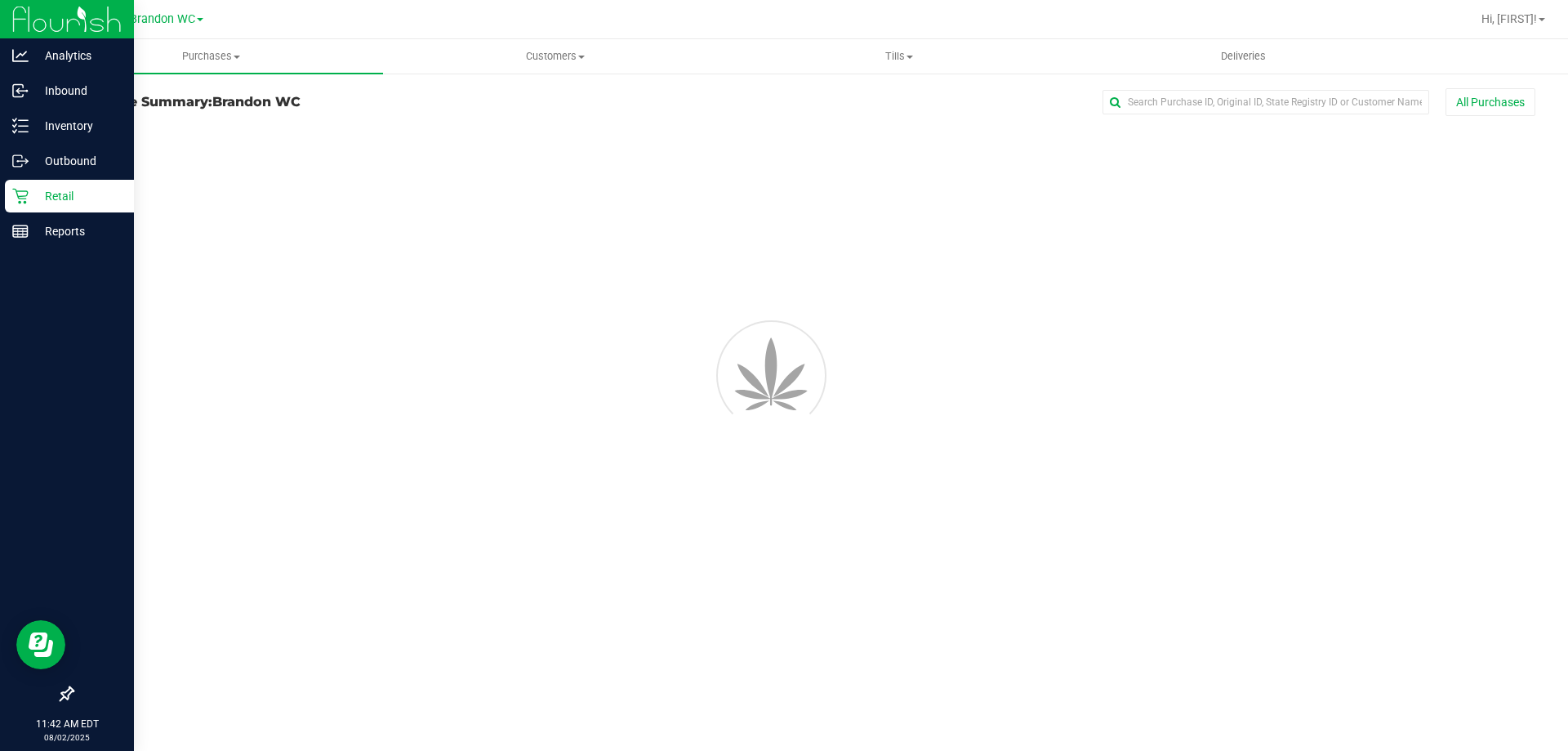 click 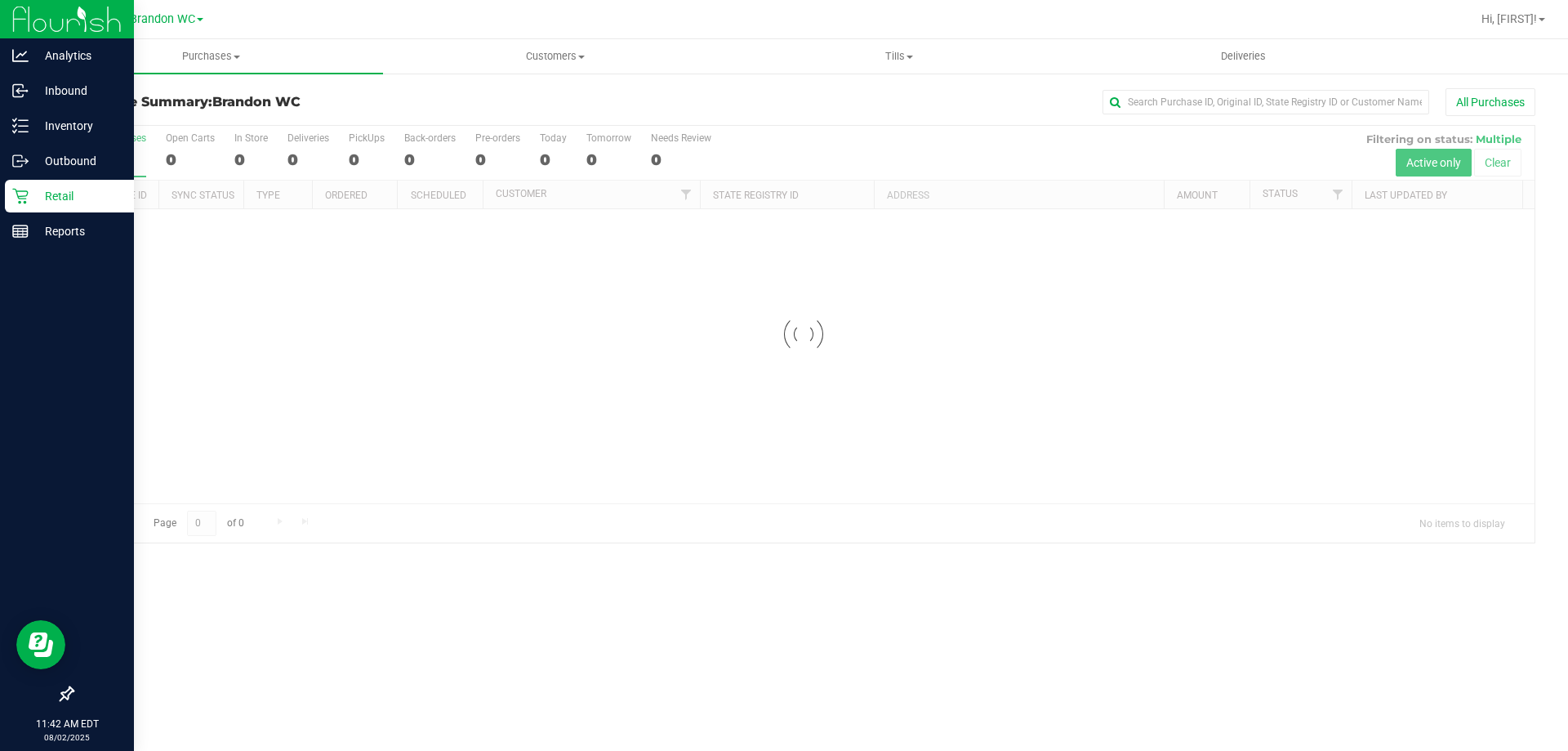 click 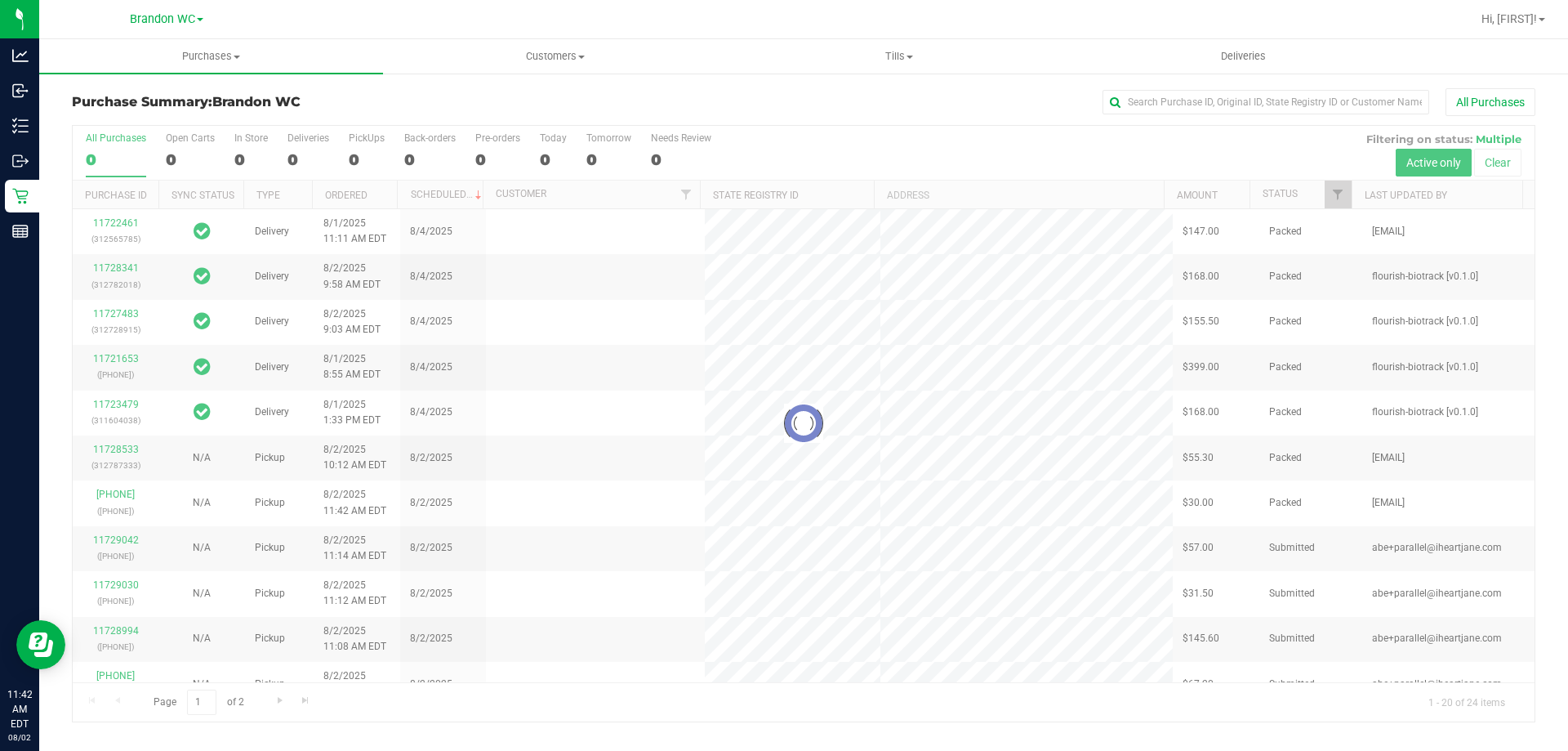 click at bounding box center [804, 423] 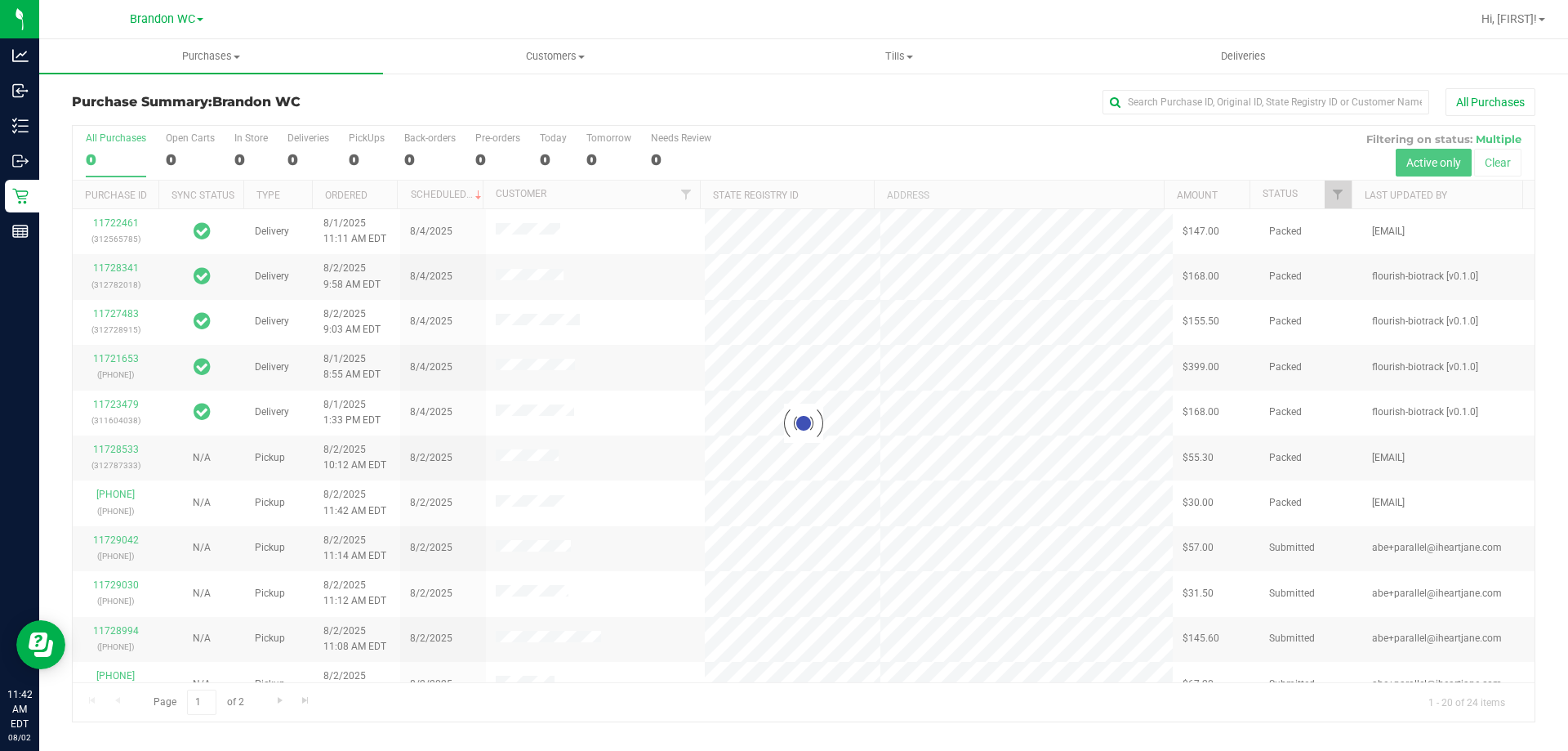 click at bounding box center (804, 423) 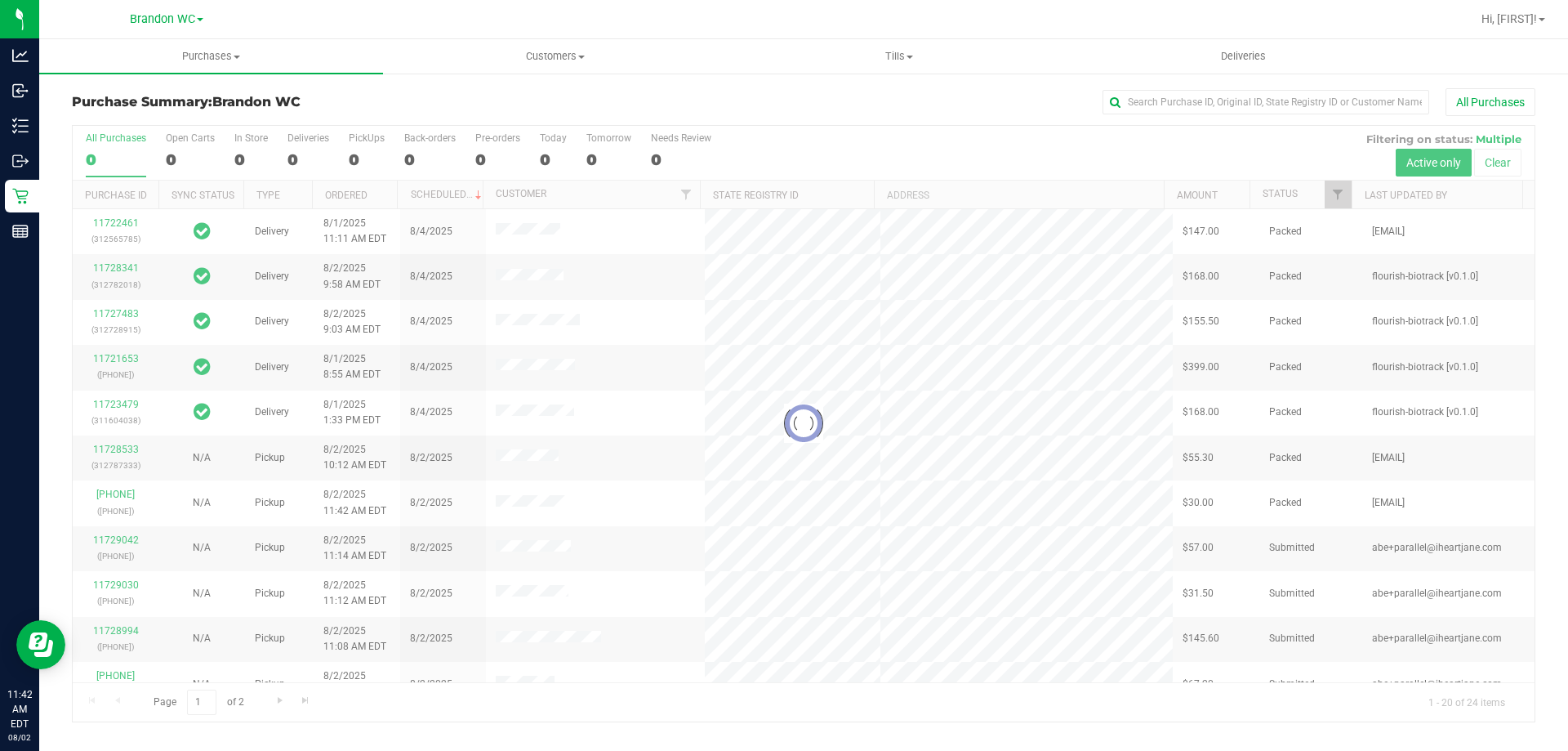 click at bounding box center (804, 423) 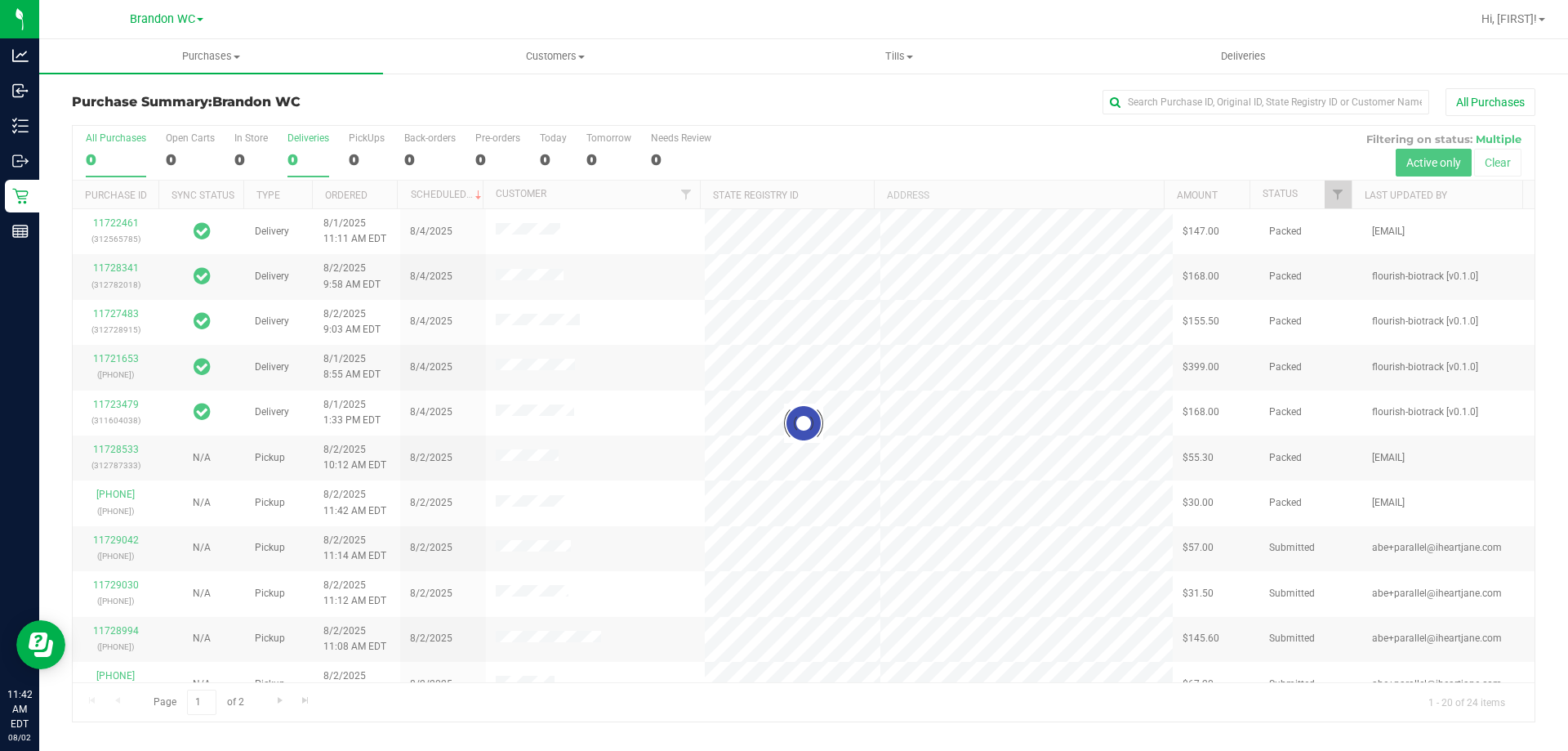 drag, startPoint x: 274, startPoint y: 146, endPoint x: 295, endPoint y: 153, distance: 22.135944 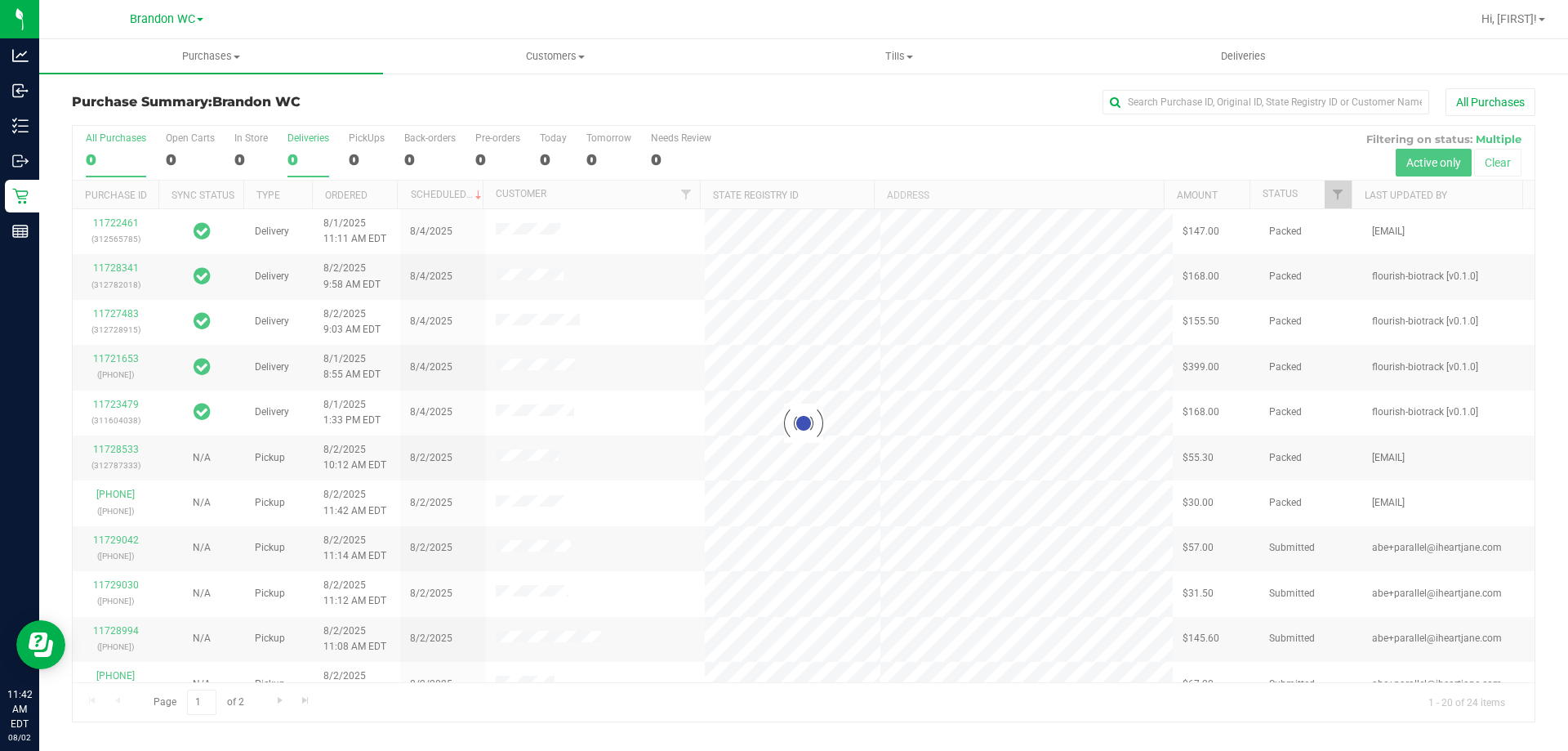 click at bounding box center (804, 423) 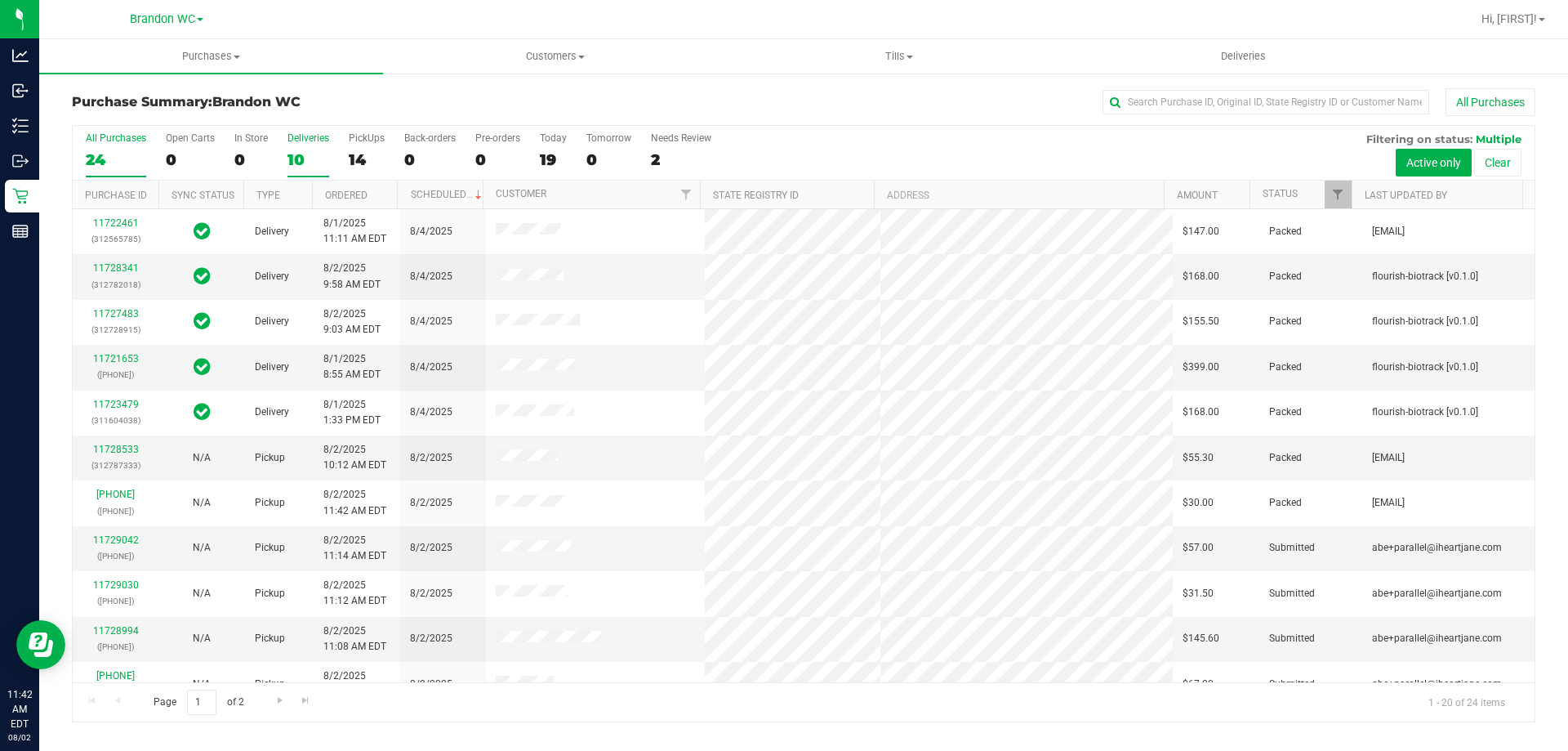 click on "10" at bounding box center [308, 159] 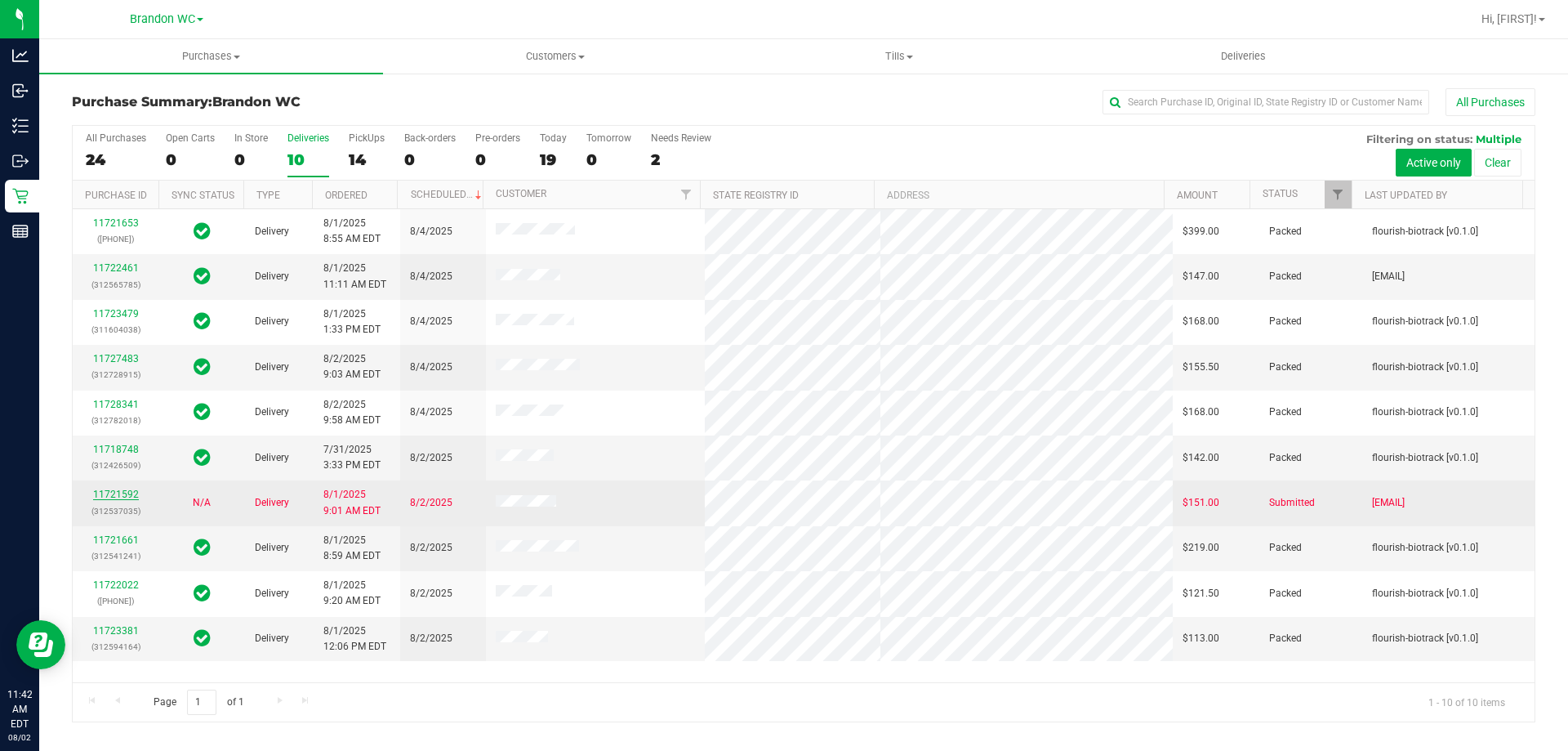 click on "11721592" at bounding box center (116, 494) 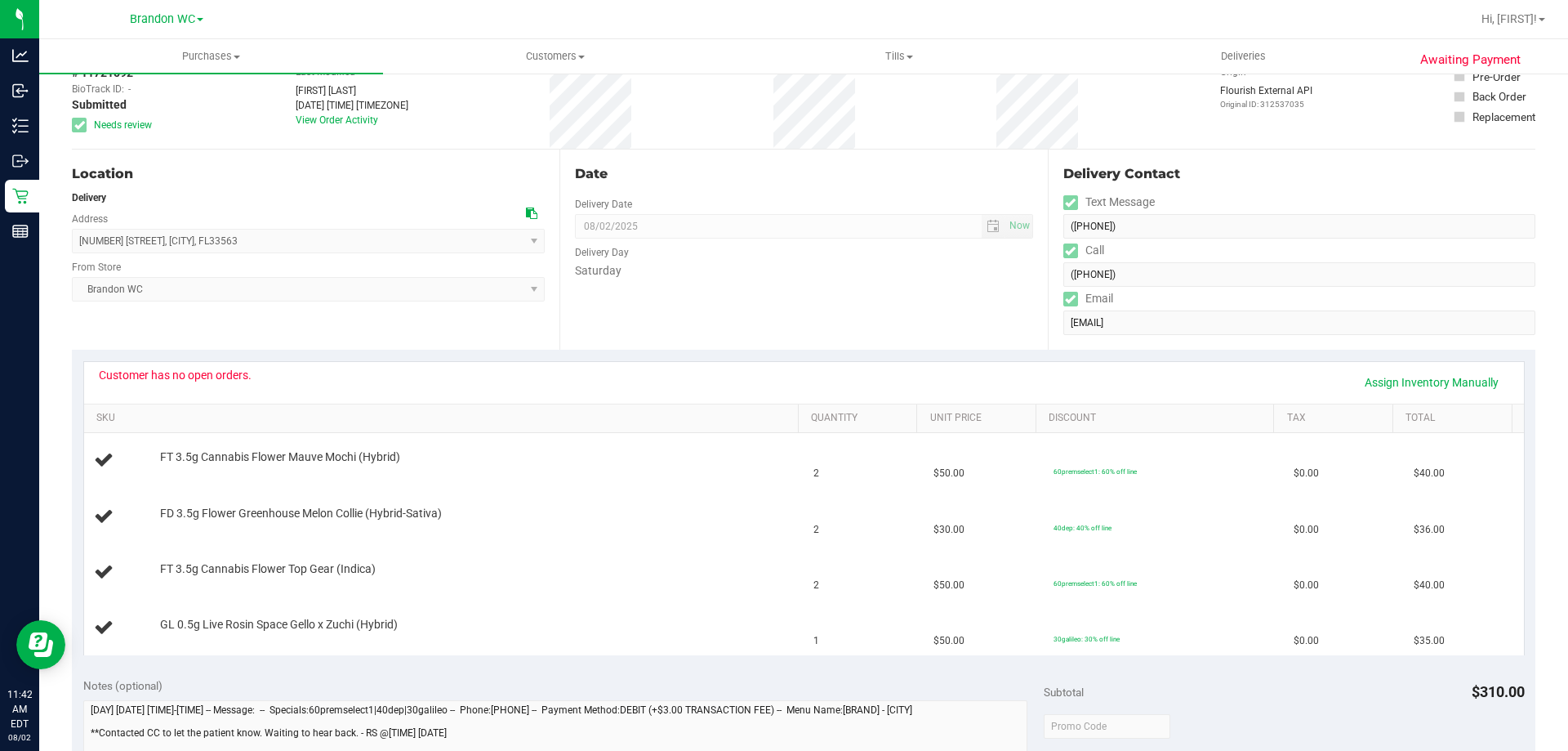 scroll, scrollTop: 82, scrollLeft: 0, axis: vertical 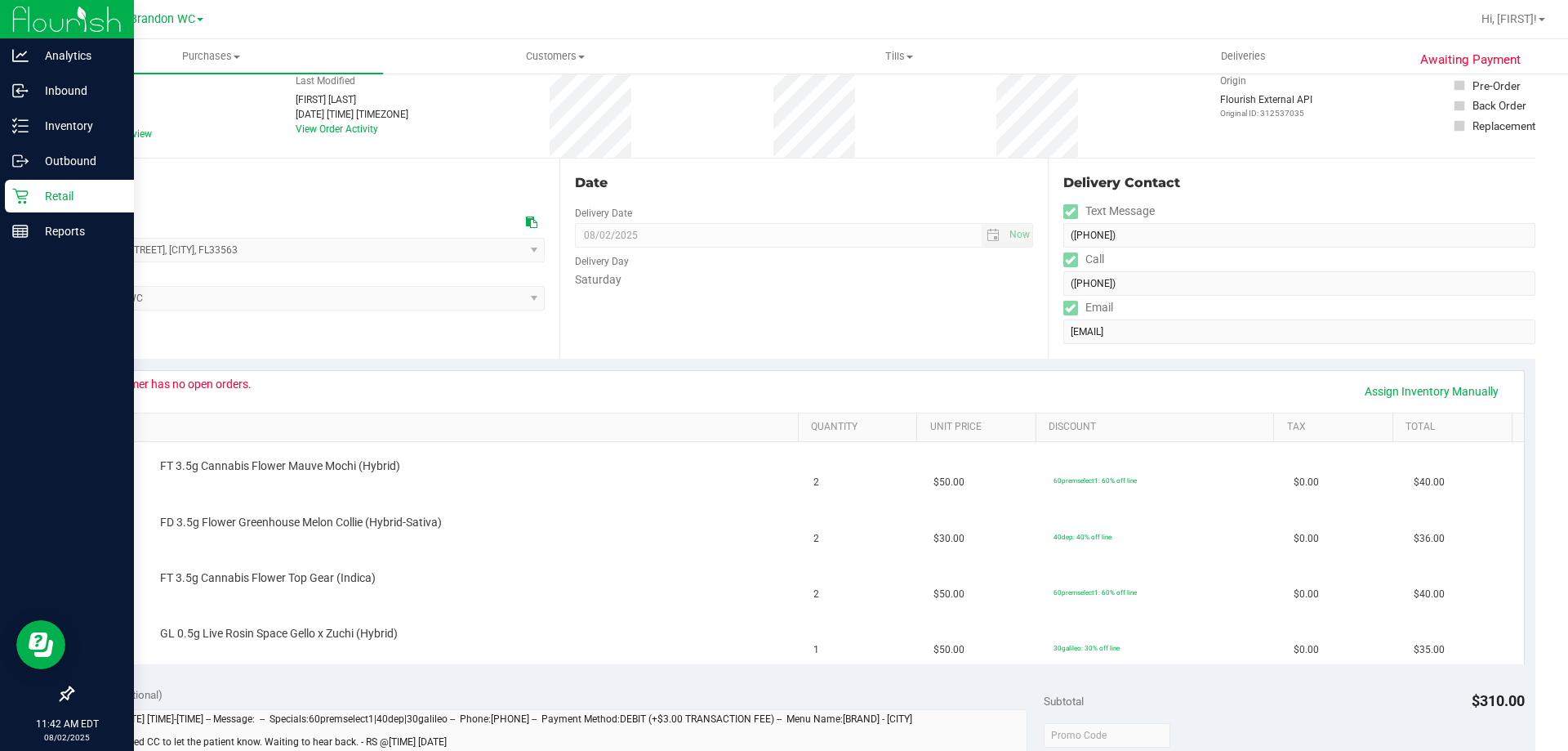 click on "Retail" at bounding box center (69, 196) 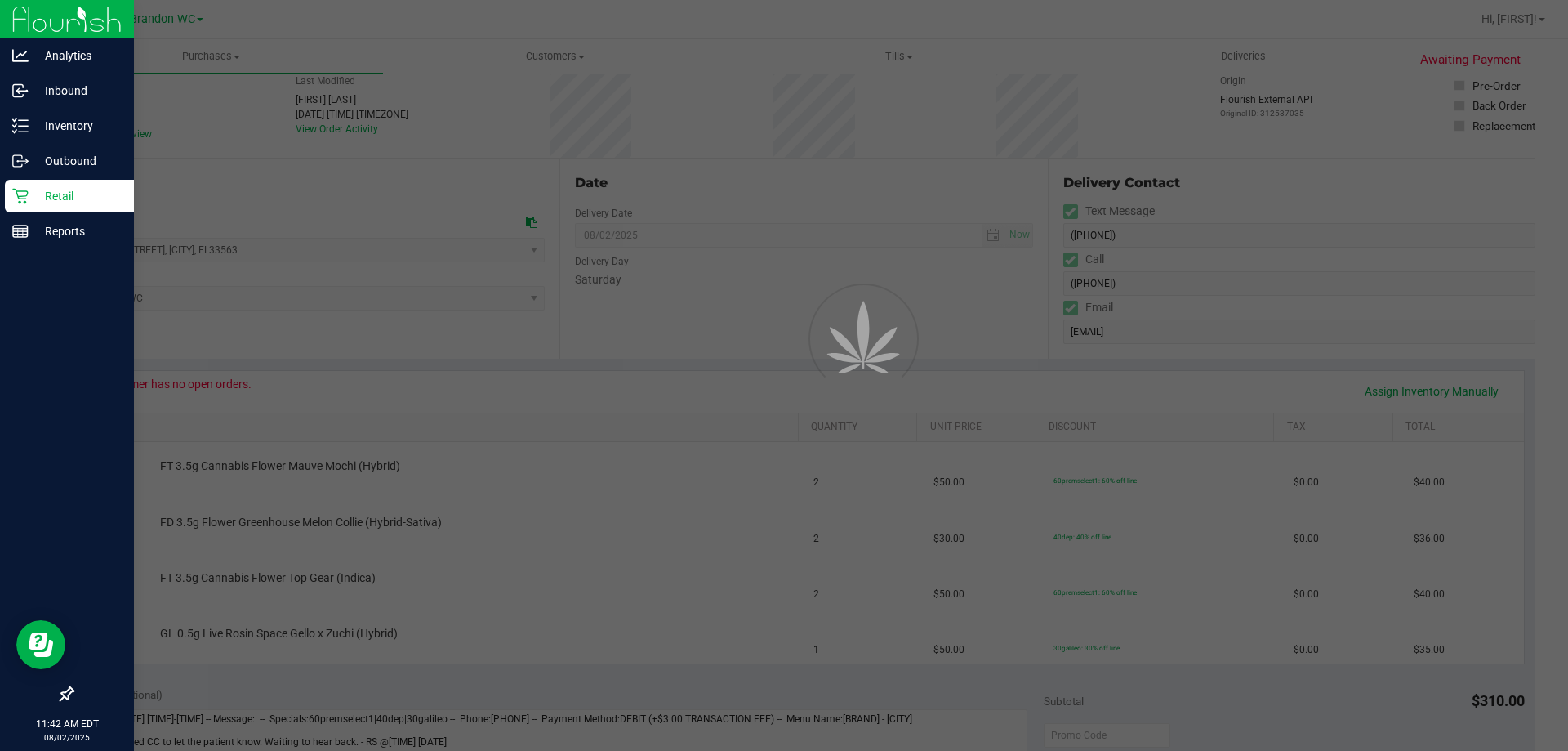 scroll, scrollTop: 0, scrollLeft: 0, axis: both 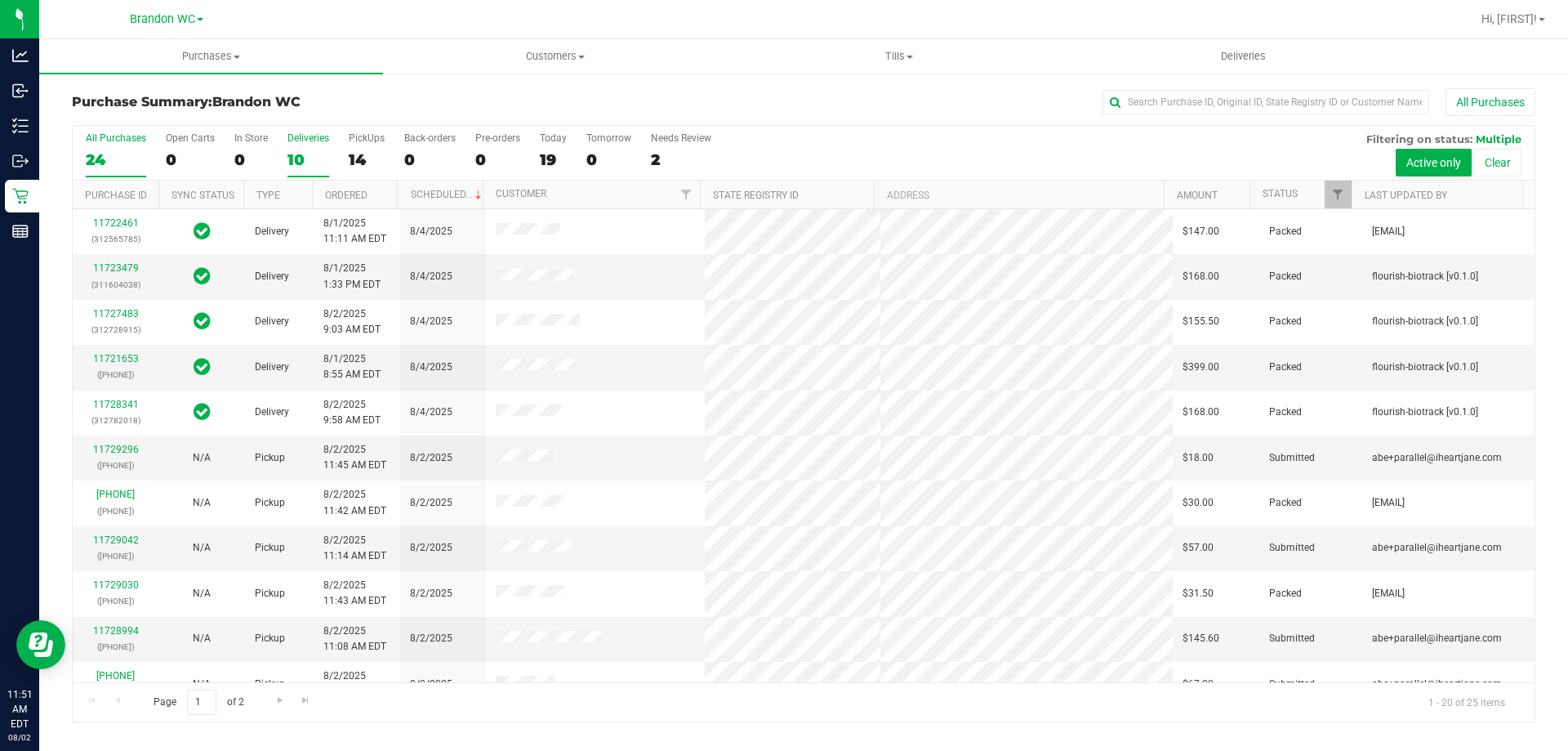 click on "10" at bounding box center [308, 159] 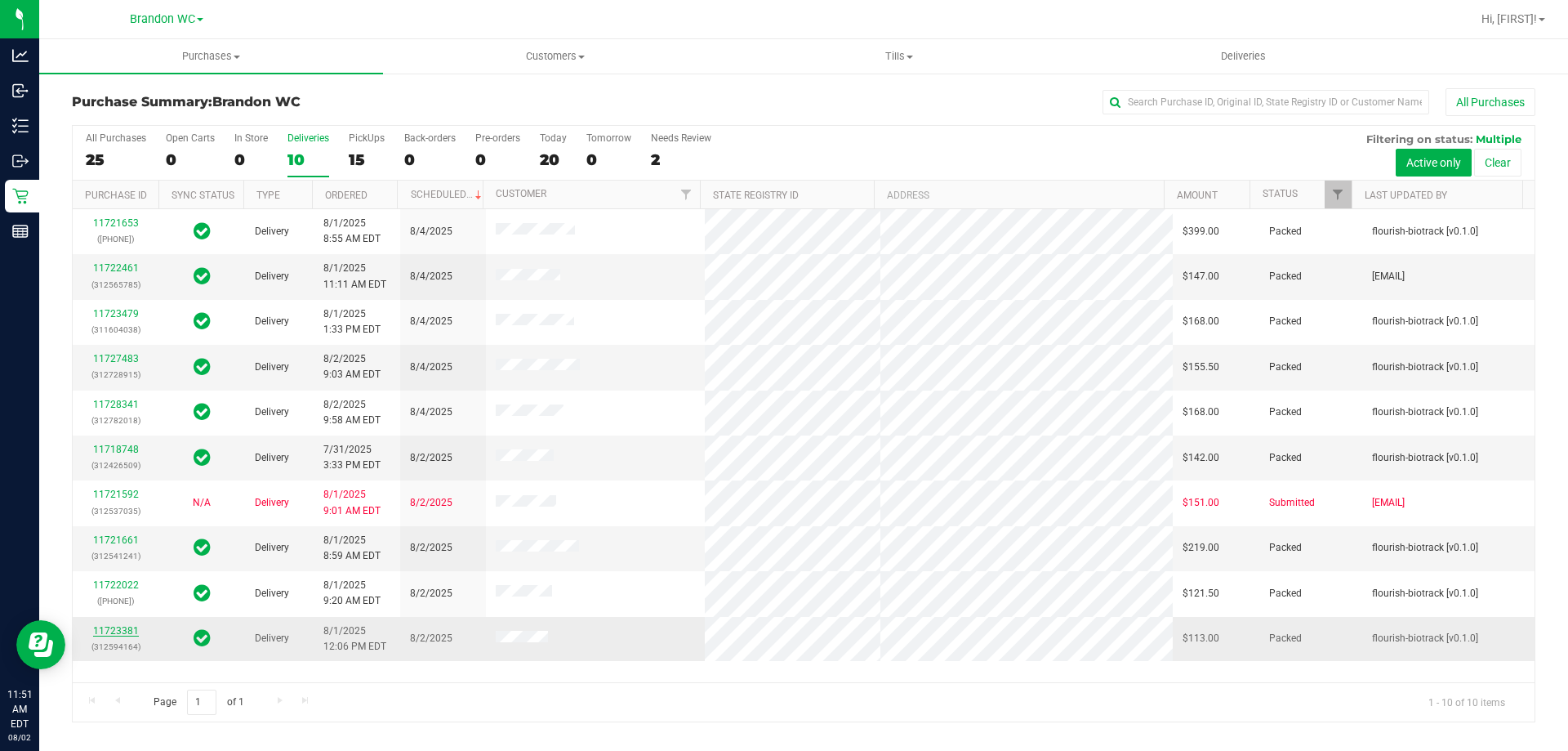 click on "11723381" at bounding box center [116, 631] 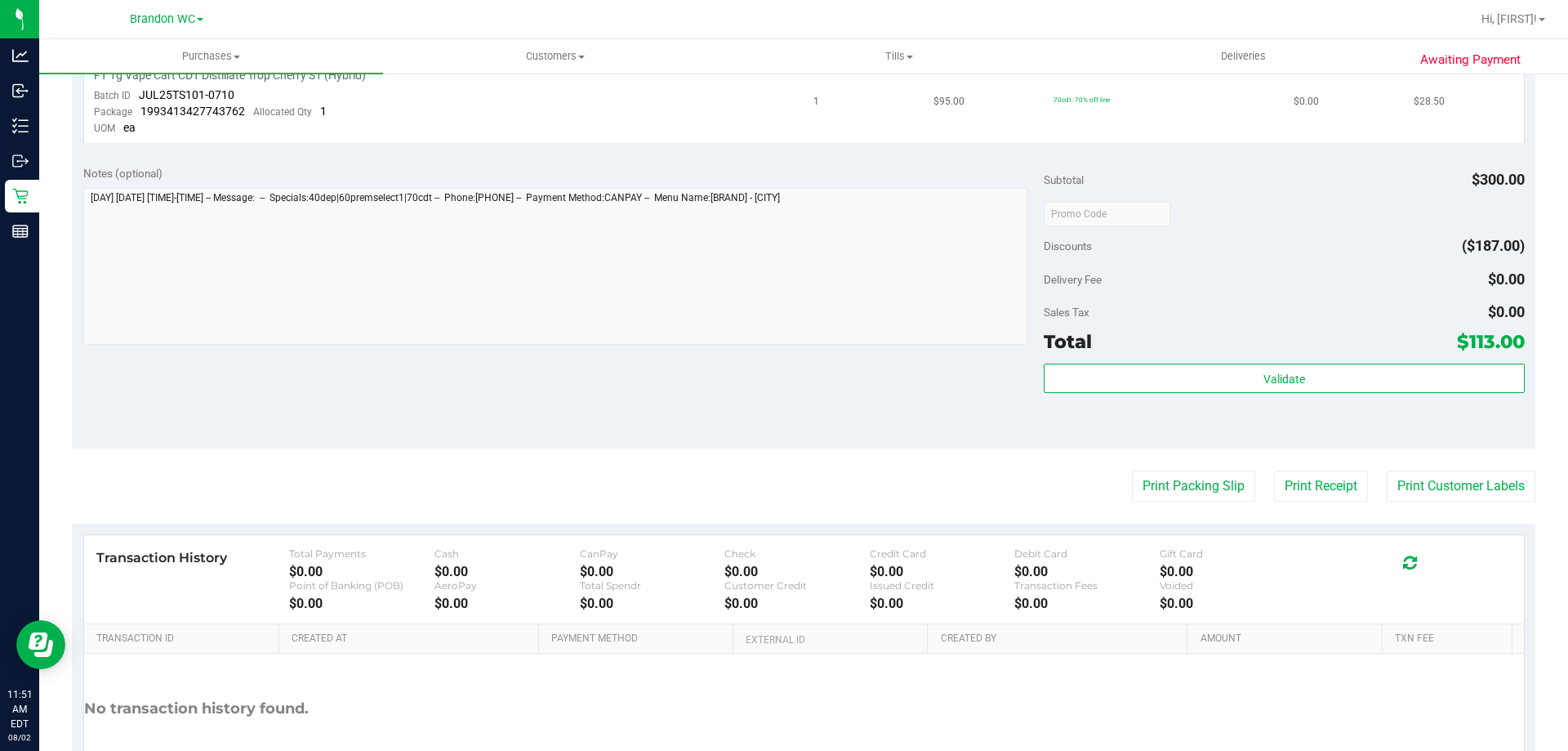 scroll, scrollTop: 817, scrollLeft: 0, axis: vertical 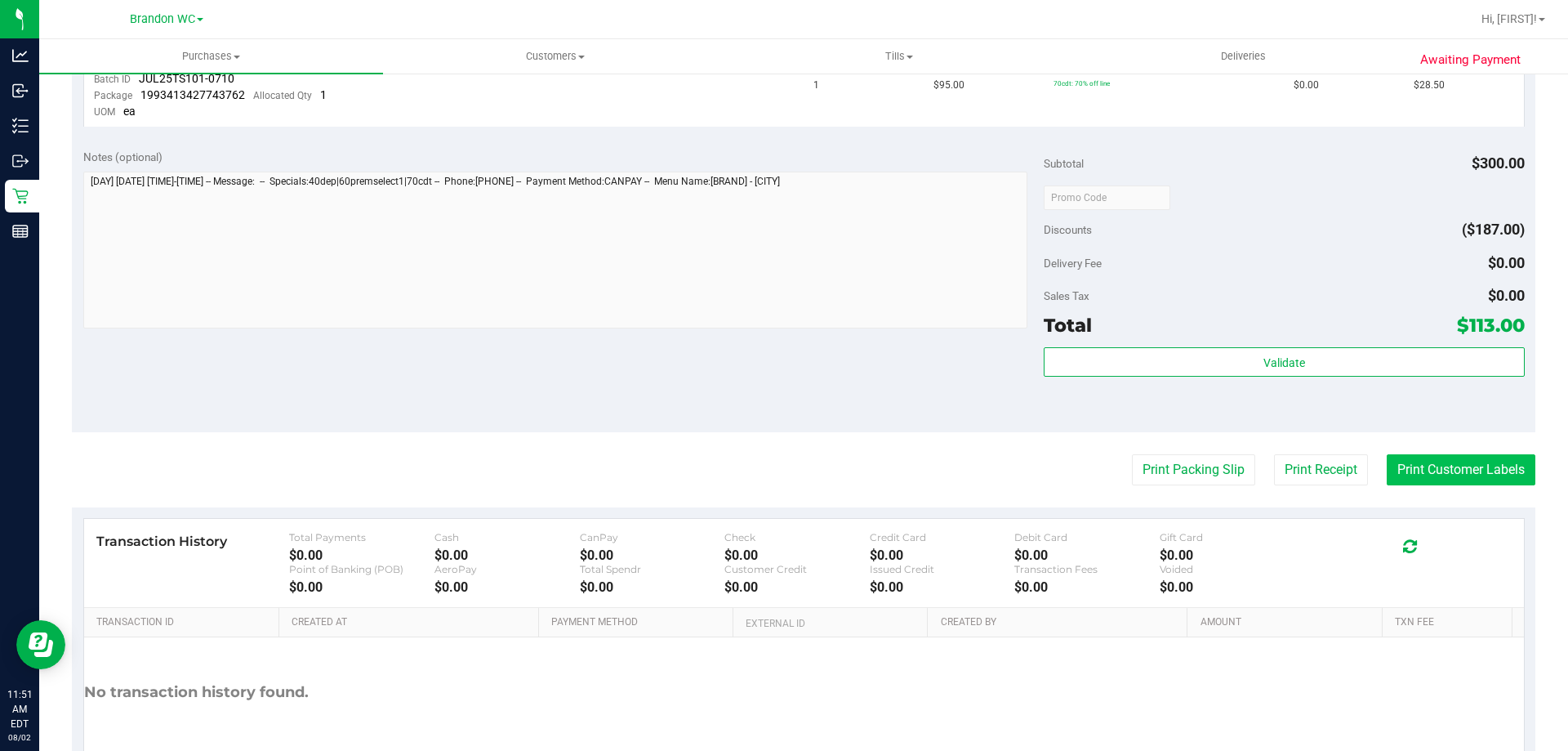 click on "Print Customer Labels" at bounding box center [1461, 470] 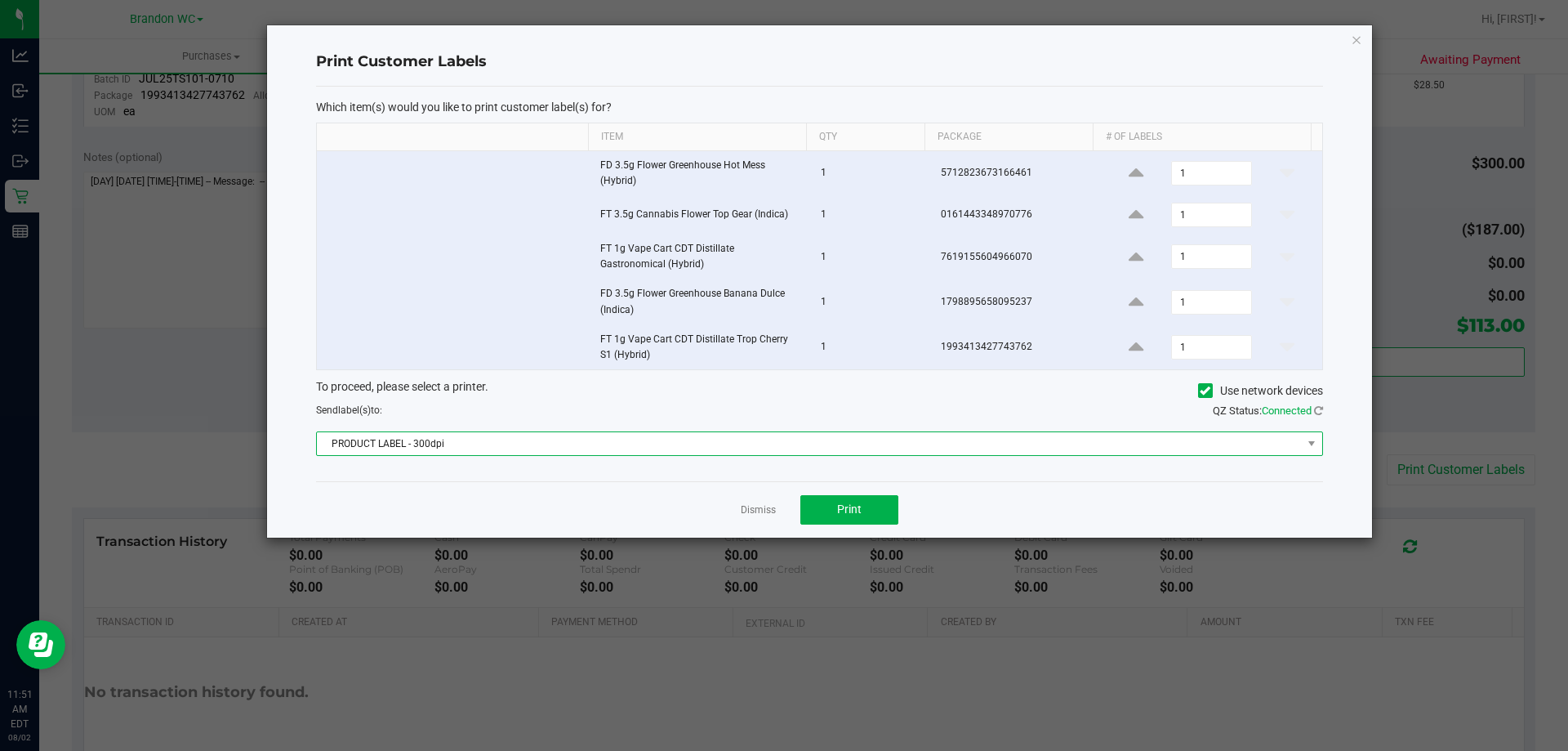 click on "PRODUCT LABEL - 300dpi" at bounding box center [809, 444] 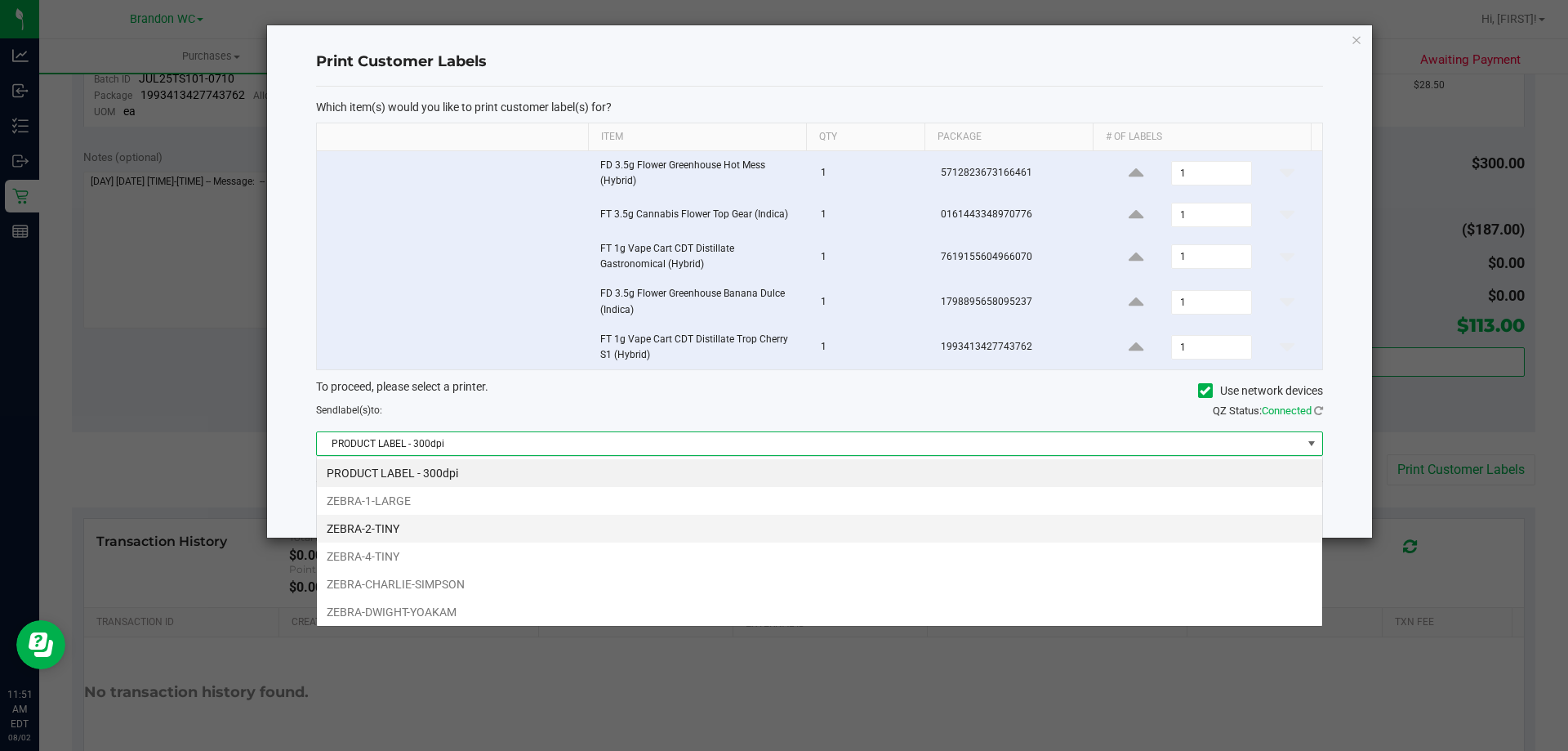 scroll, scrollTop: 81695, scrollLeft: 80660, axis: both 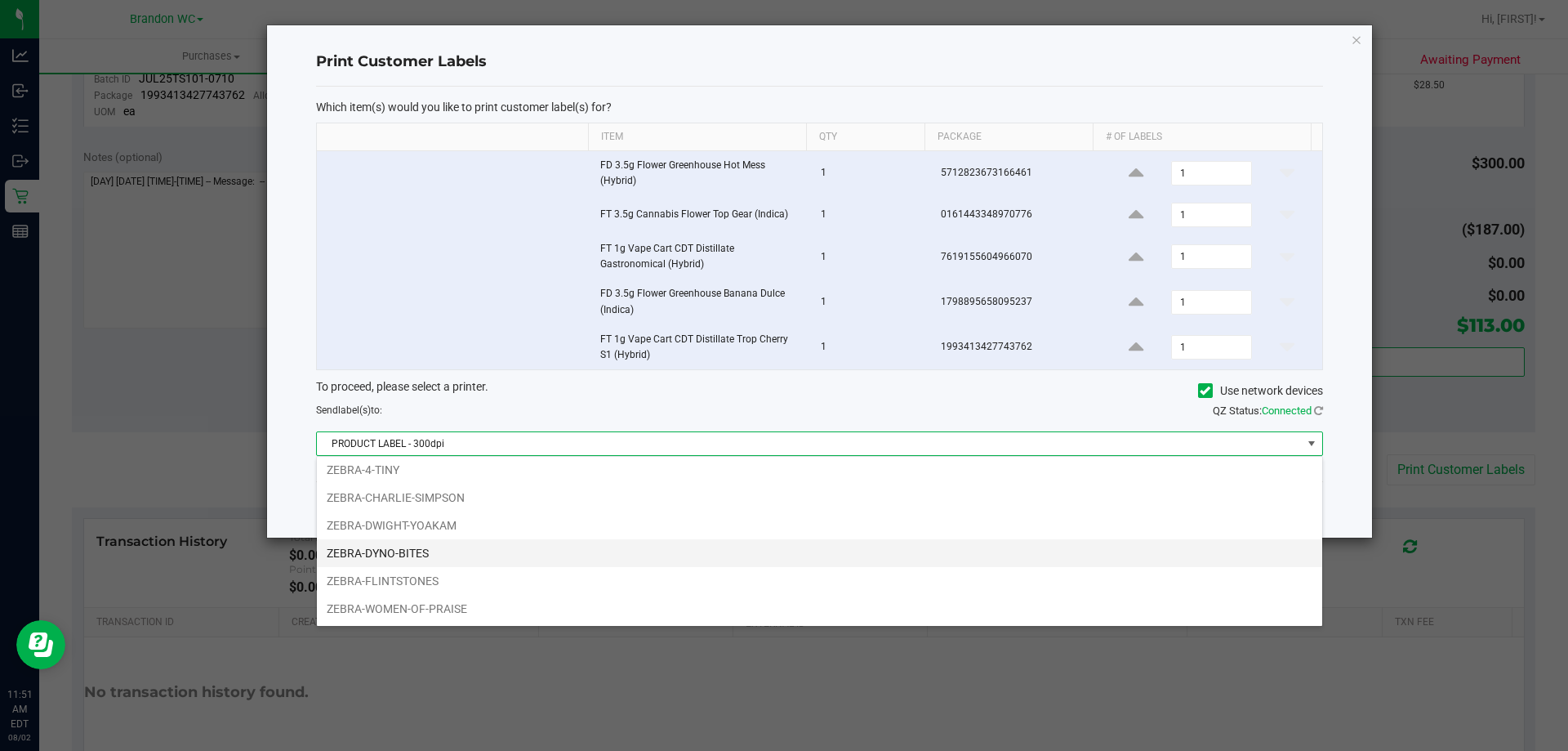 click on "ZEBRA-DYNO-BITES" at bounding box center [819, 553] 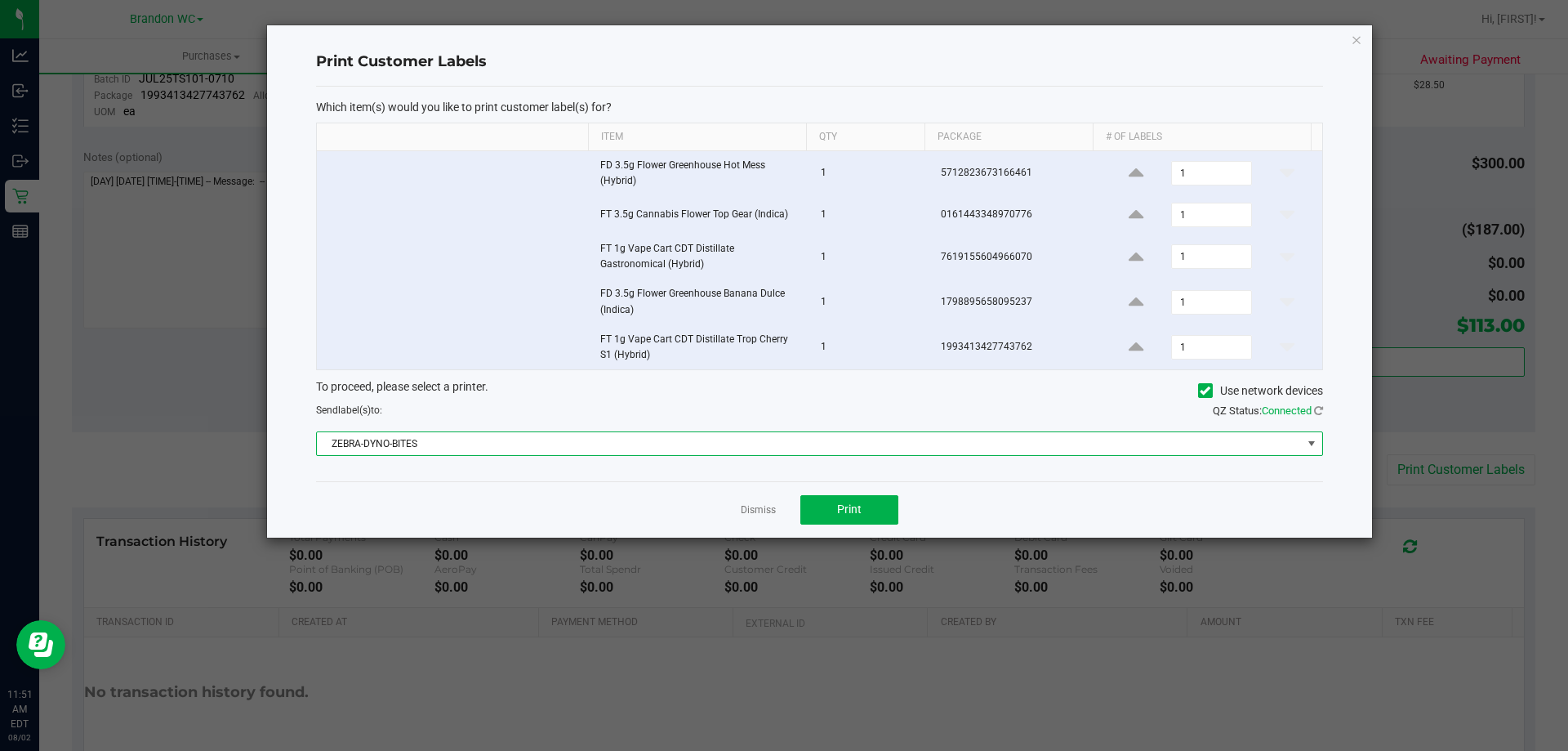 click on "Dismiss   Print" 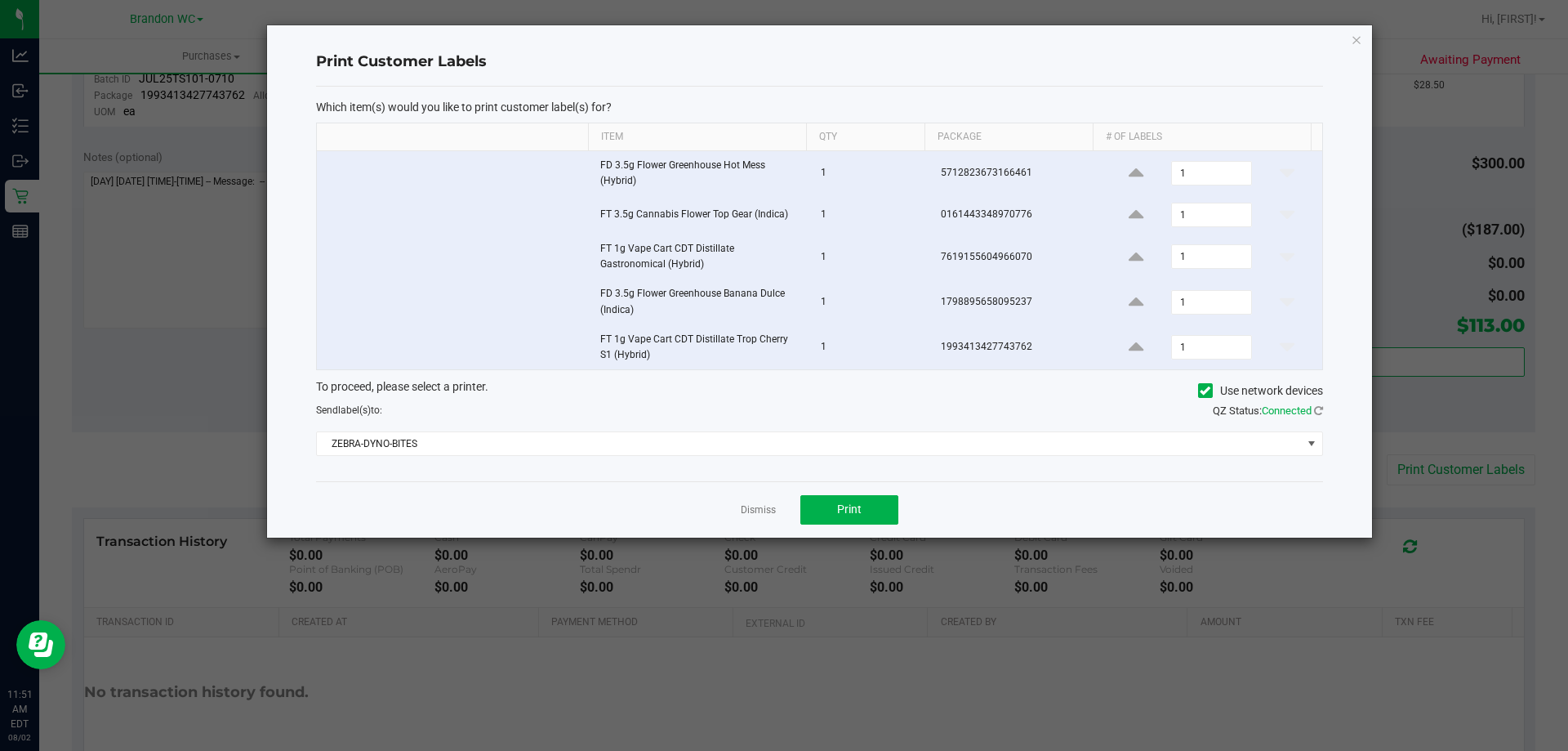 click on "Dismiss   Print" 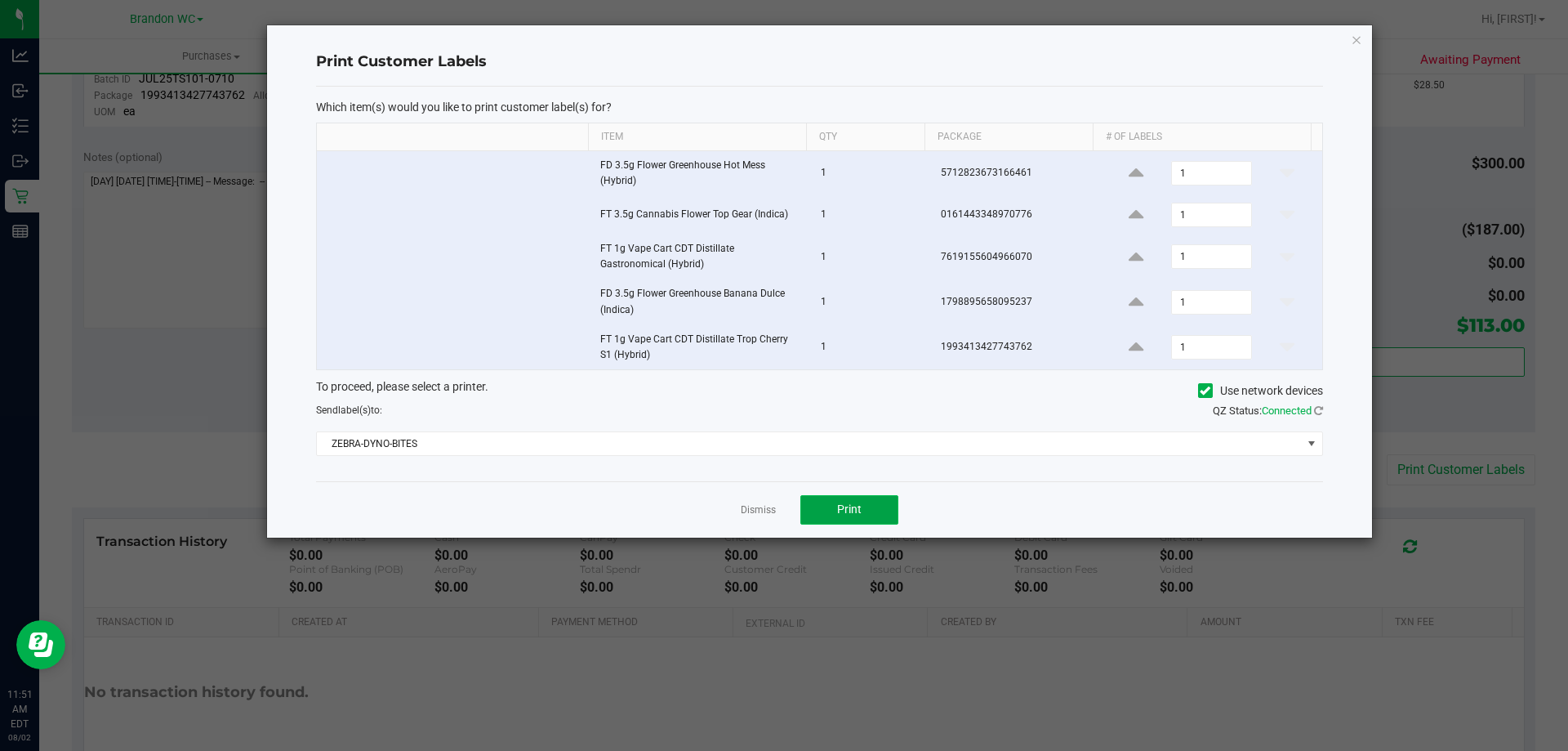 click on "Print" 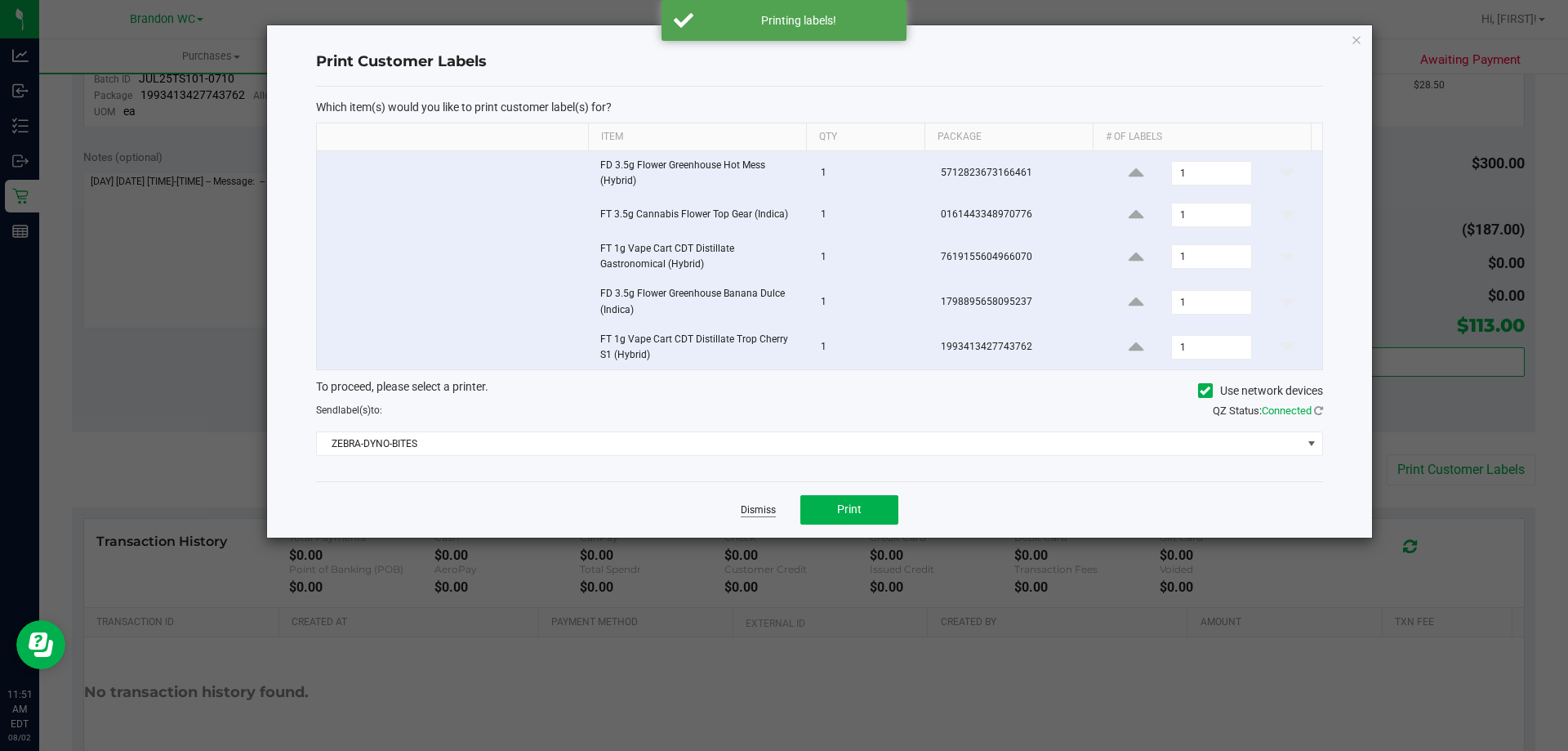 click on "Dismiss" 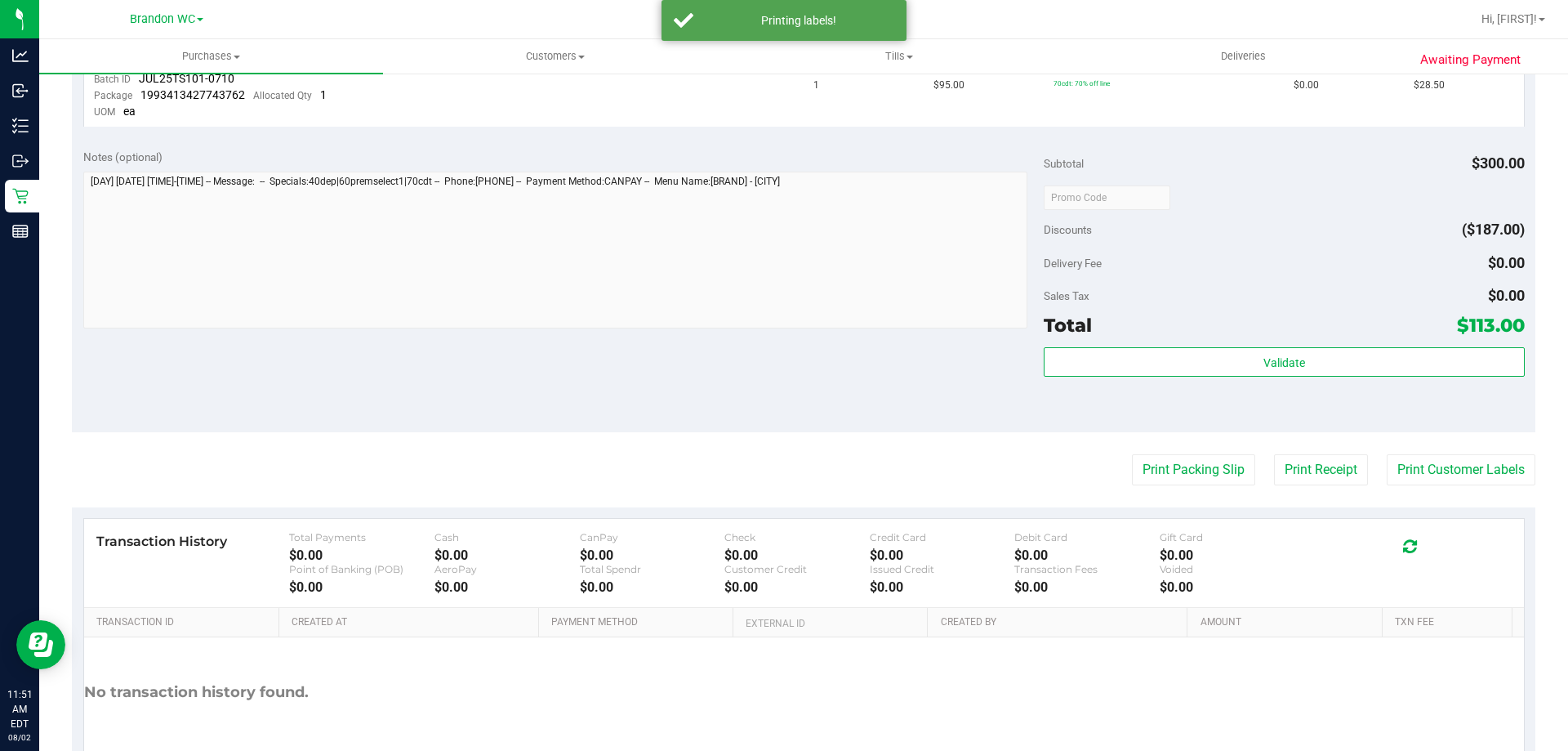 click on "Notes (optional)
Subtotal
$300.00
Discounts
($187.00)
Delivery Fee
$0.00
Sales Tax
$0.00
Total
$113.00" at bounding box center (804, 285) 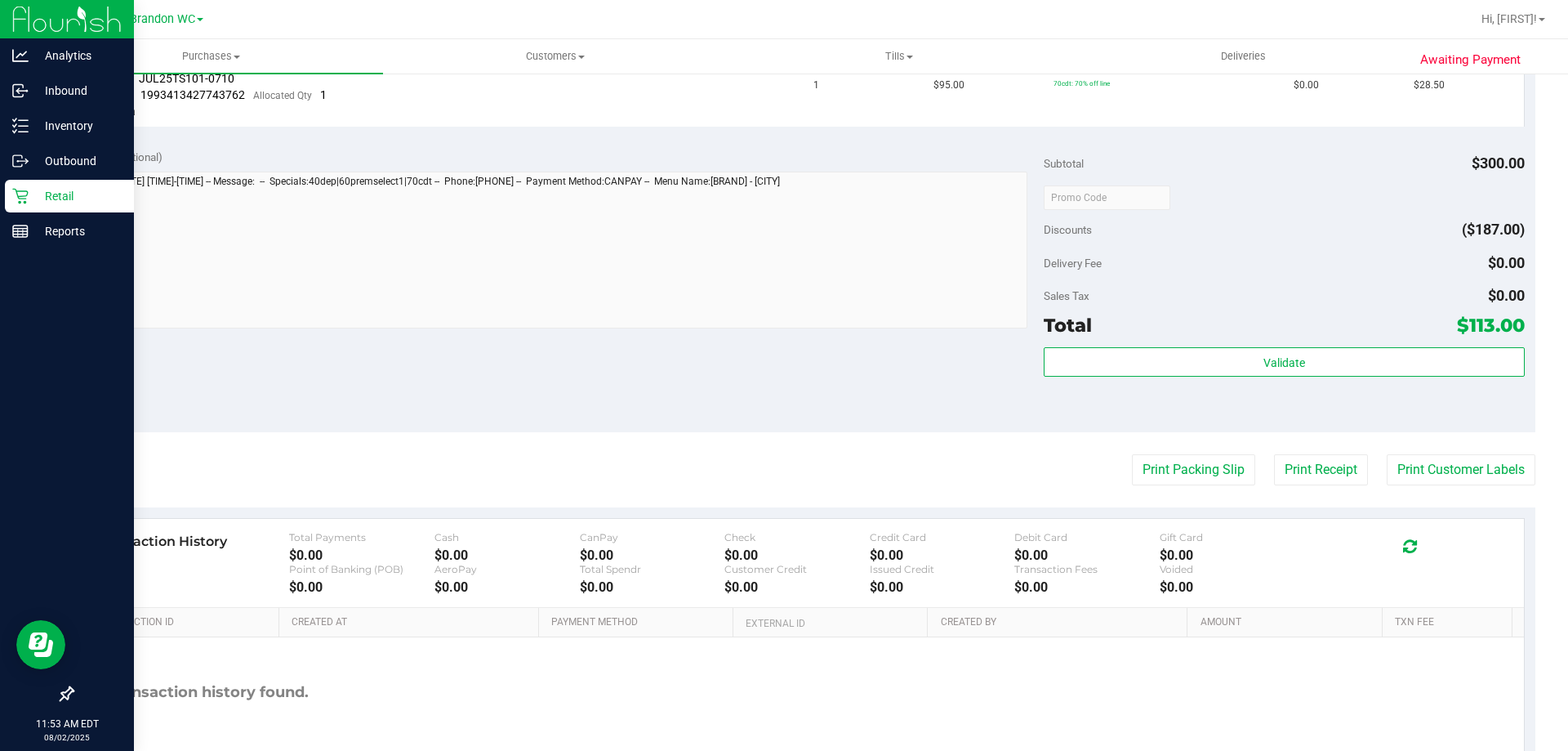 click on "Retail" at bounding box center (78, 196) 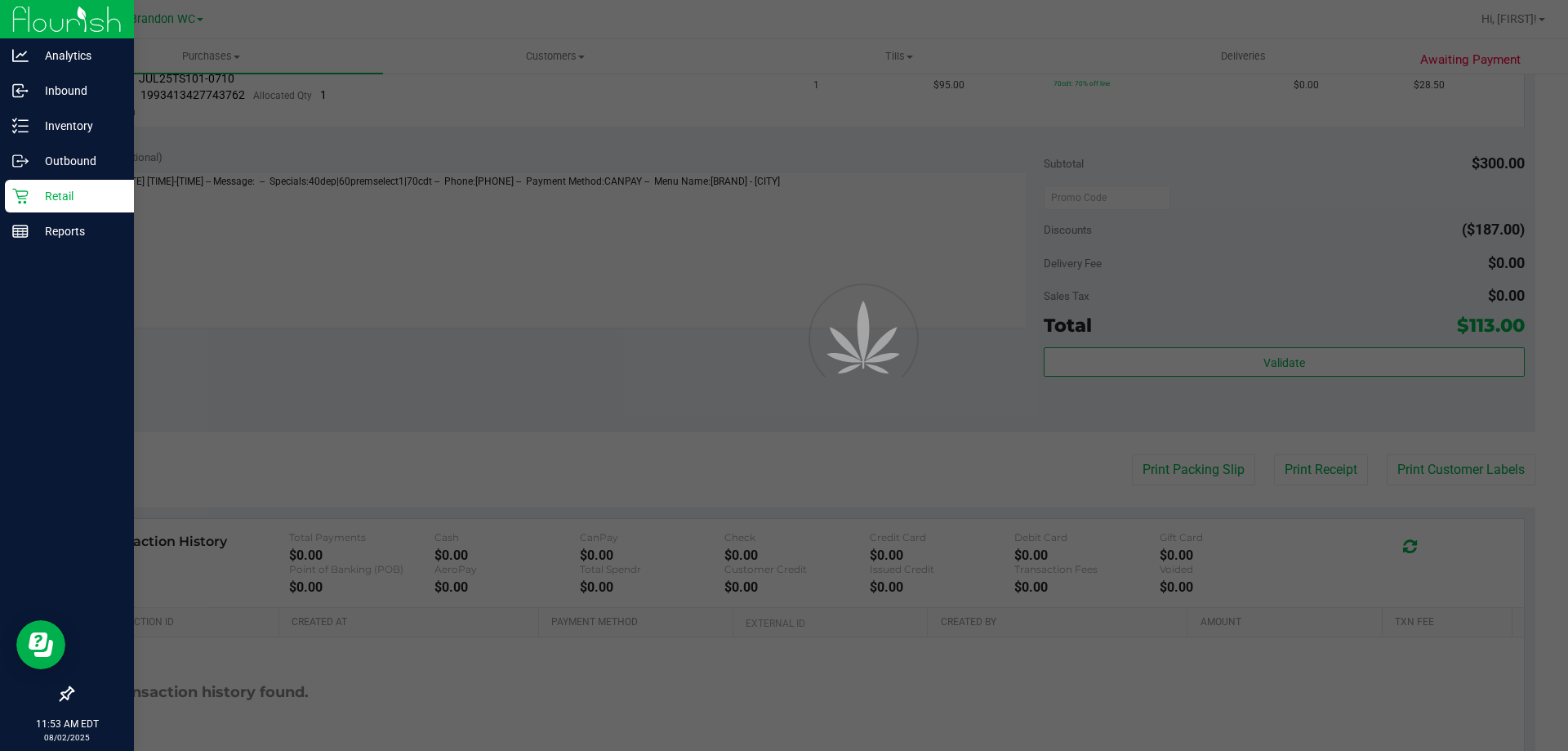scroll, scrollTop: 0, scrollLeft: 0, axis: both 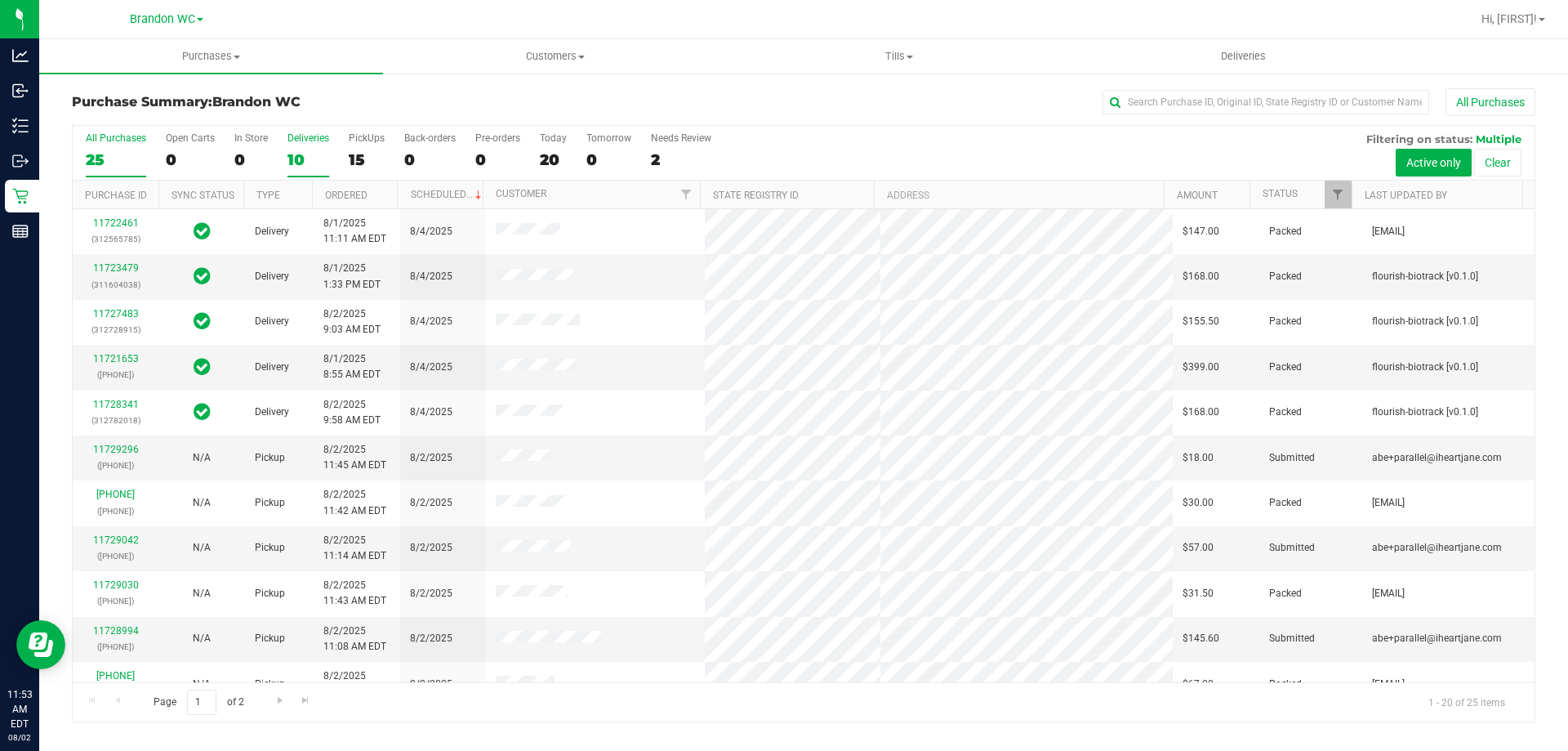 click on "10" at bounding box center (308, 159) 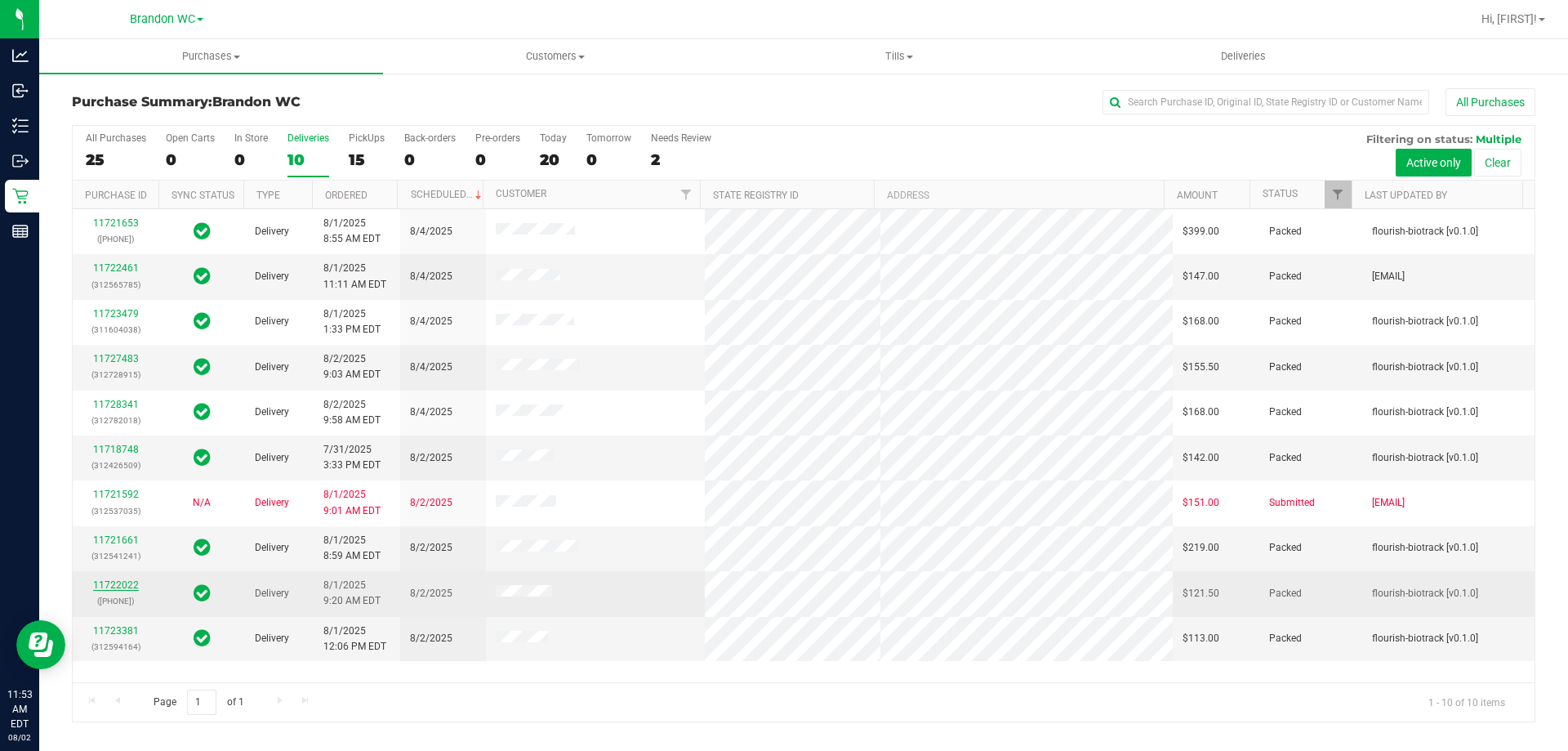 click on "11722022" at bounding box center [116, 585] 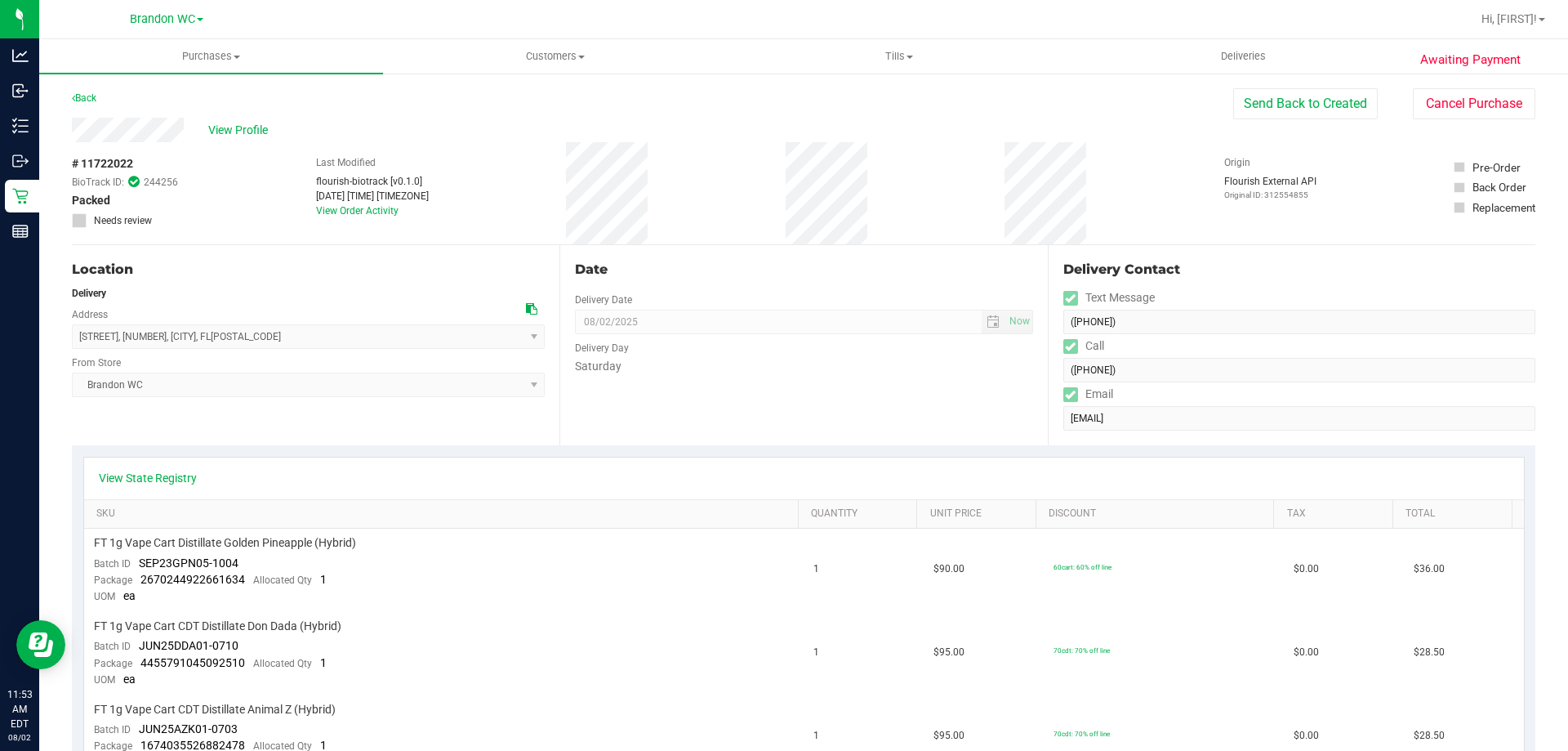 drag, startPoint x: 385, startPoint y: 120, endPoint x: 394, endPoint y: 137, distance: 19.23538 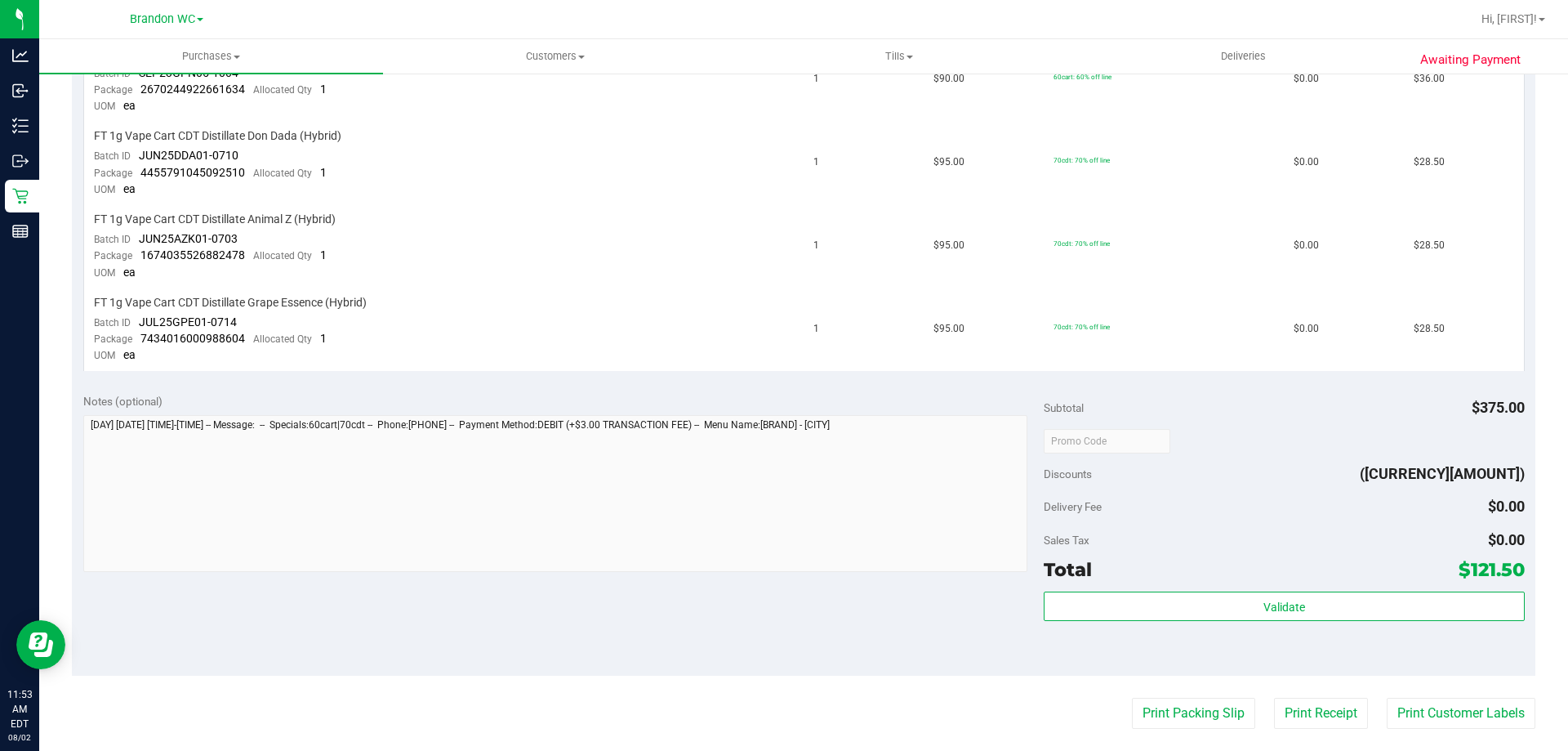 scroll, scrollTop: 735, scrollLeft: 0, axis: vertical 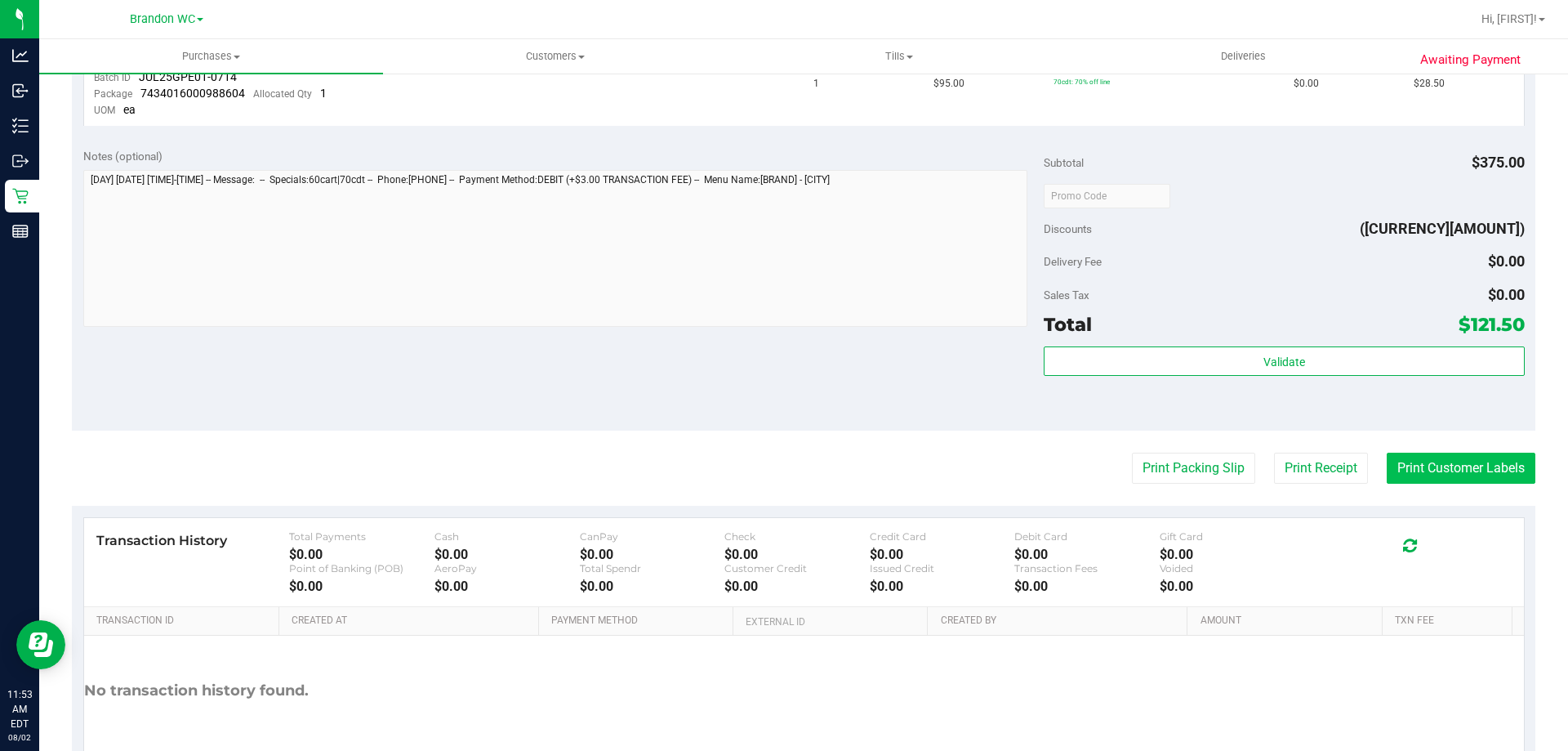 click on "Print Customer Labels" at bounding box center [1461, 468] 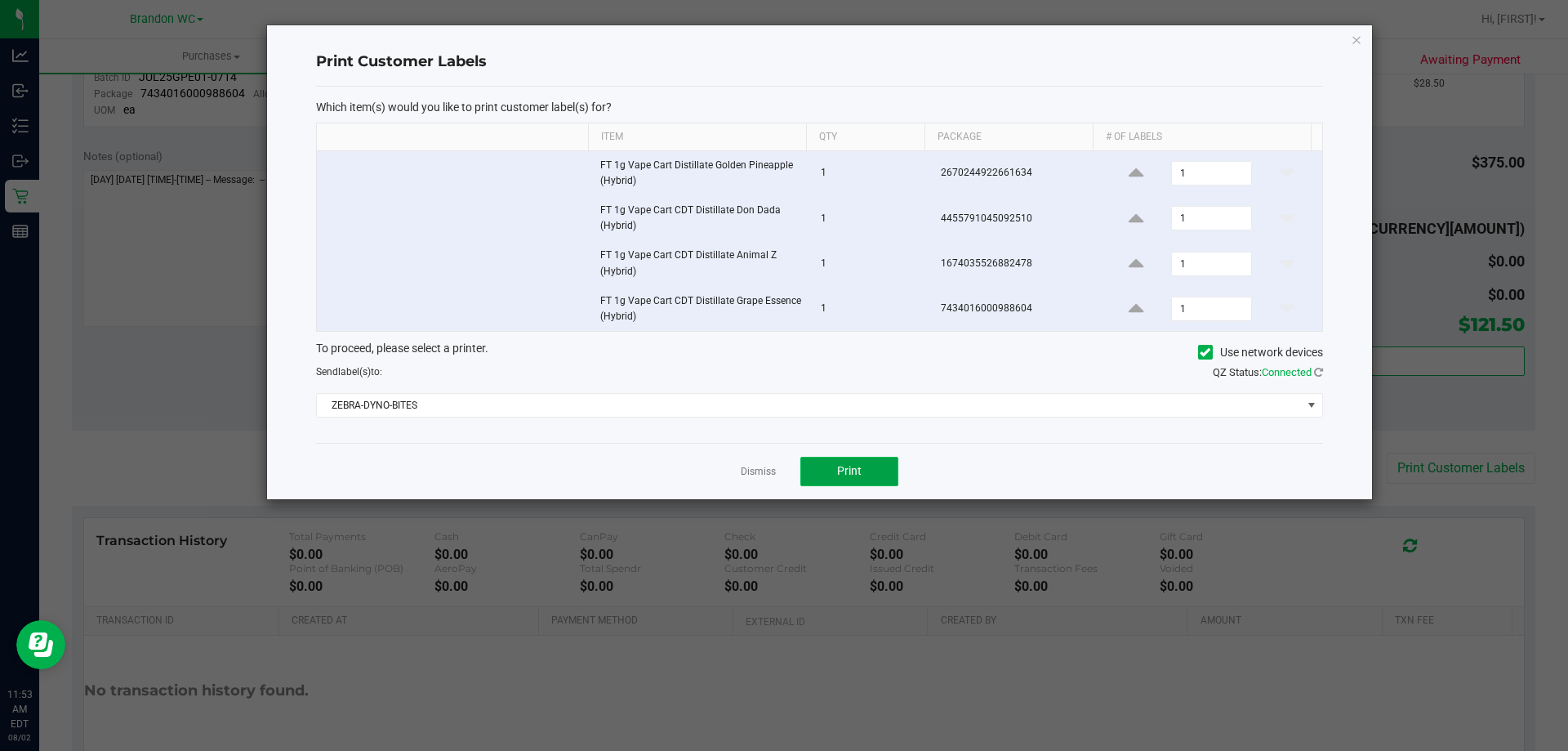 click on "Print" 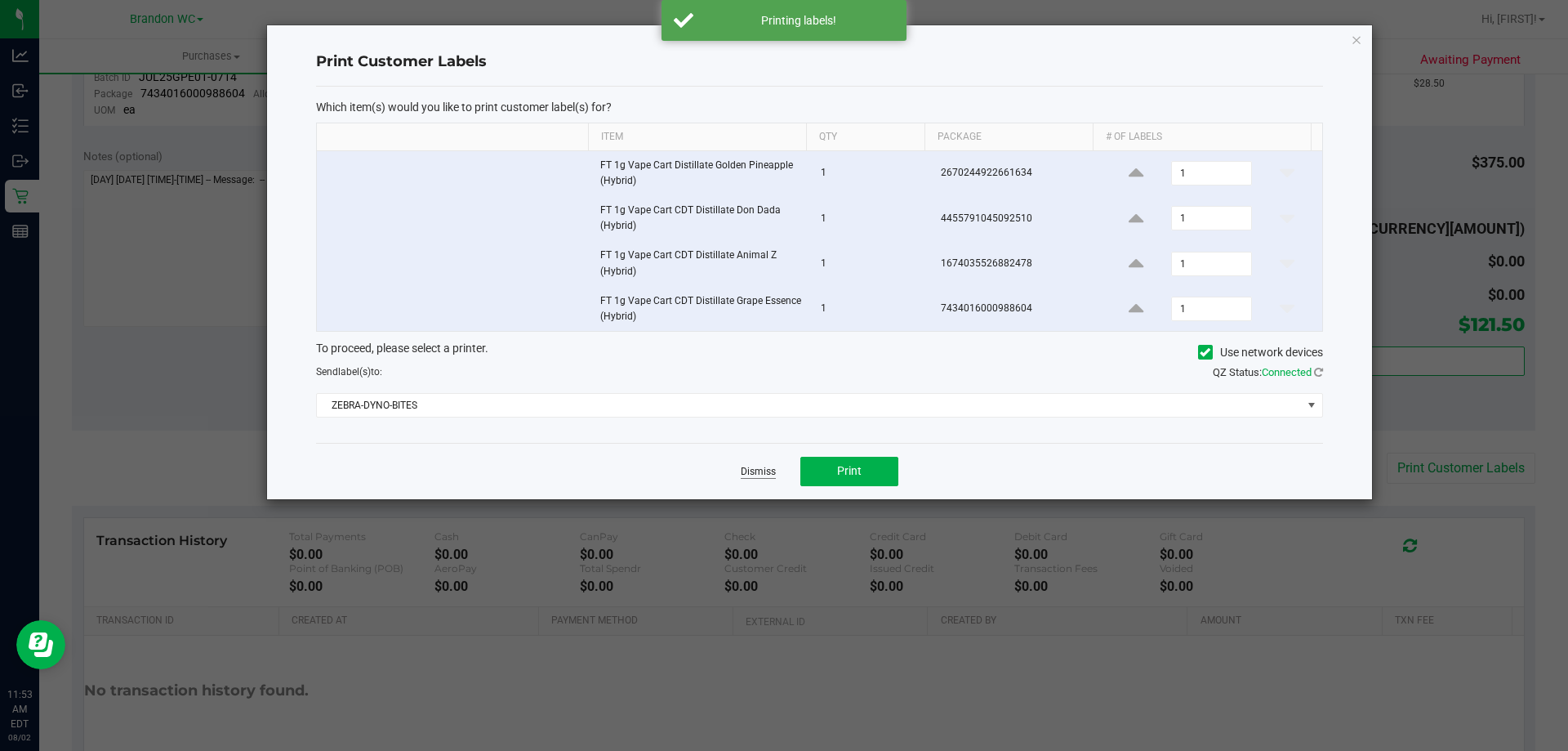 click on "Dismiss" 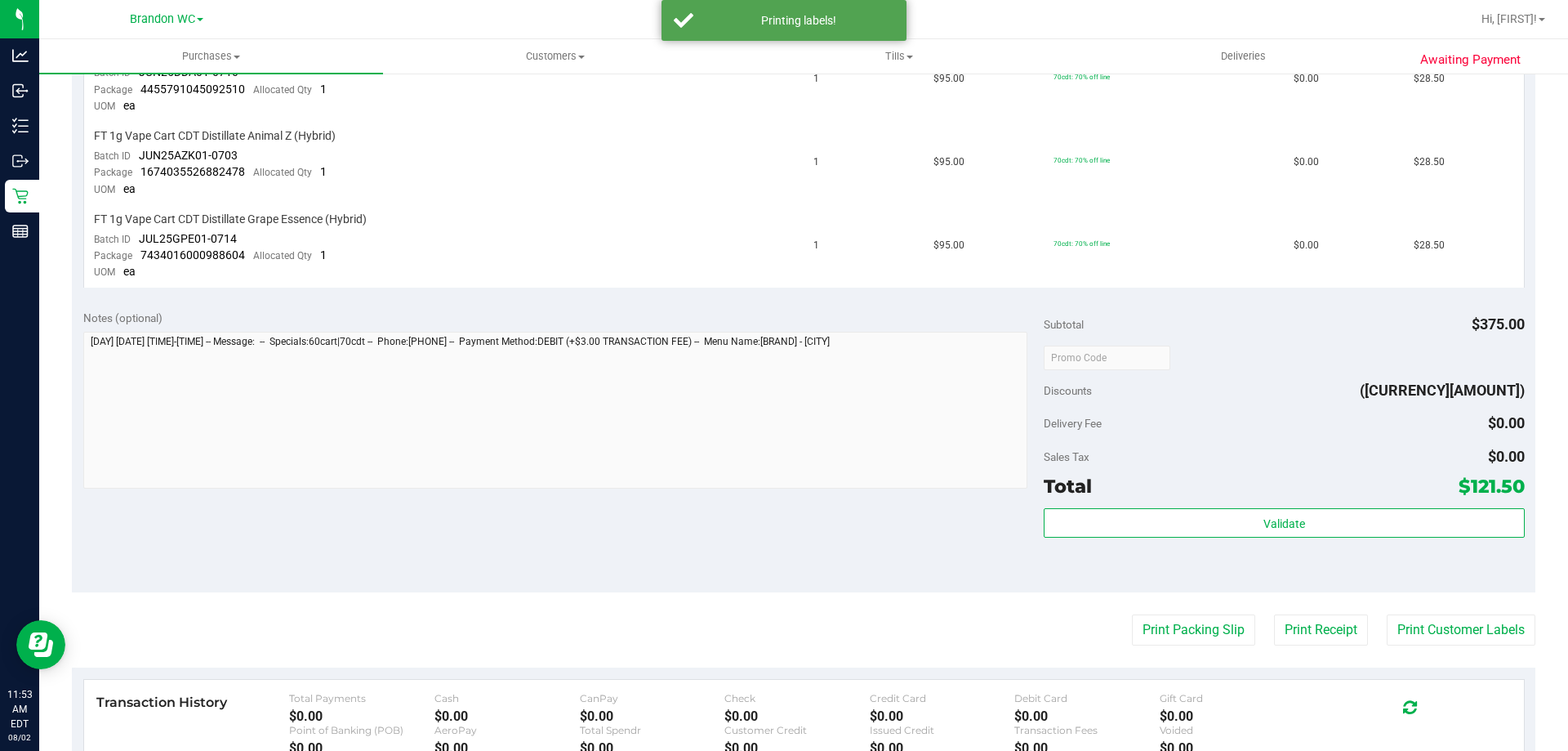 scroll, scrollTop: 572, scrollLeft: 0, axis: vertical 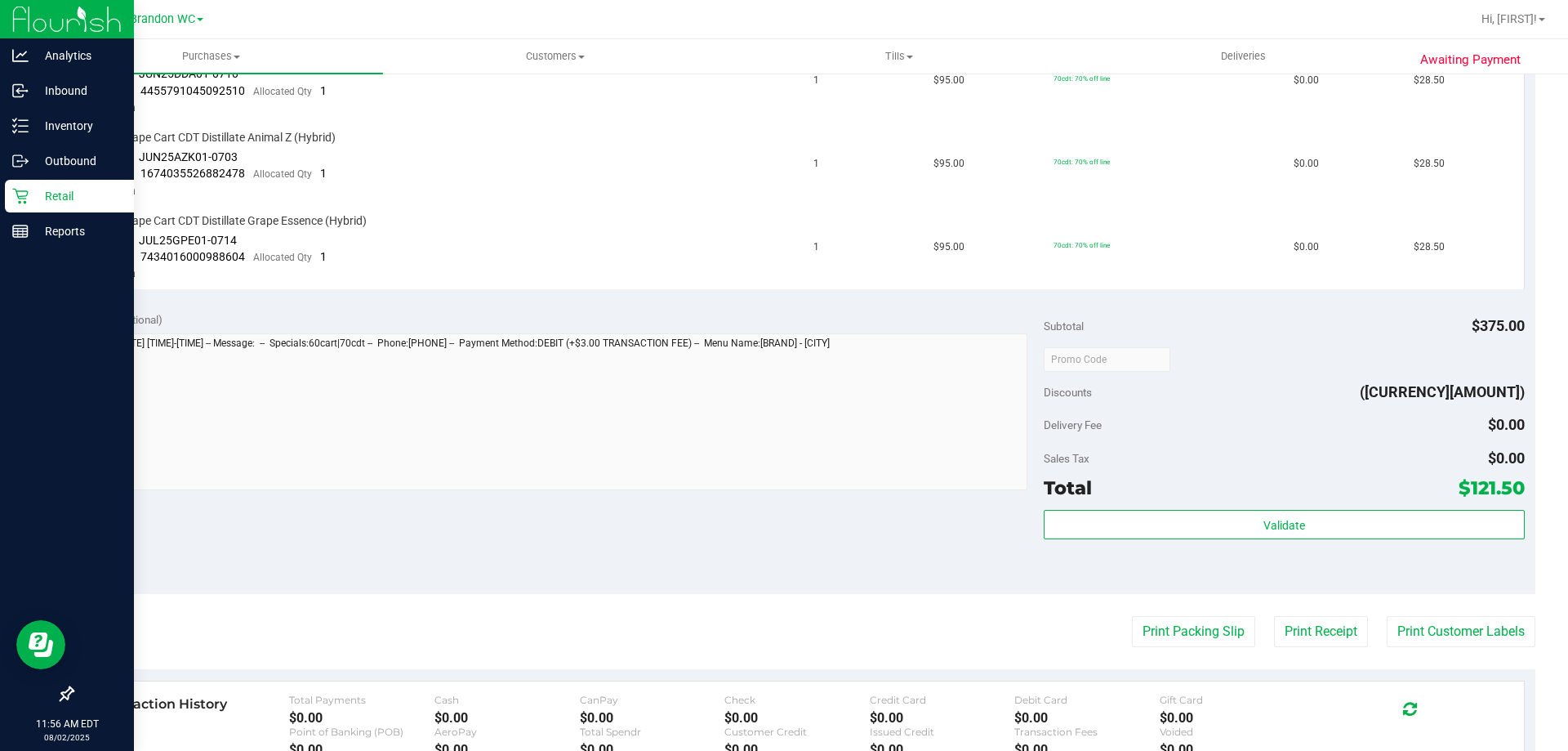 click on "Retail" at bounding box center (78, 196) 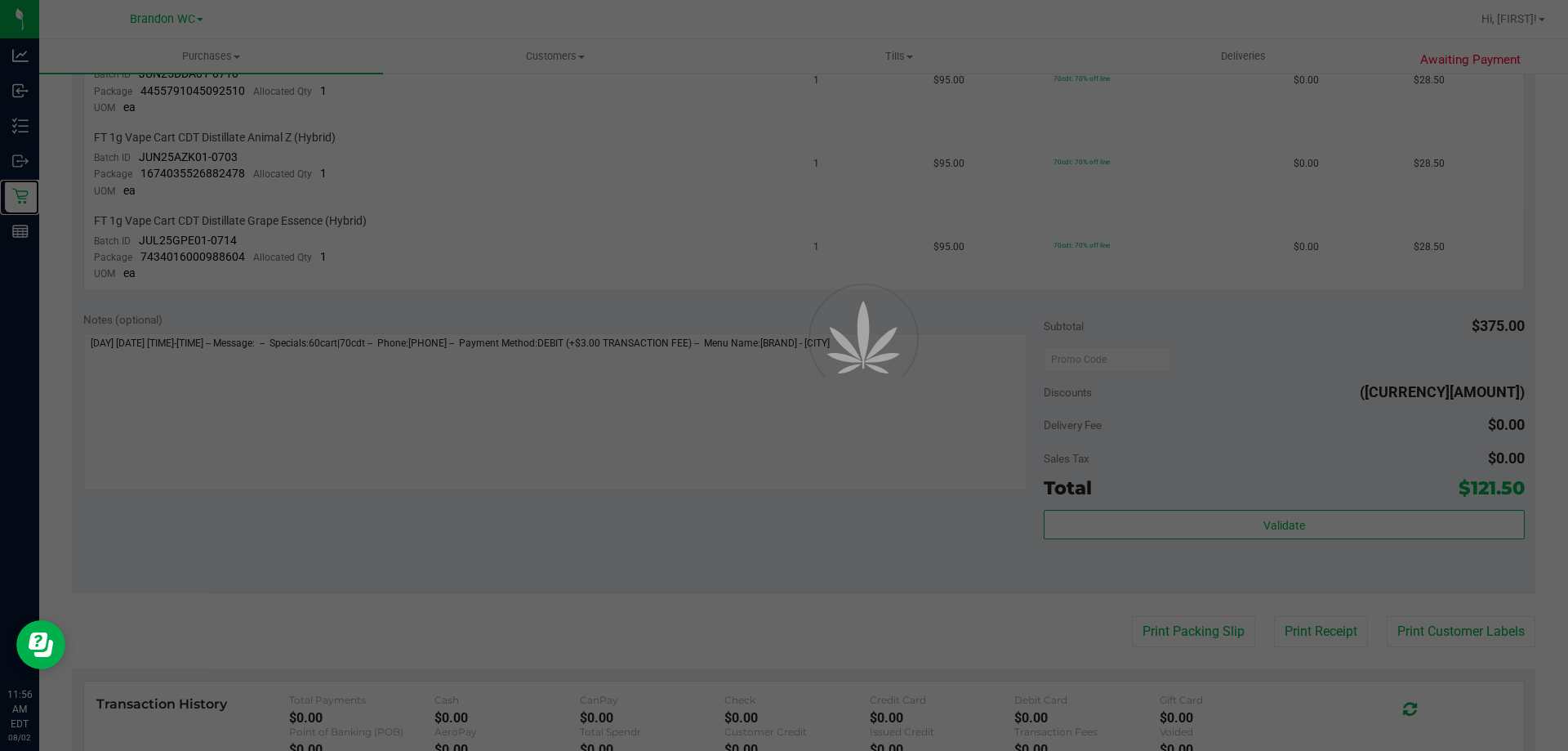 scroll, scrollTop: 0, scrollLeft: 0, axis: both 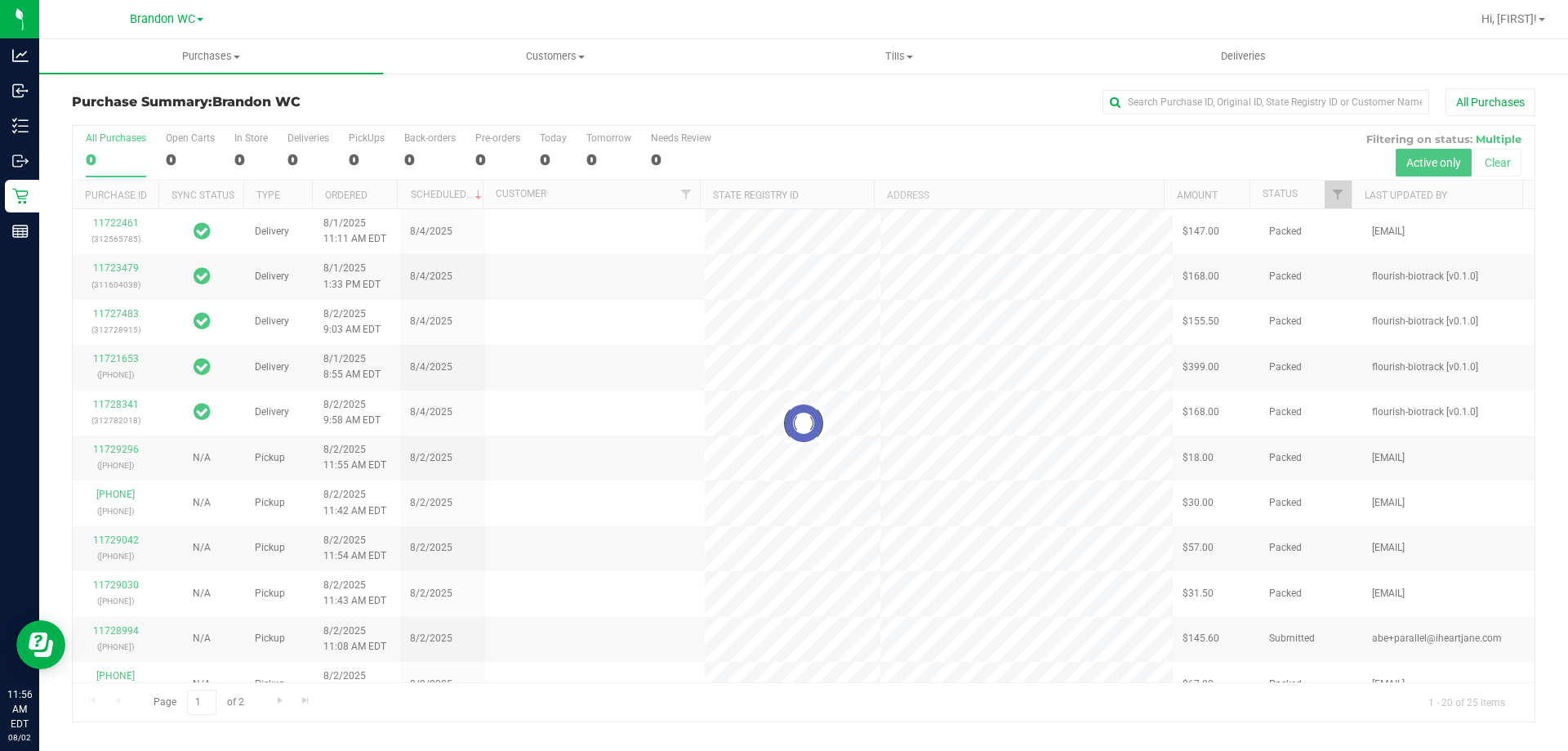 click at bounding box center [804, 423] 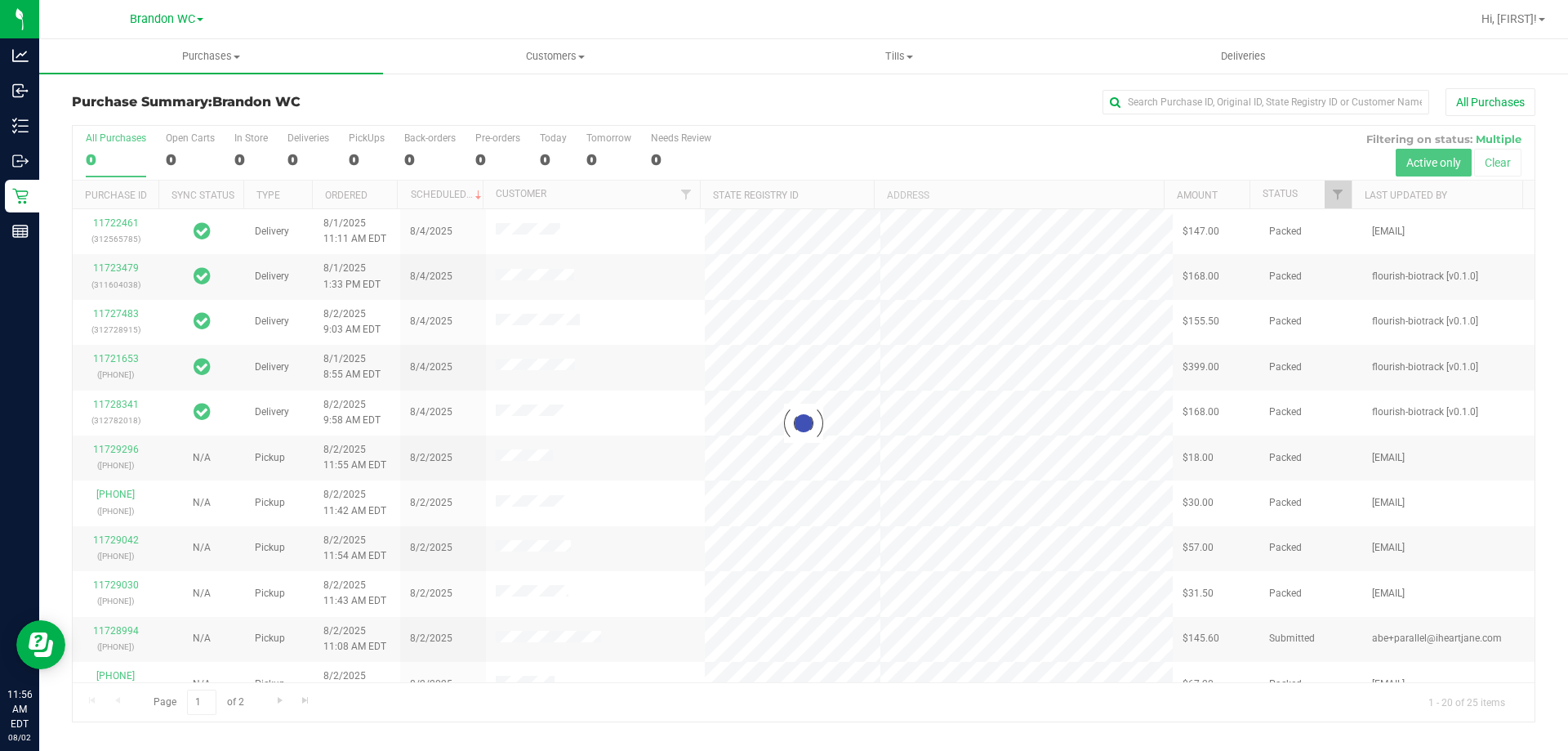 click at bounding box center (804, 423) 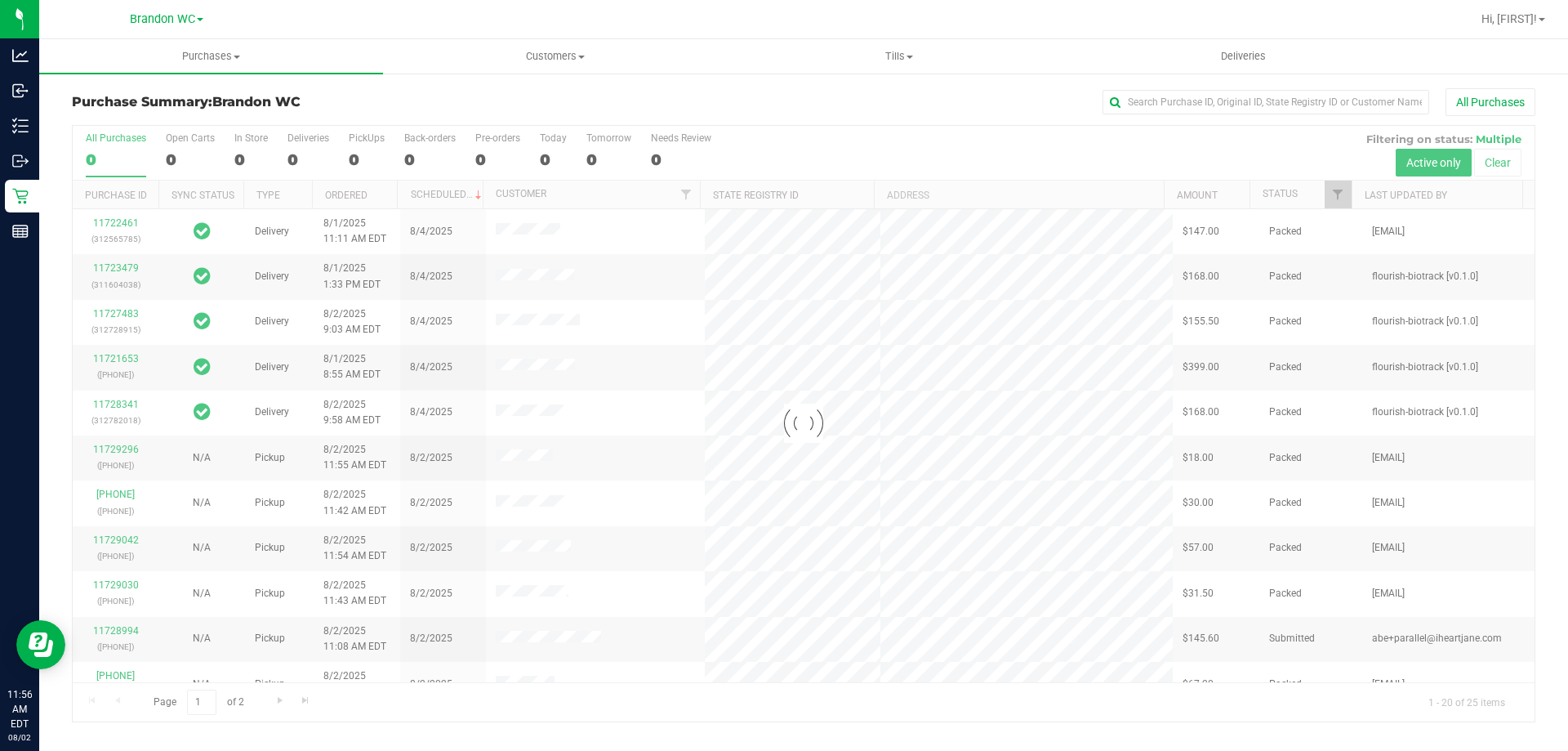 click at bounding box center [804, 423] 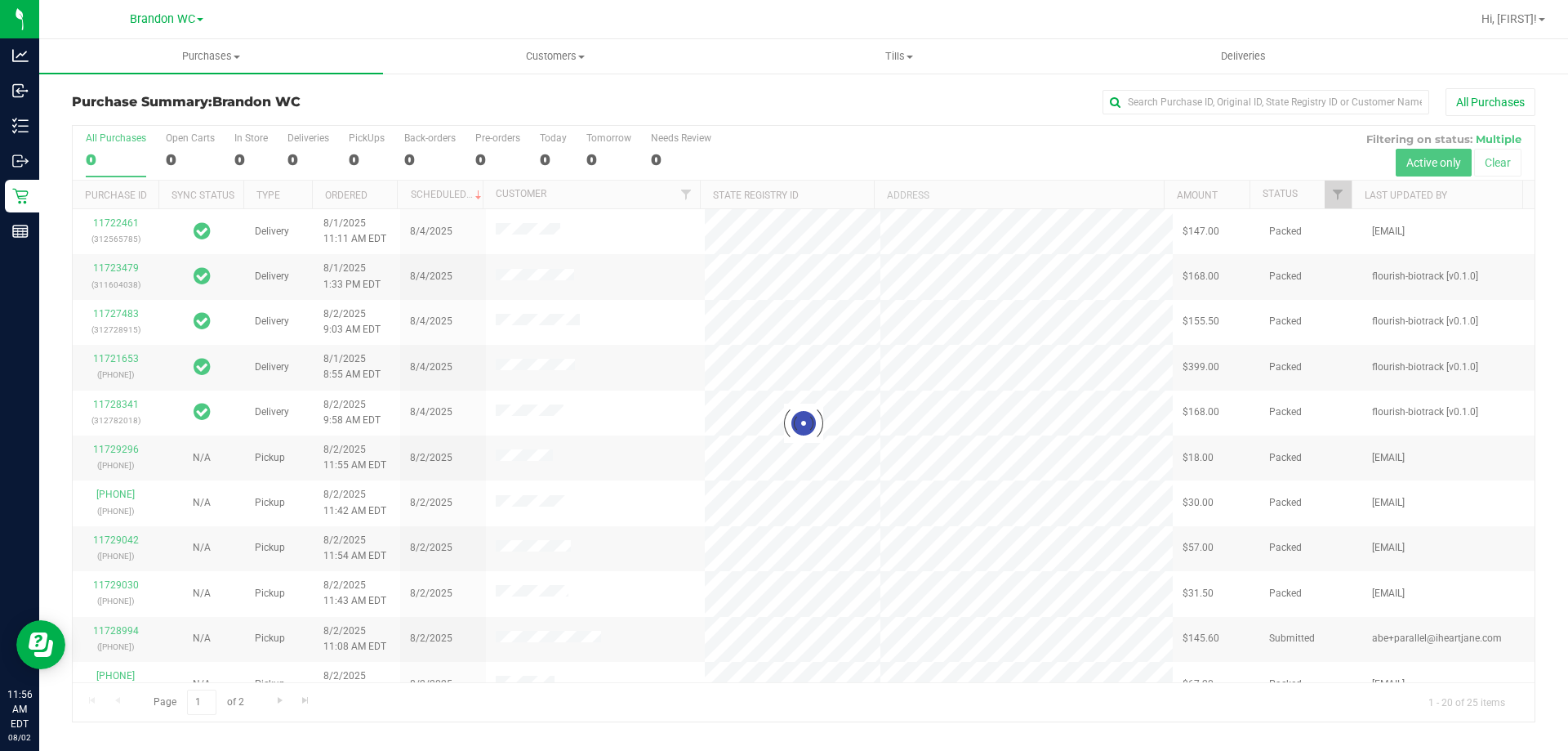 click on "Deliveries
0" at bounding box center (0, 0) 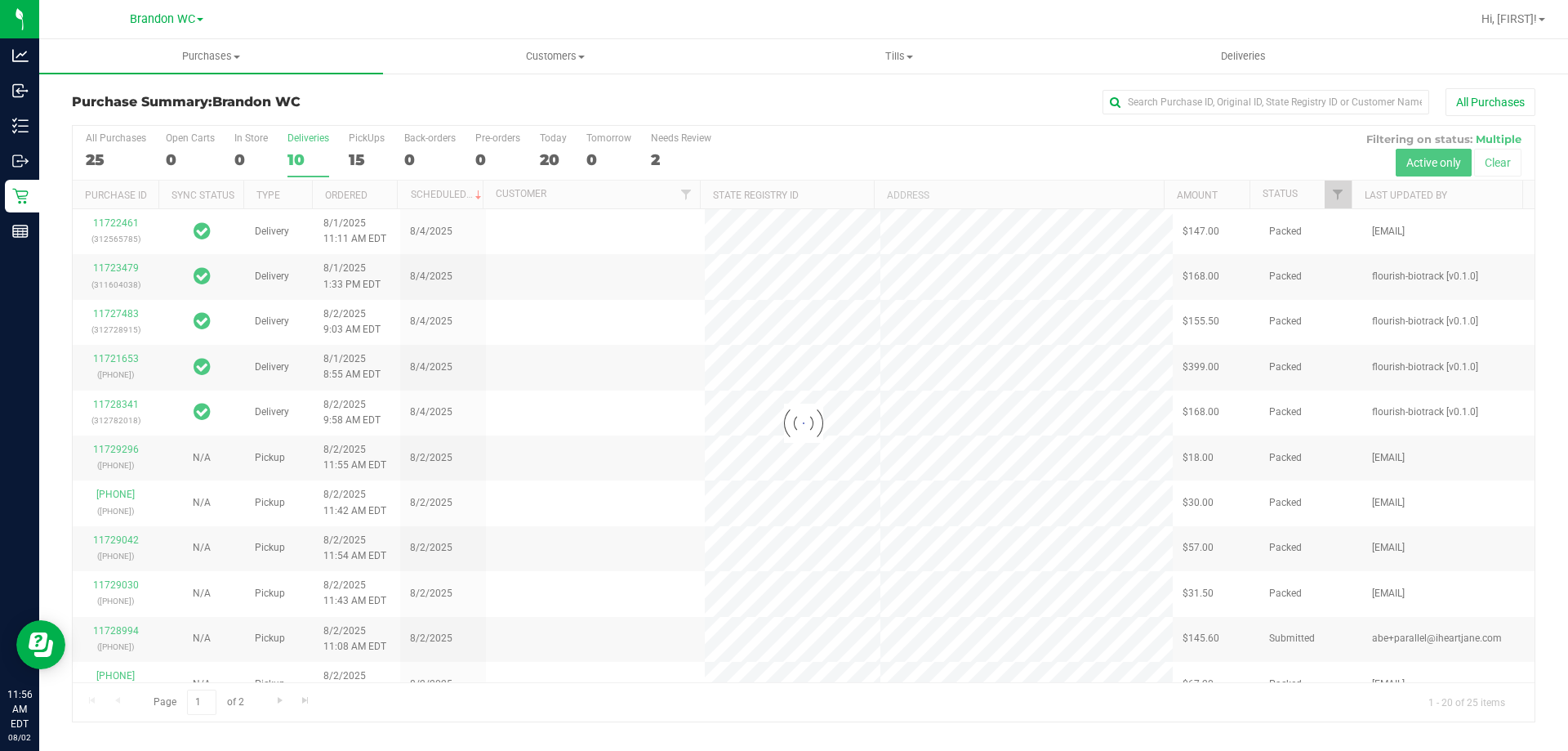 click at bounding box center [804, 423] 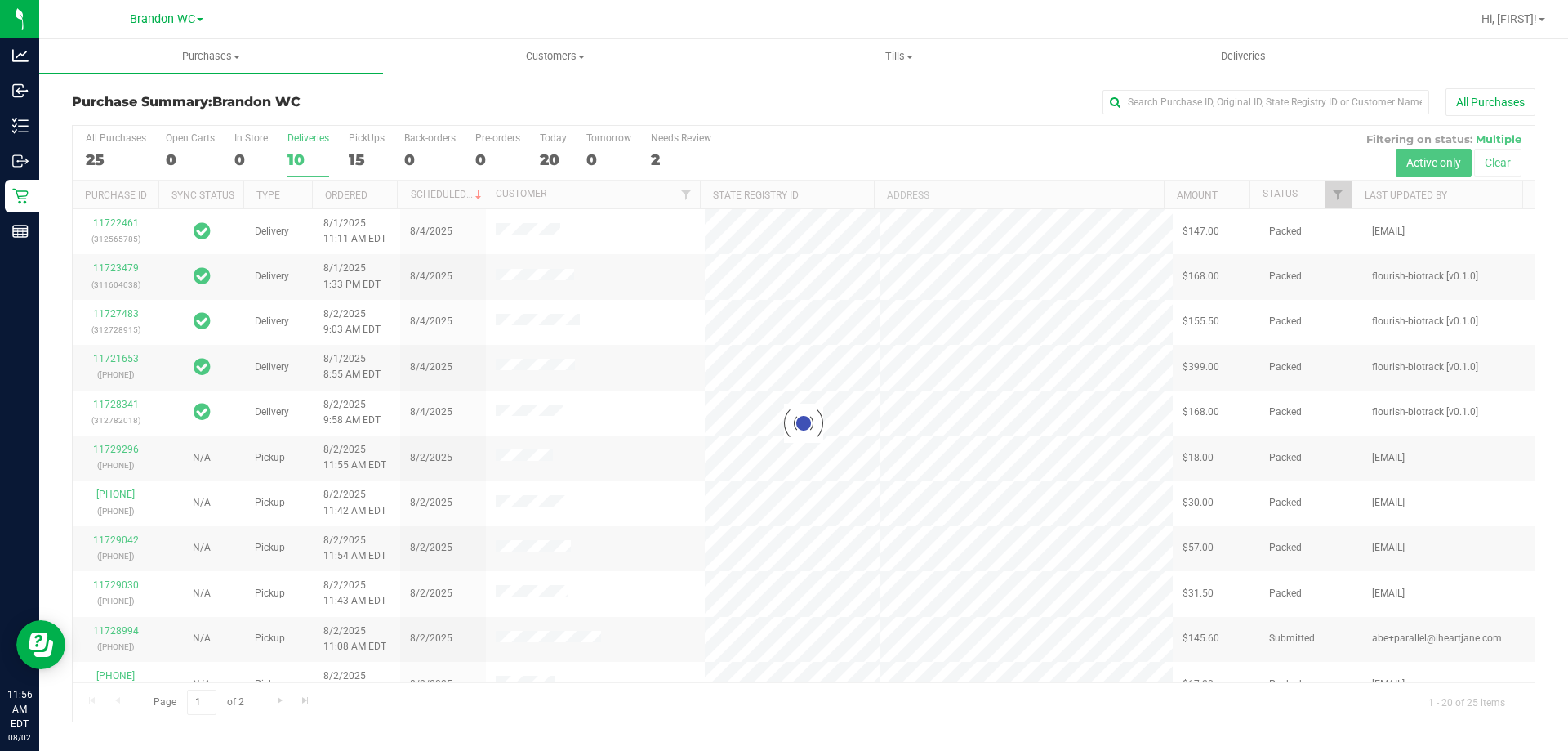 click at bounding box center [804, 423] 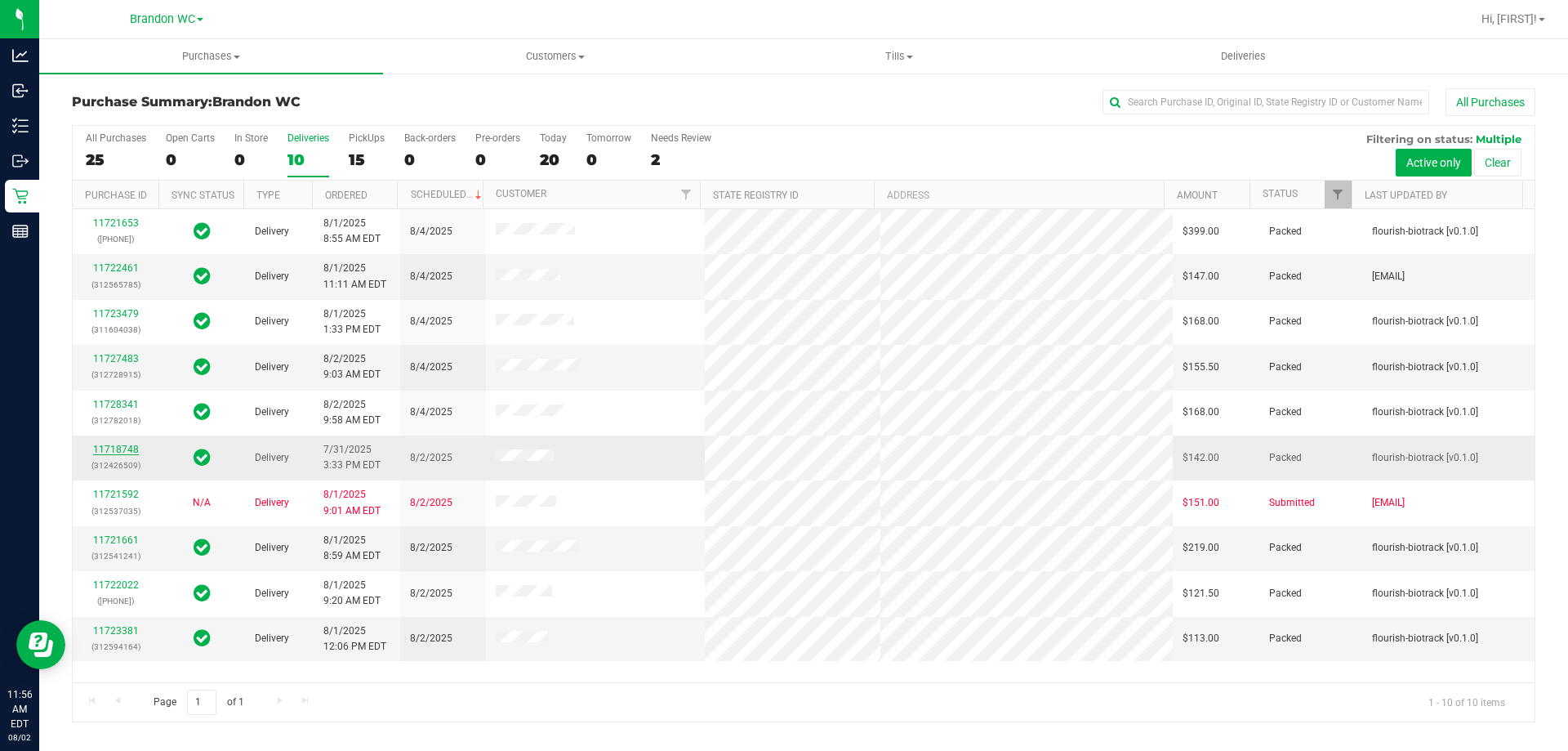 click on "11718748" at bounding box center [116, 449] 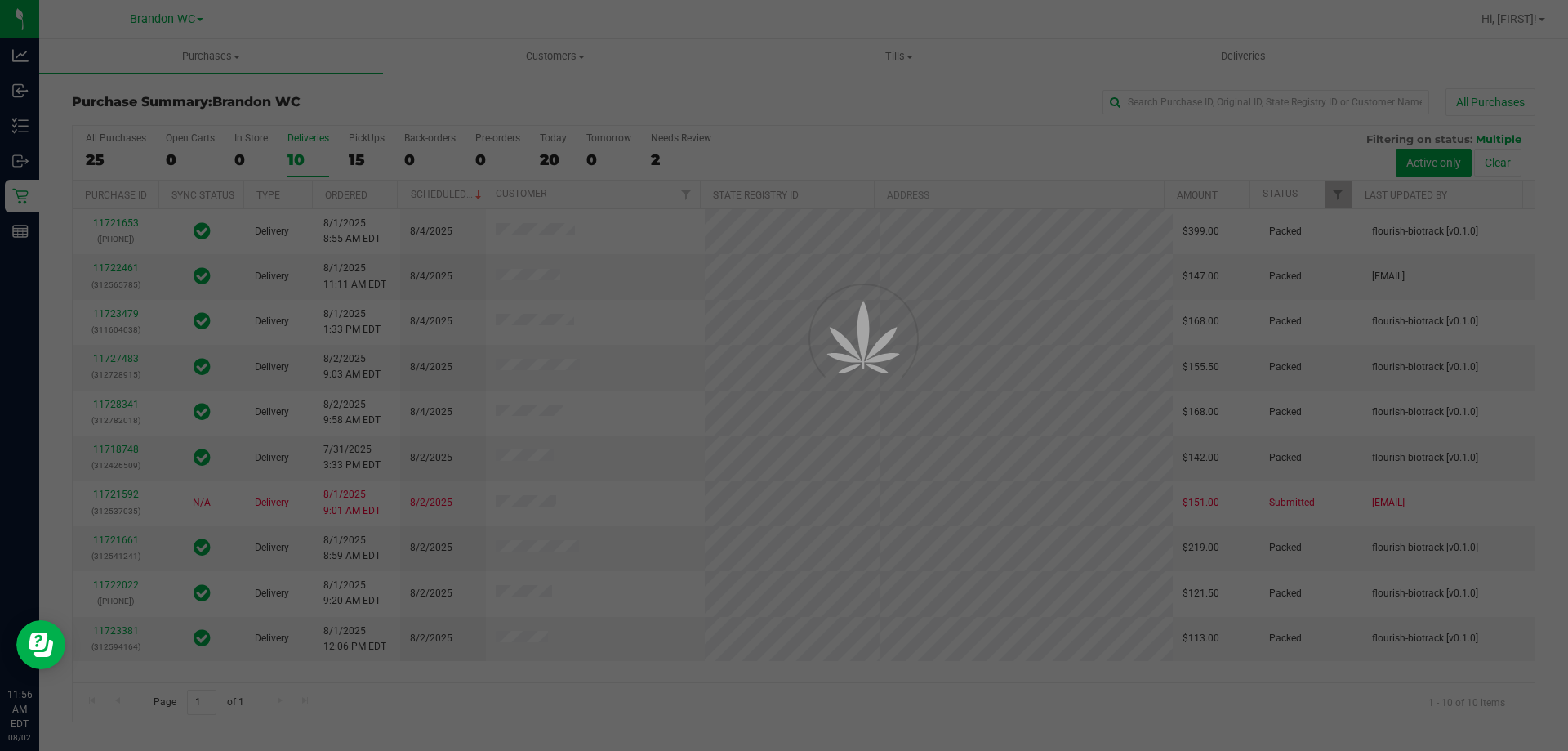 click at bounding box center [784, 375] 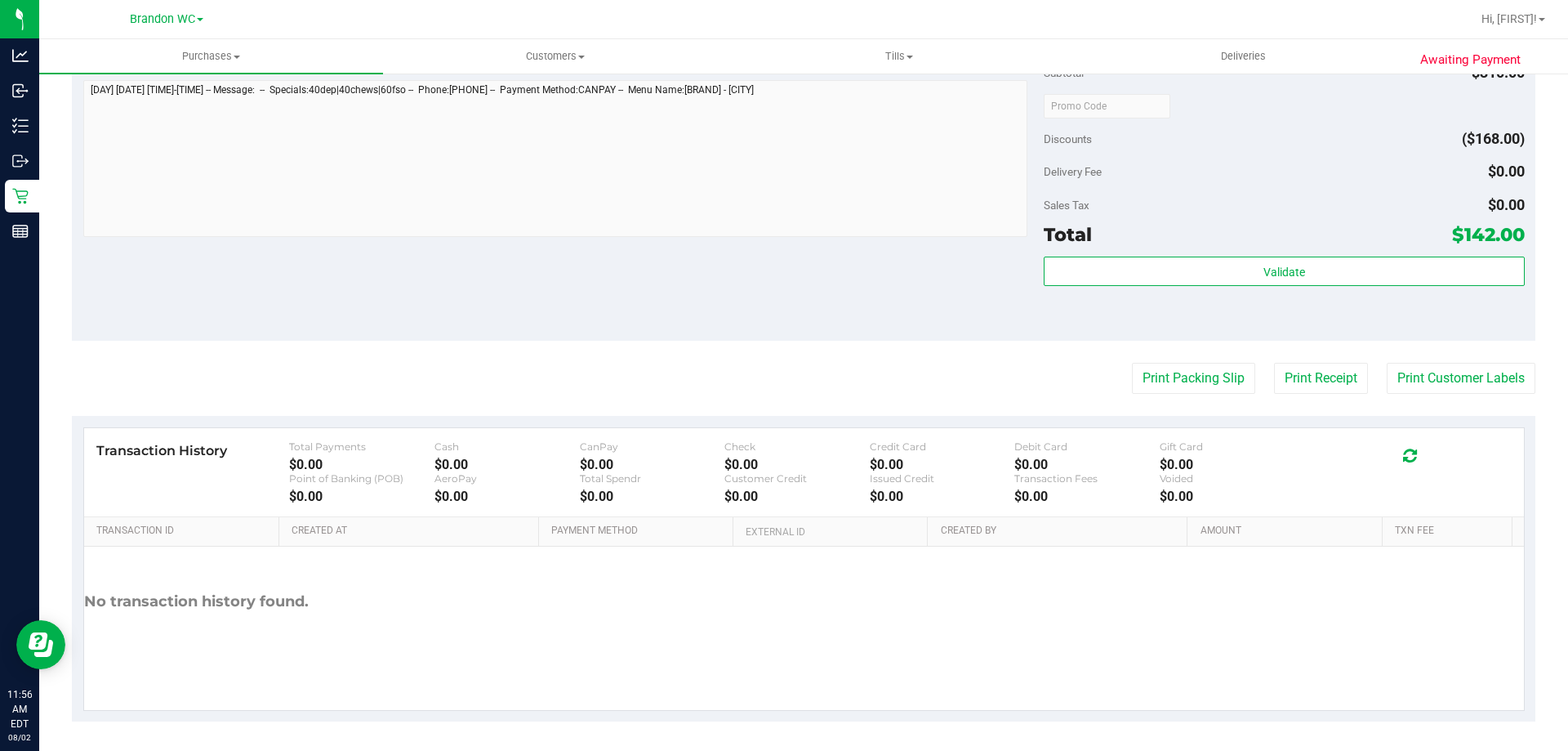 scroll, scrollTop: 745, scrollLeft: 0, axis: vertical 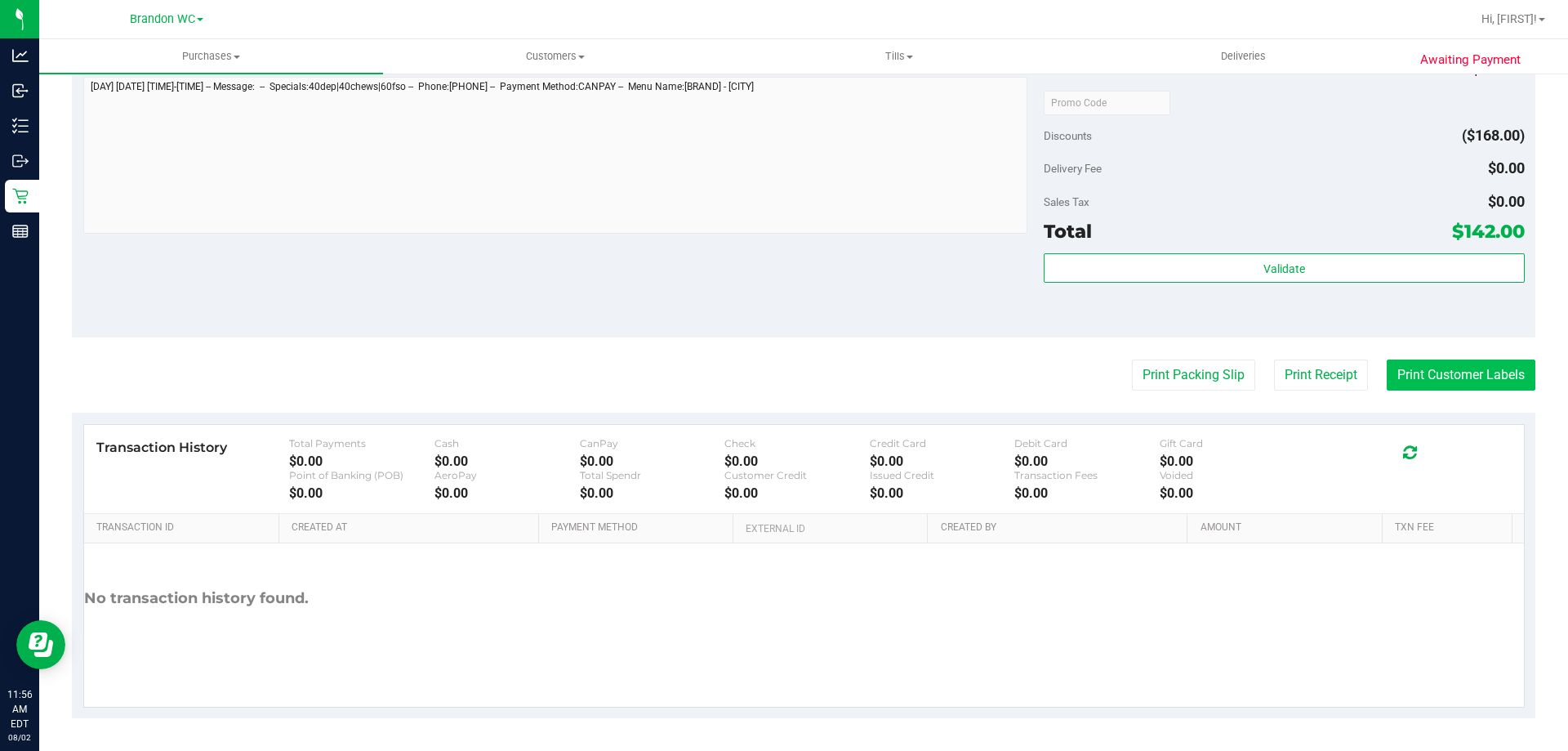 click on "Print Customer Labels" at bounding box center (1461, 375) 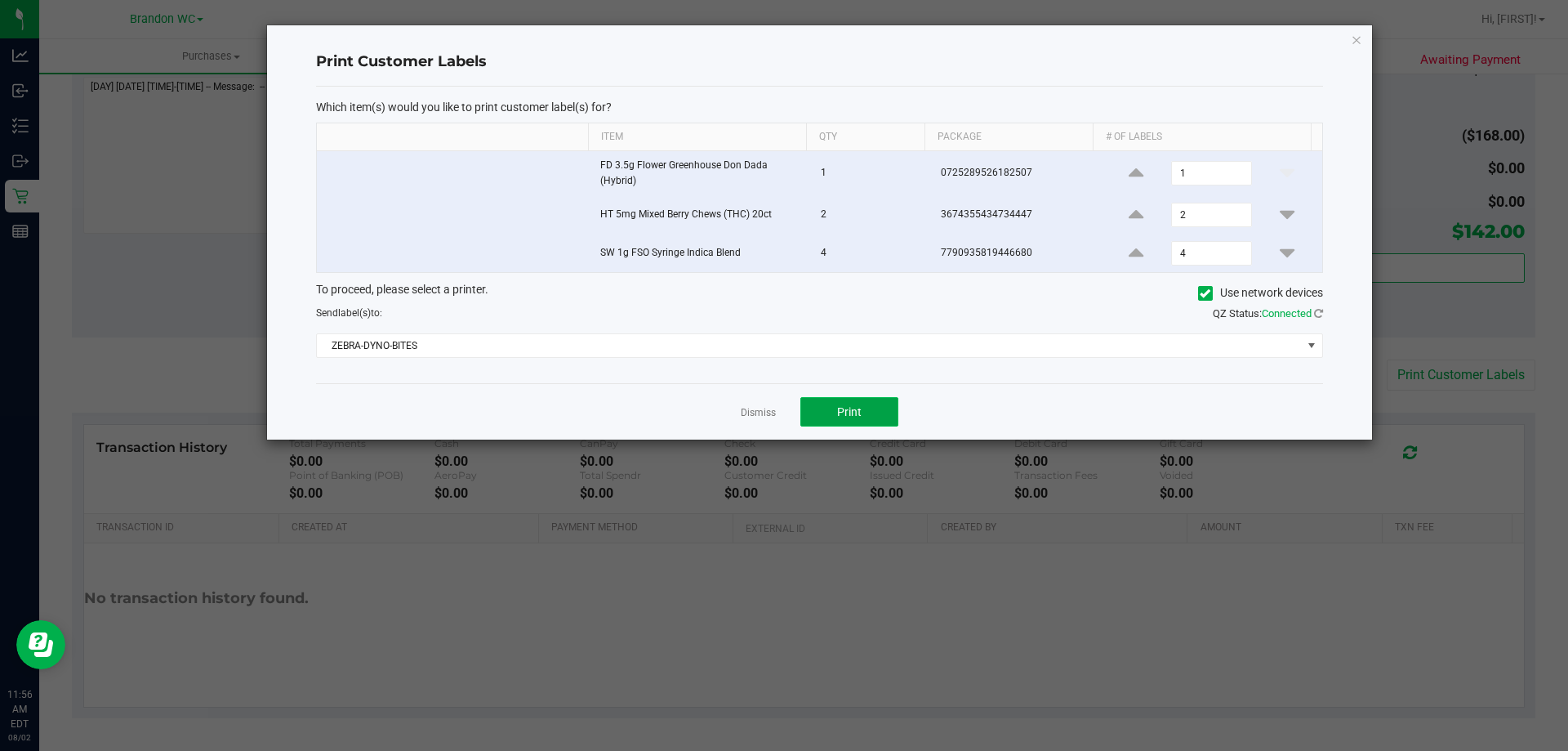 click on "Print" 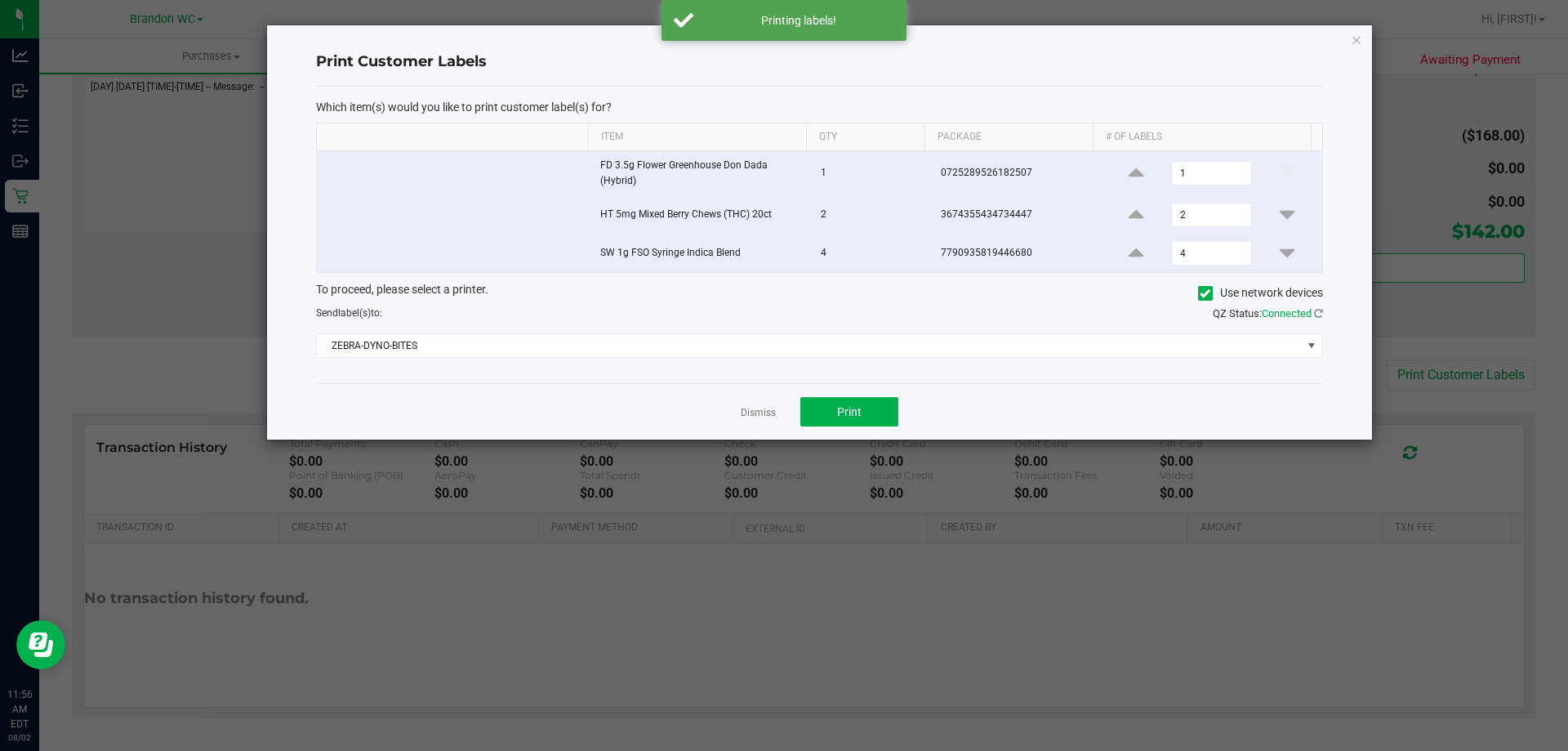 click on "Dismiss   Print" 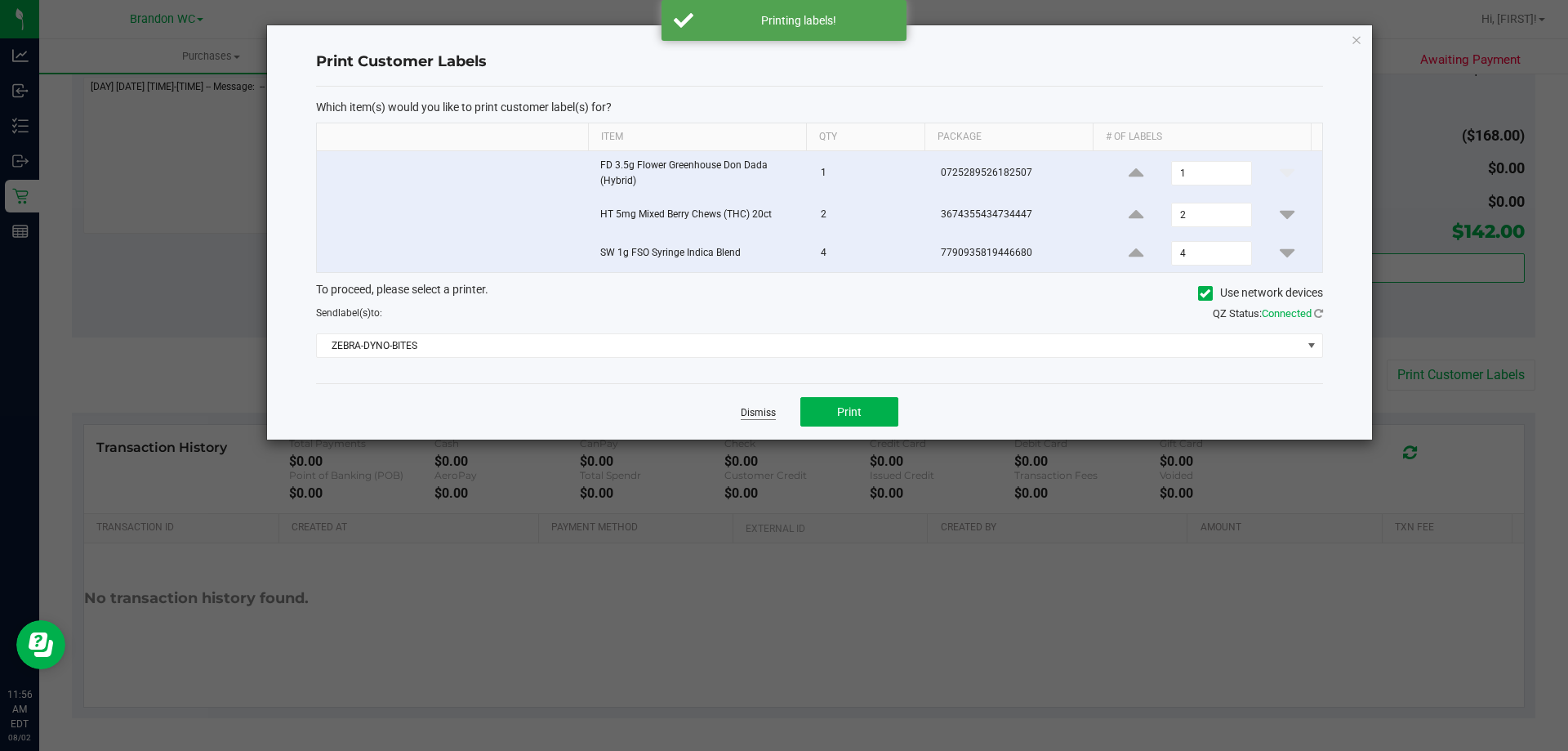 click on "Dismiss" 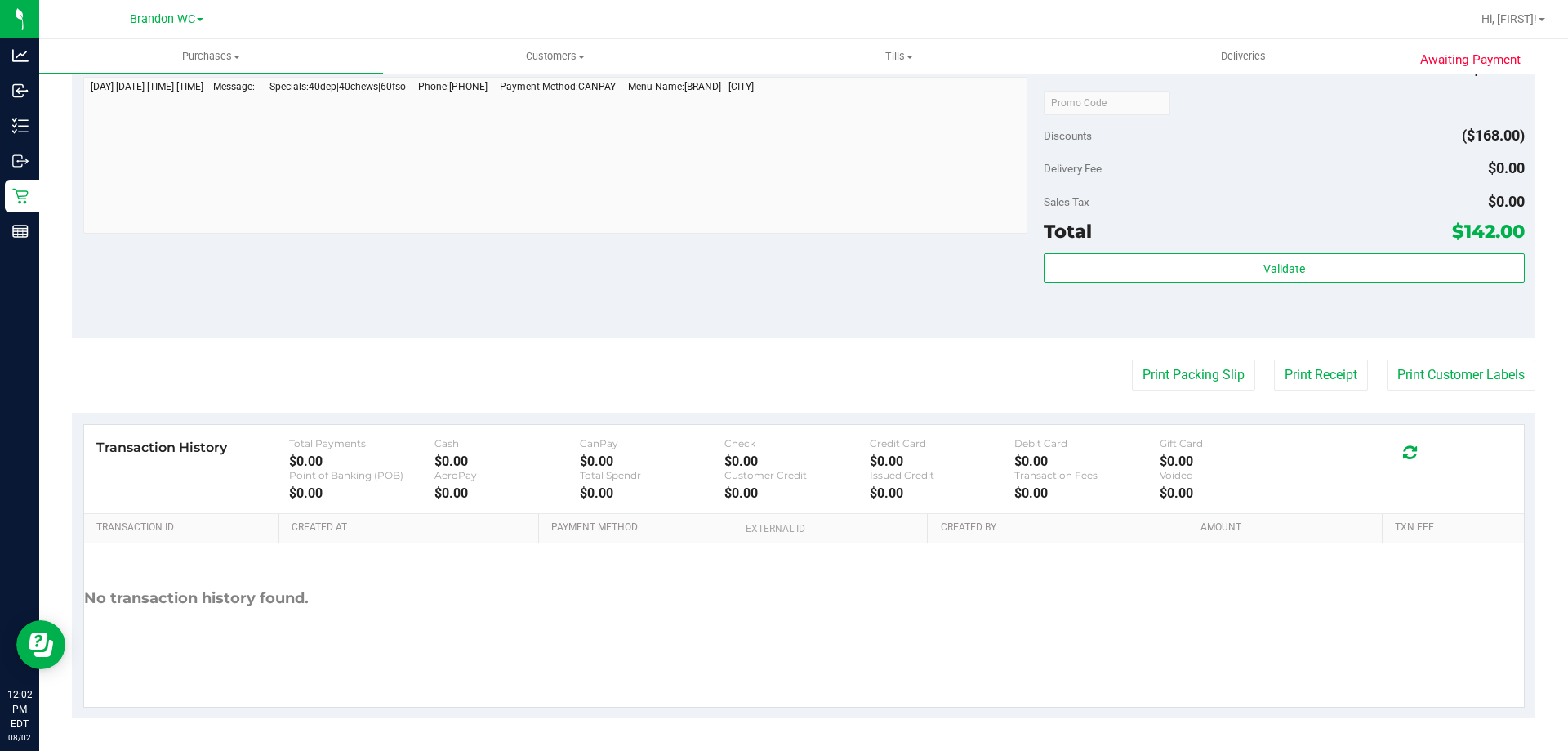 click on "Notes (optional)
Subtotal
$310.00
Discounts
($168.00)
Delivery Fee
$0.00
Sales Tax
$0.00
Total
$142.00" at bounding box center (804, 190) 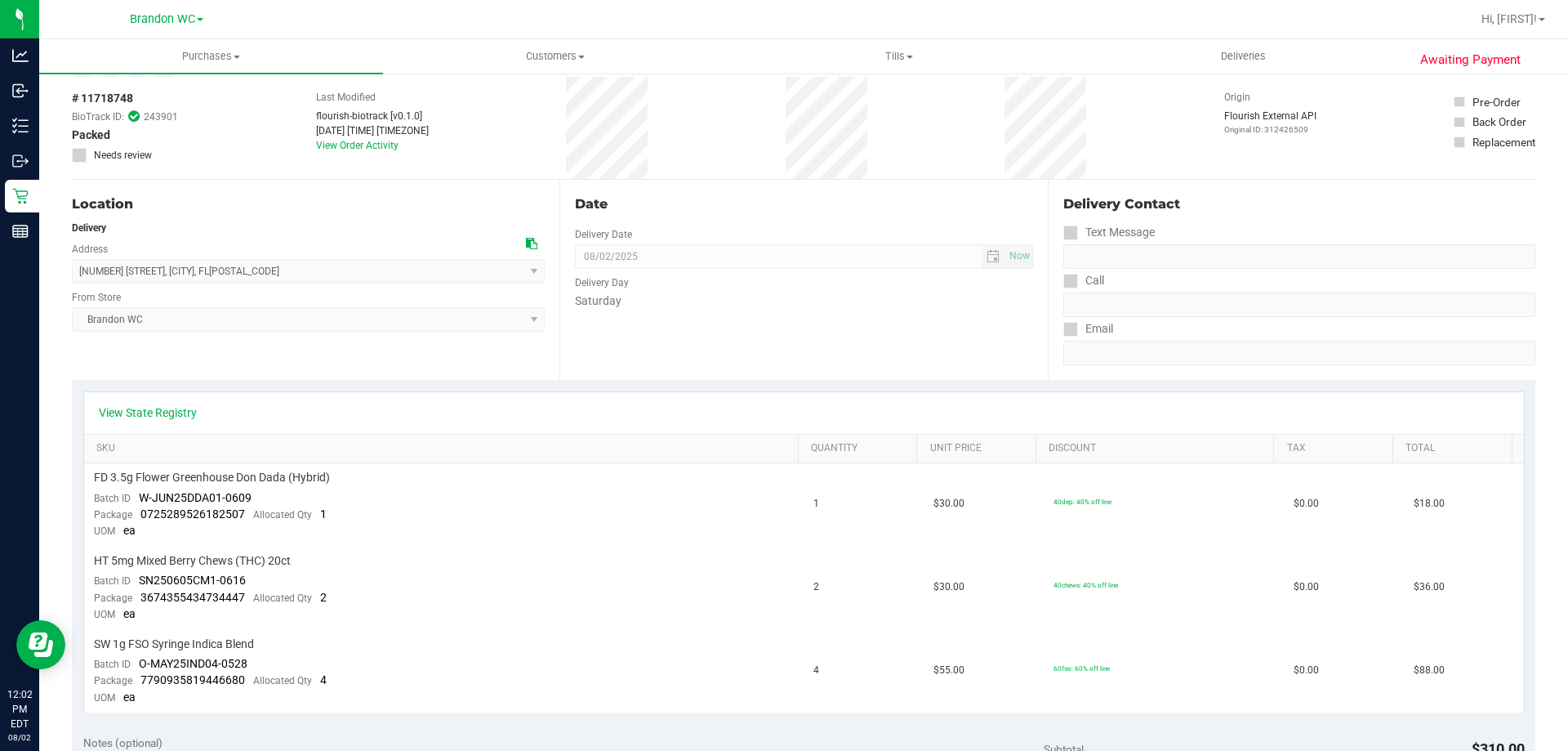 scroll, scrollTop: 0, scrollLeft: 0, axis: both 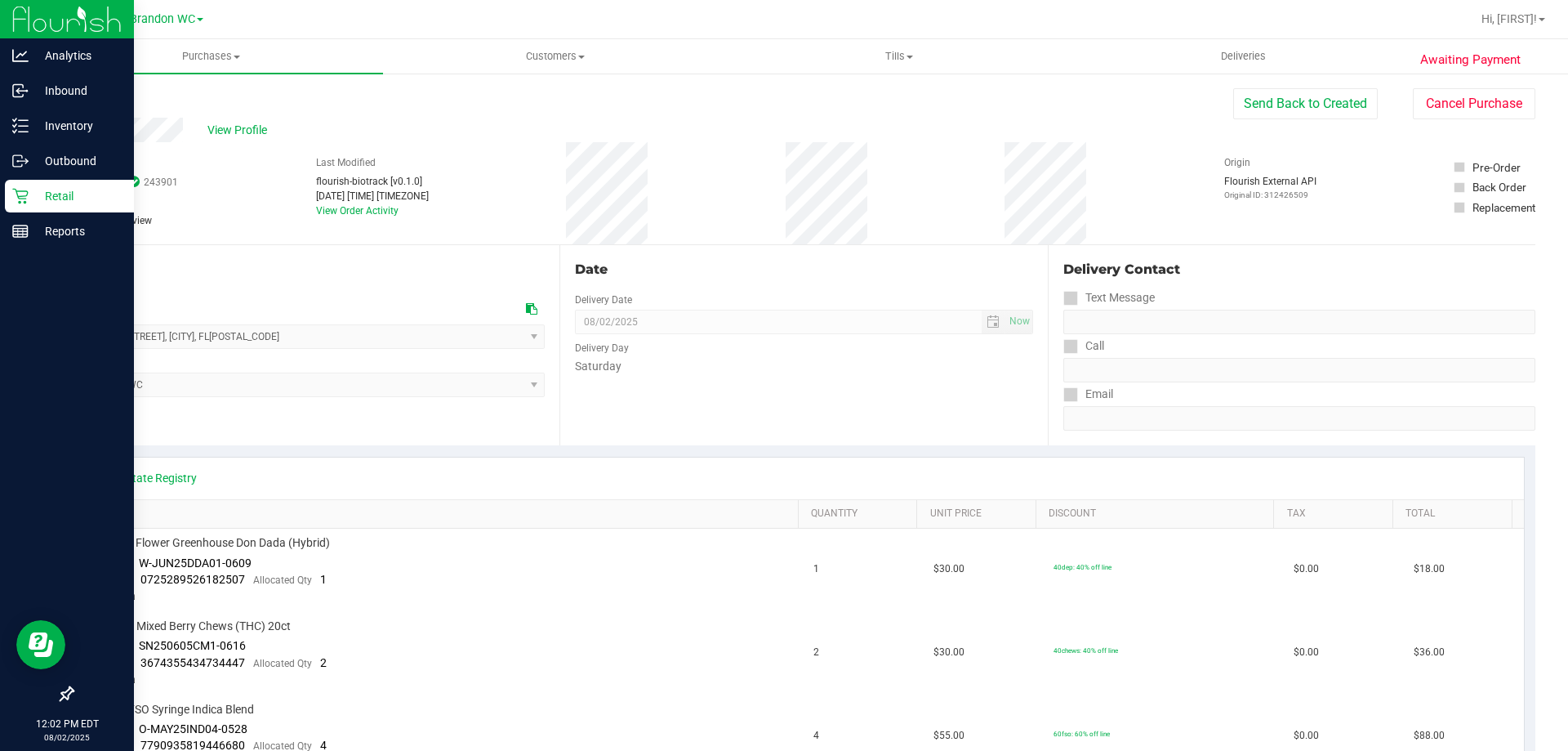 click 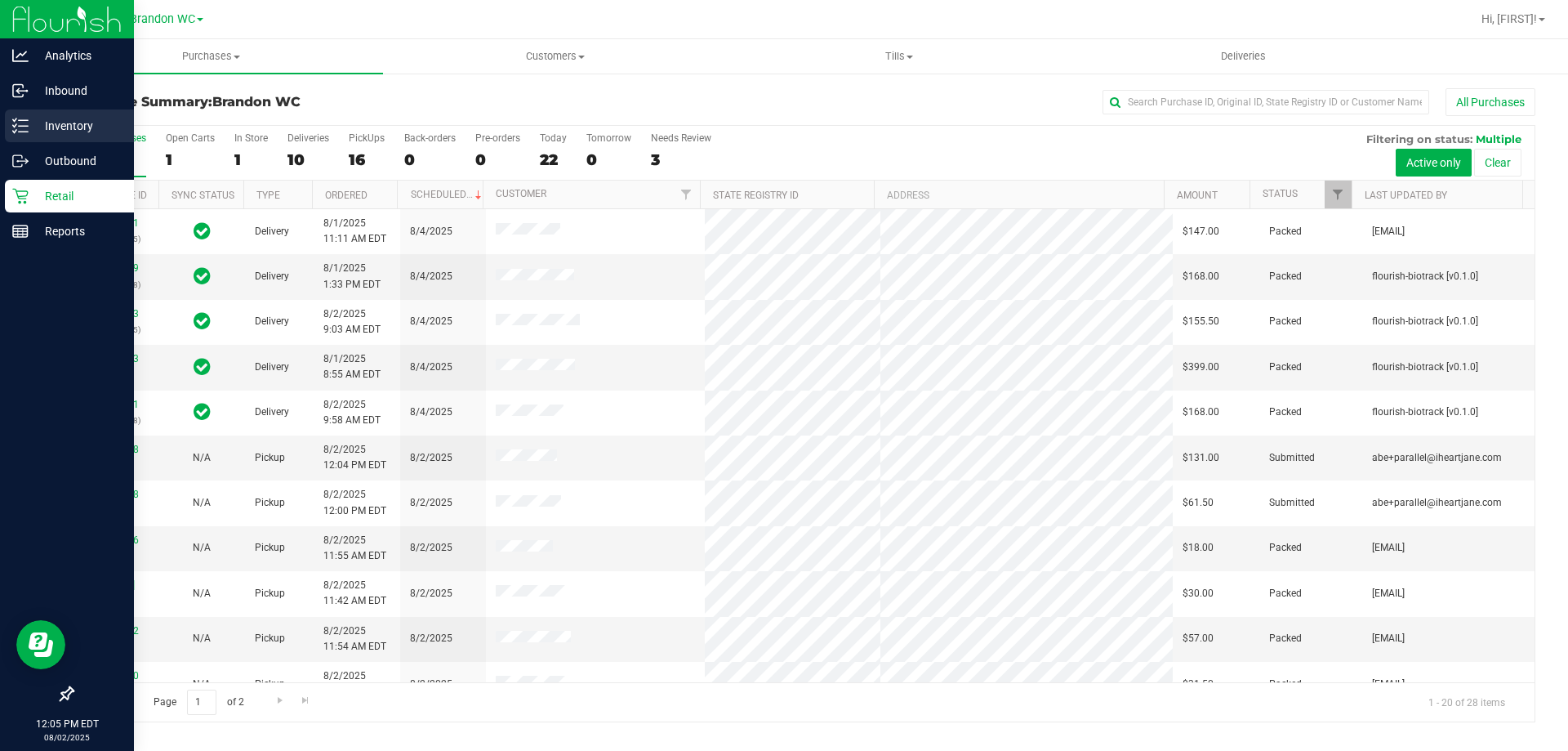 click on "Inventory" at bounding box center [78, 126] 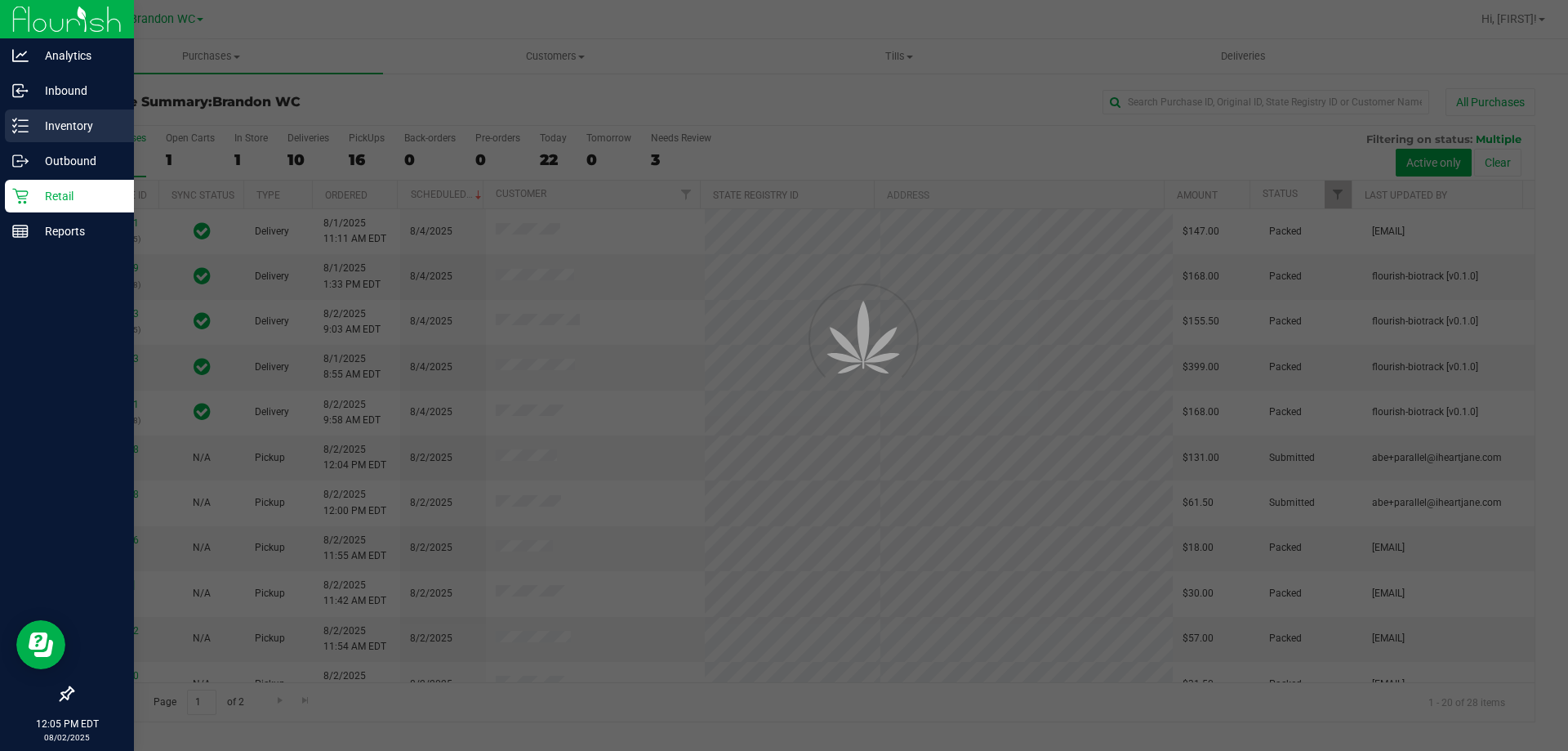click on "Inventory" at bounding box center (78, 126) 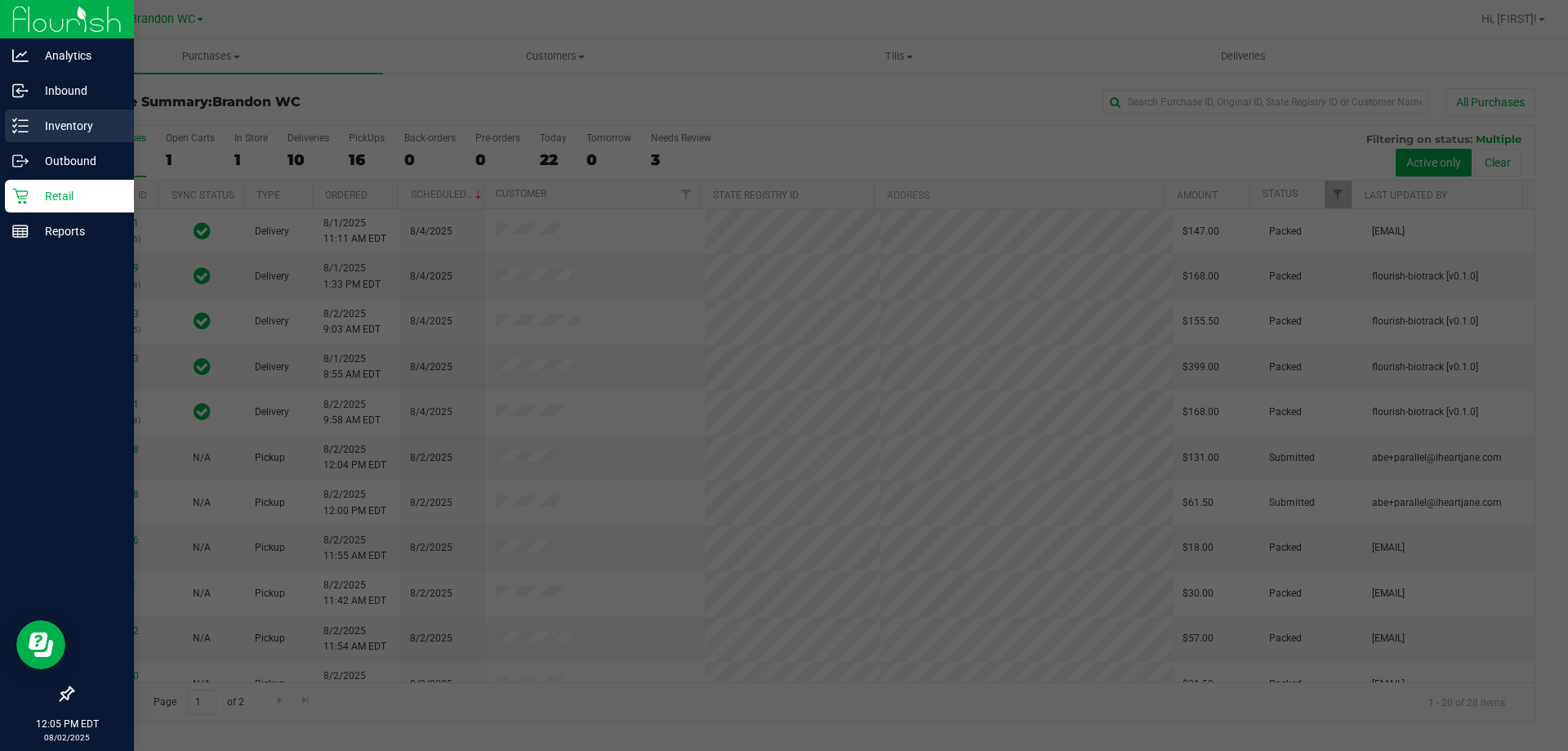 click on "Inventory" at bounding box center [78, 126] 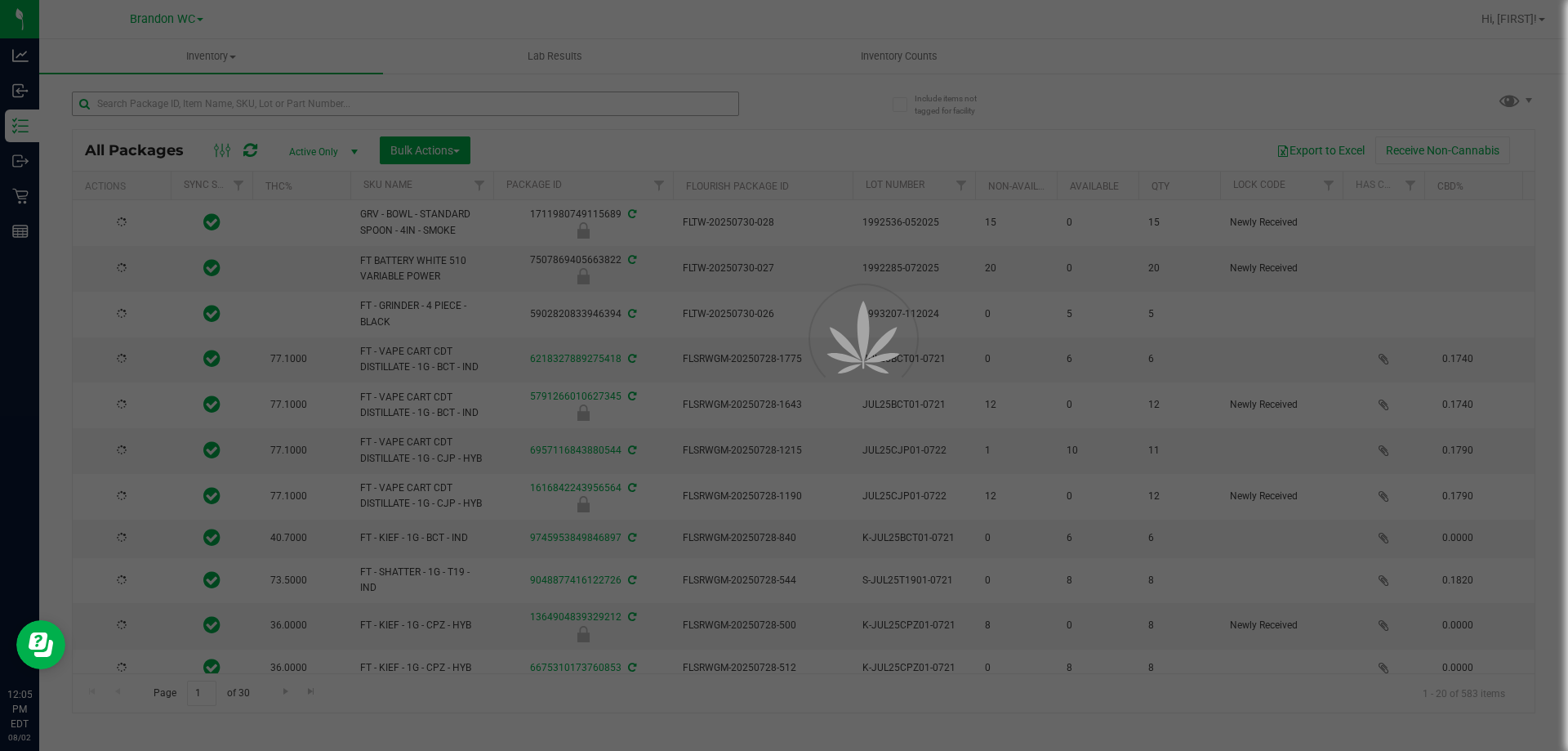 click at bounding box center (784, 375) 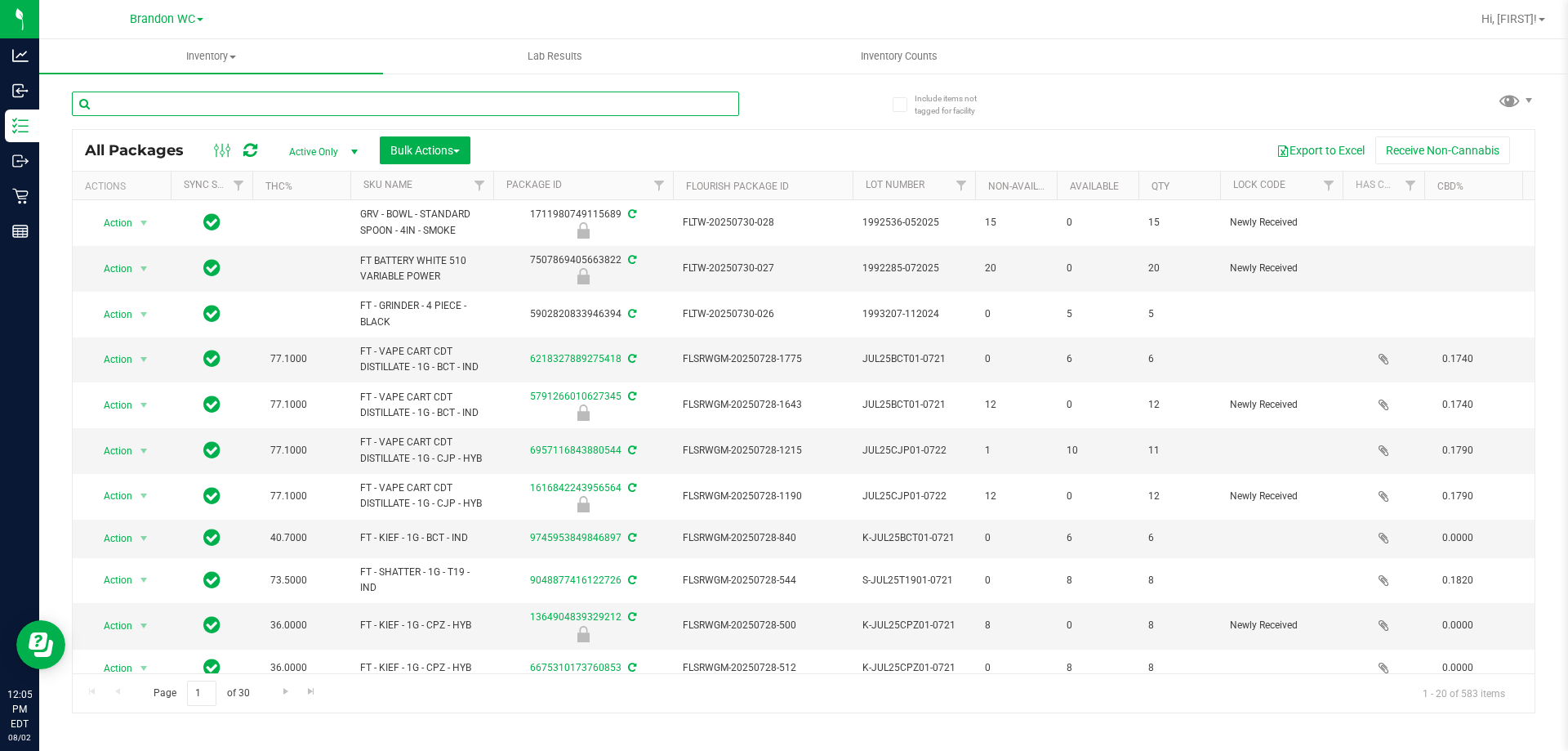 click at bounding box center (405, 104) 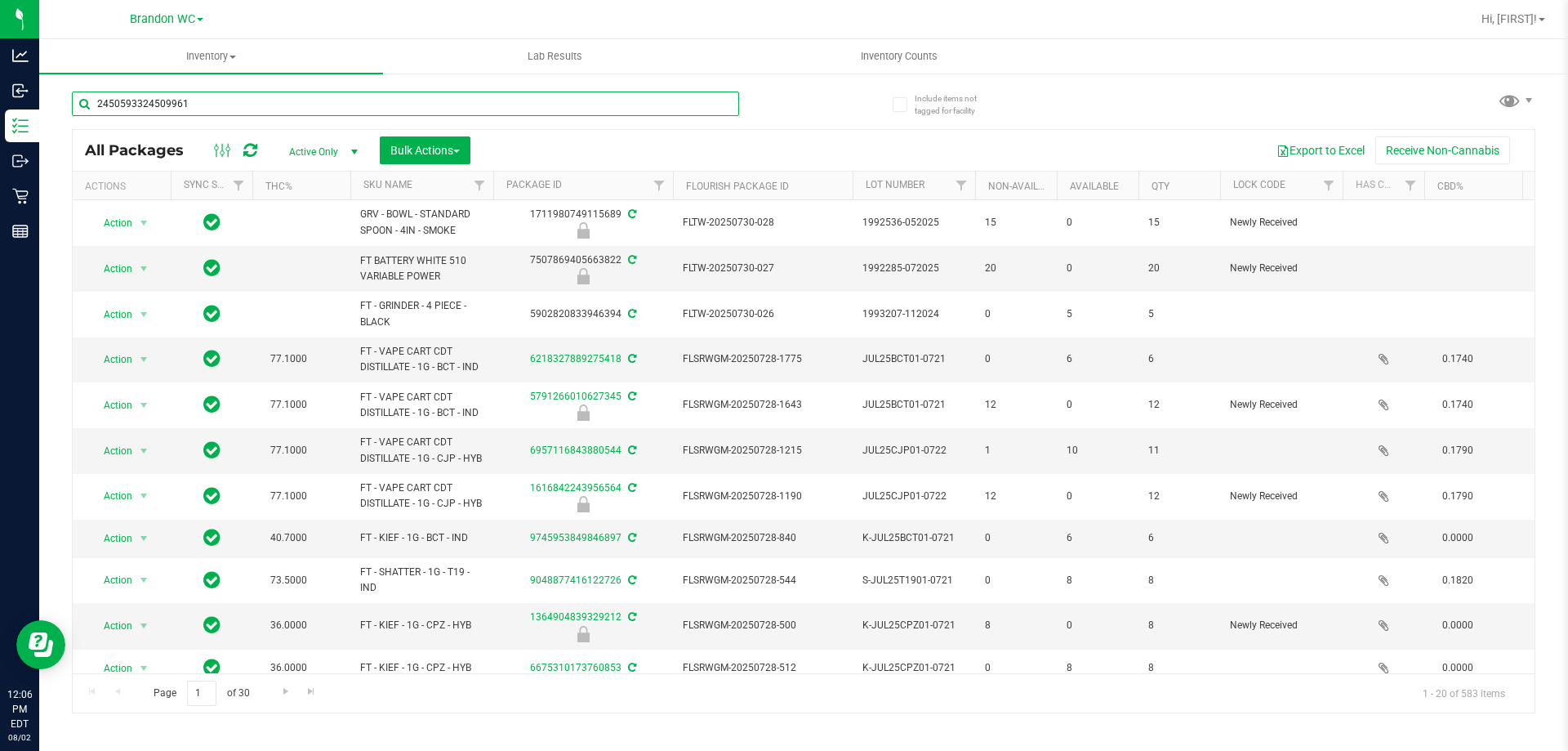 type on "2450593324509961" 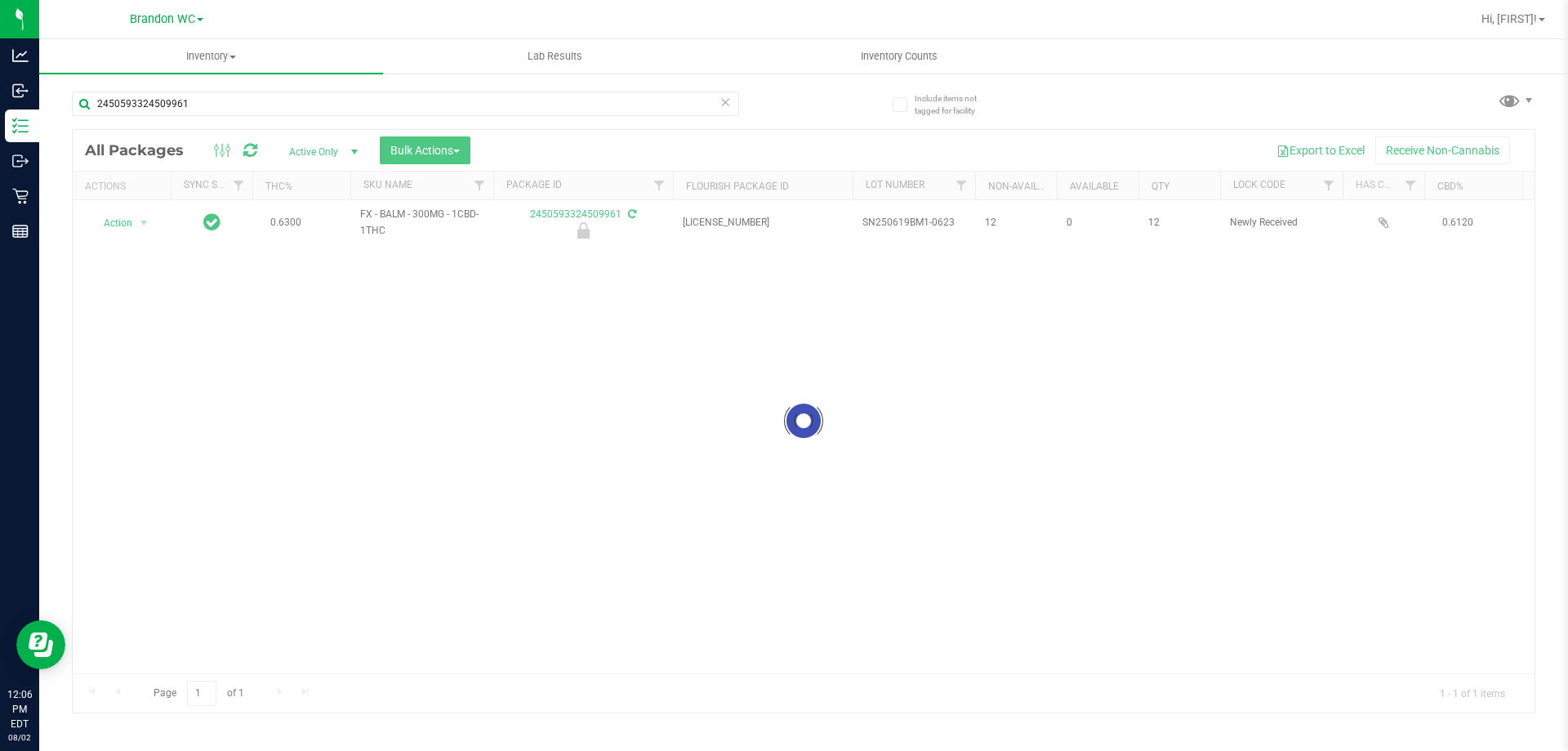 click at bounding box center [804, 421] 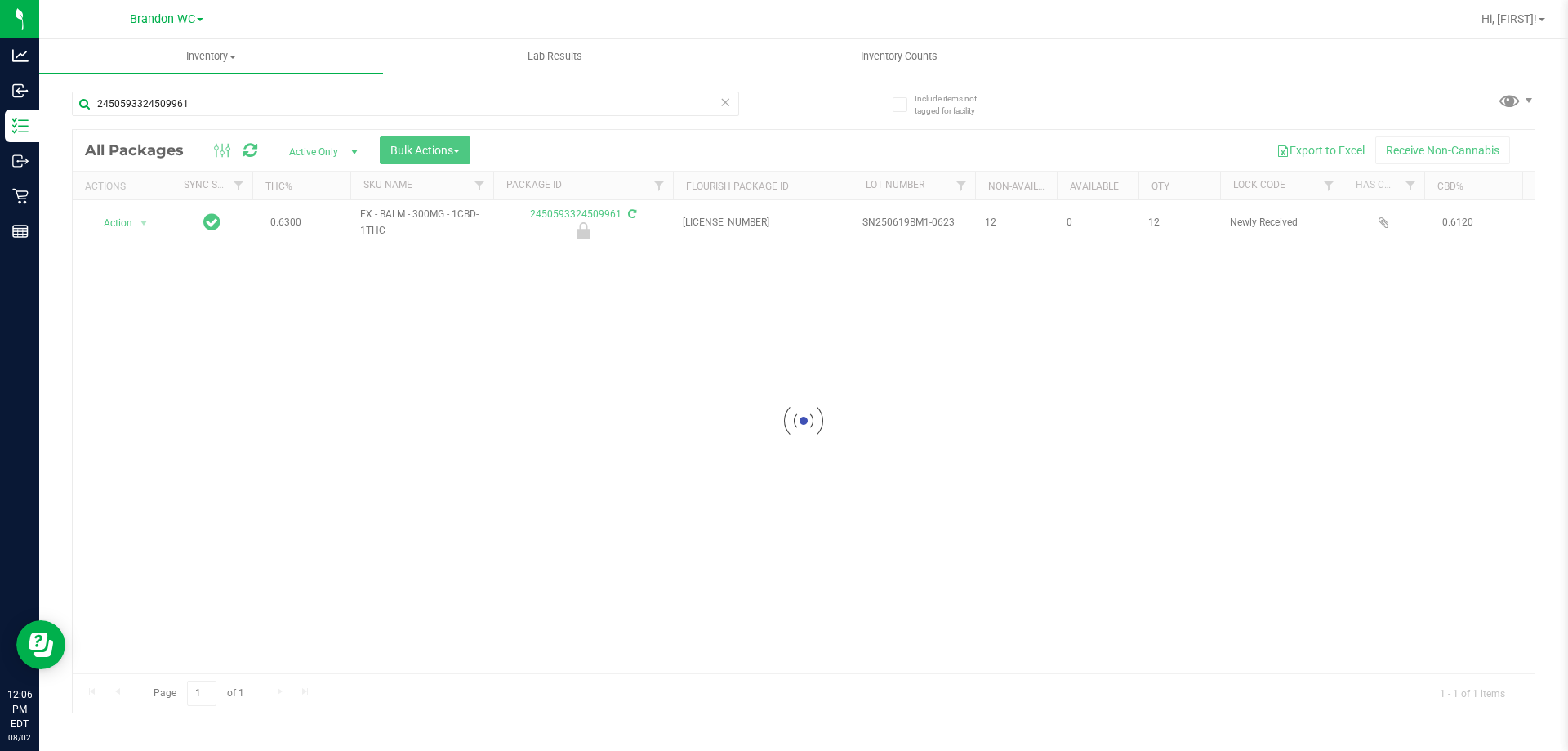 click at bounding box center [804, 421] 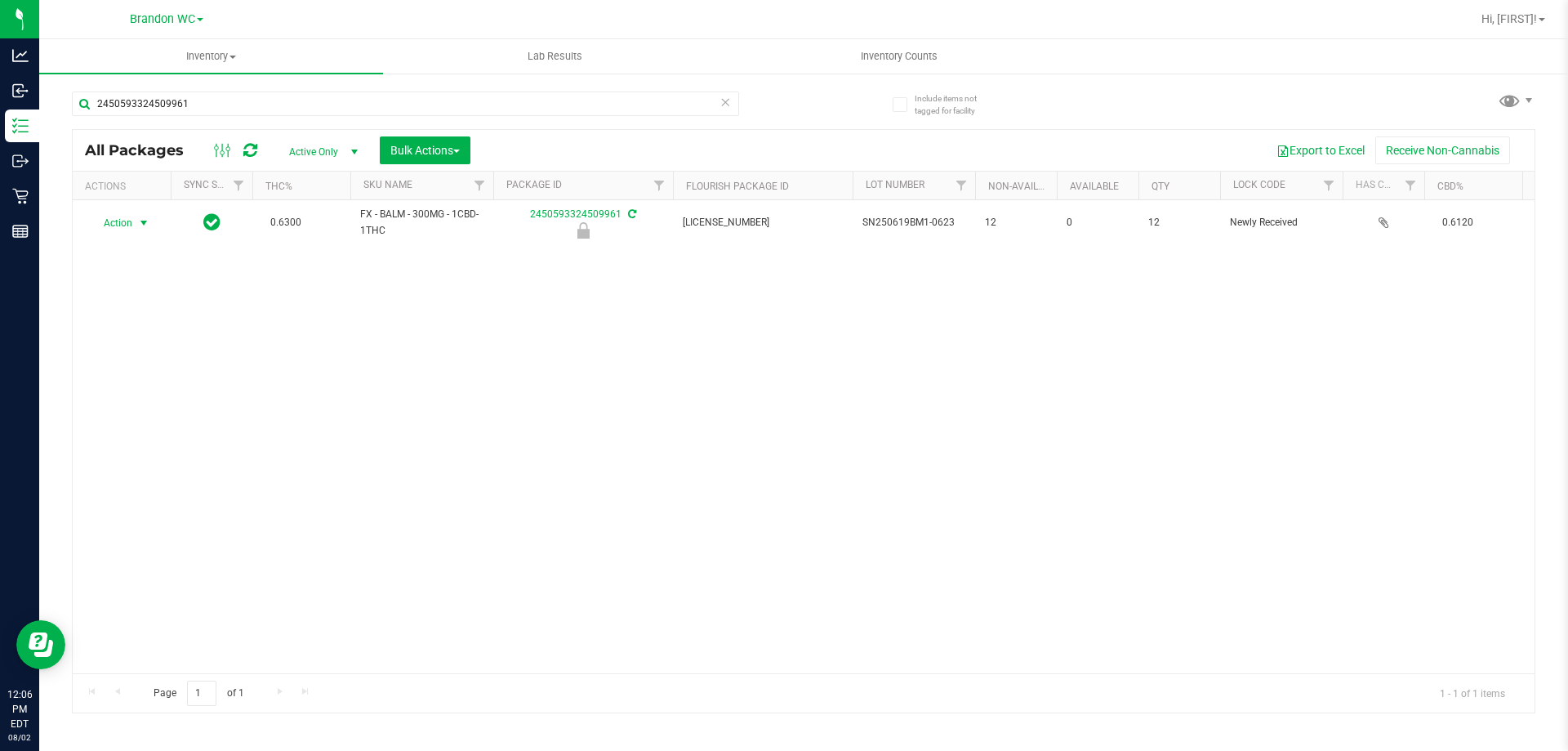 click at bounding box center (144, 223) 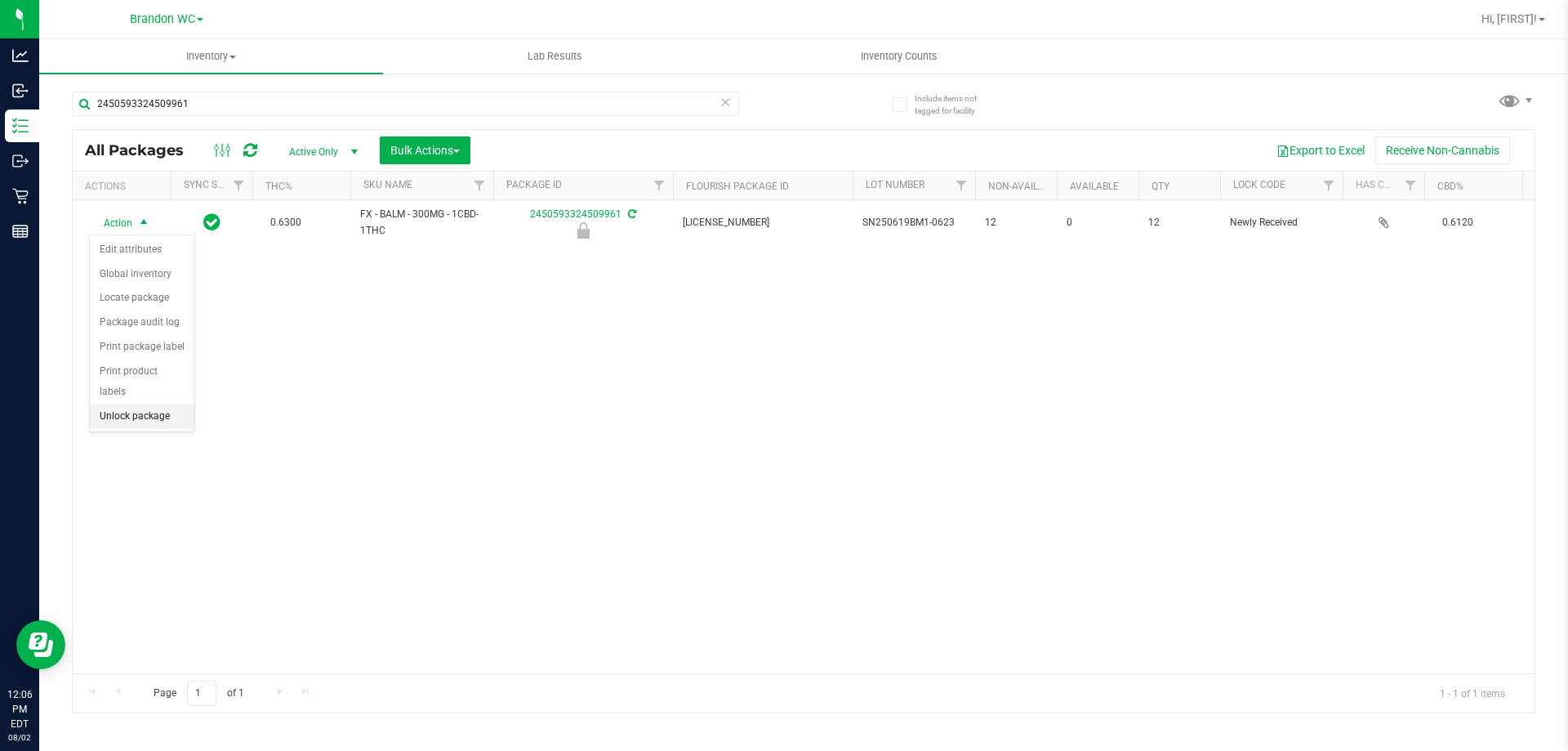 click on "Unlock package" at bounding box center (142, 417) 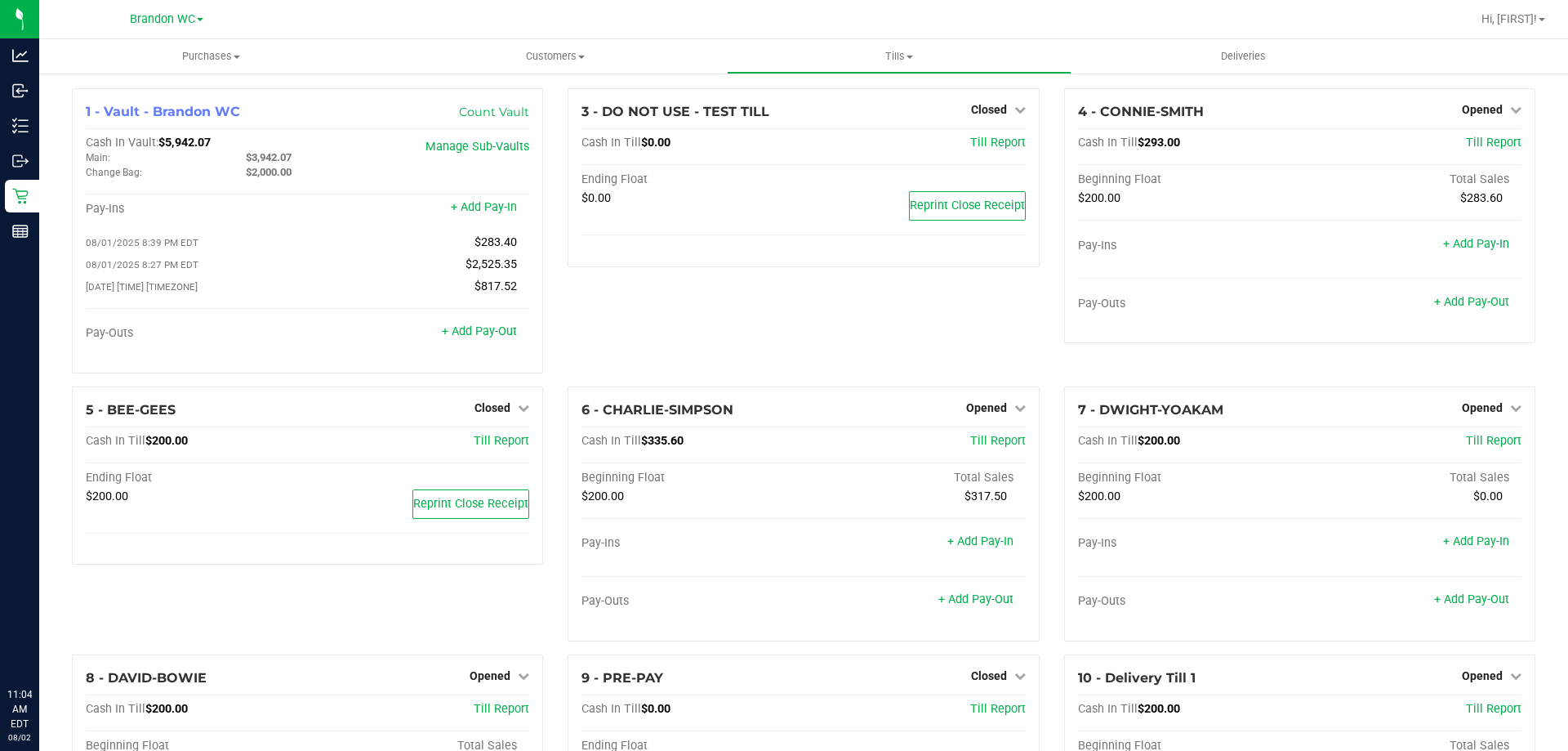scroll, scrollTop: 0, scrollLeft: 0, axis: both 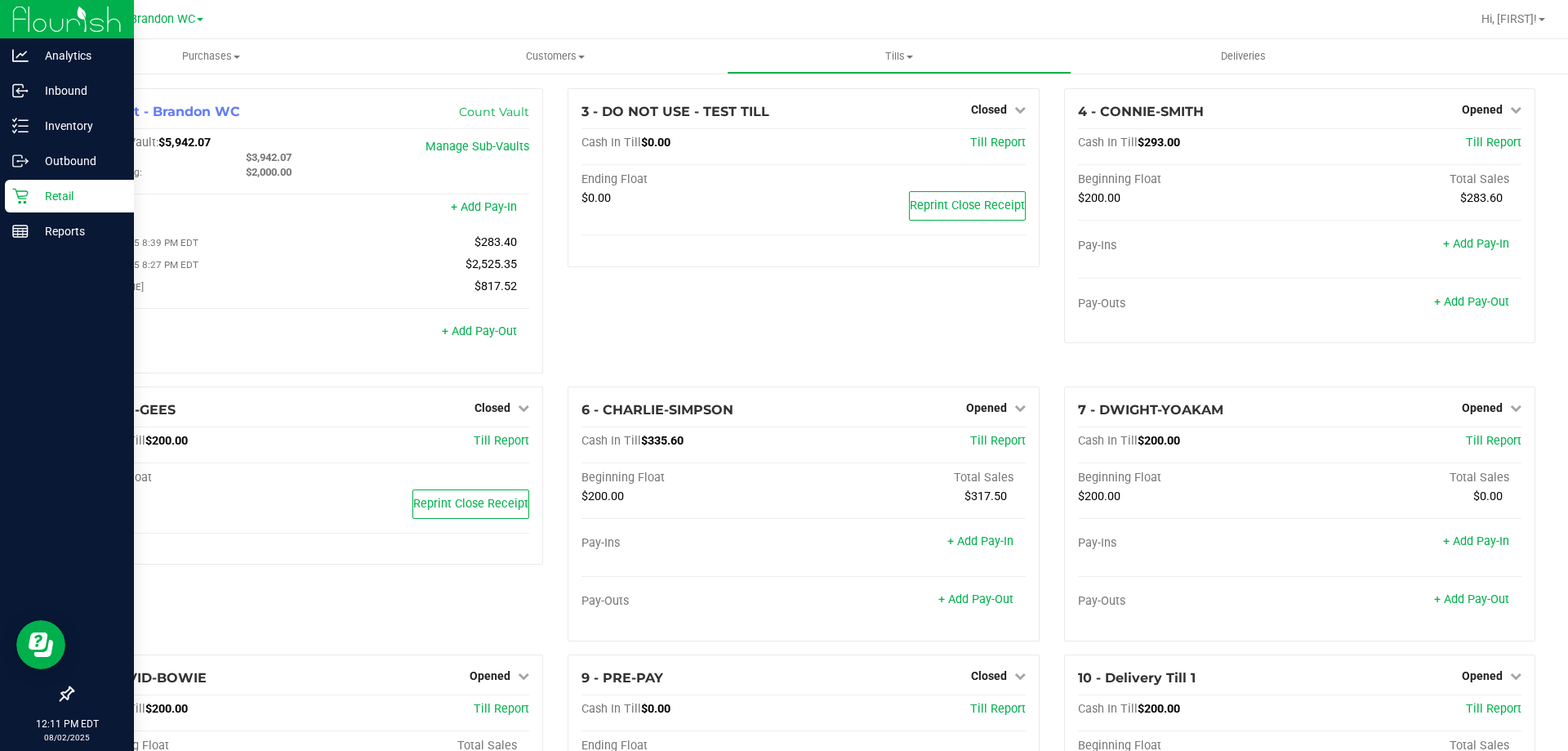 click on "Retail" at bounding box center [78, 196] 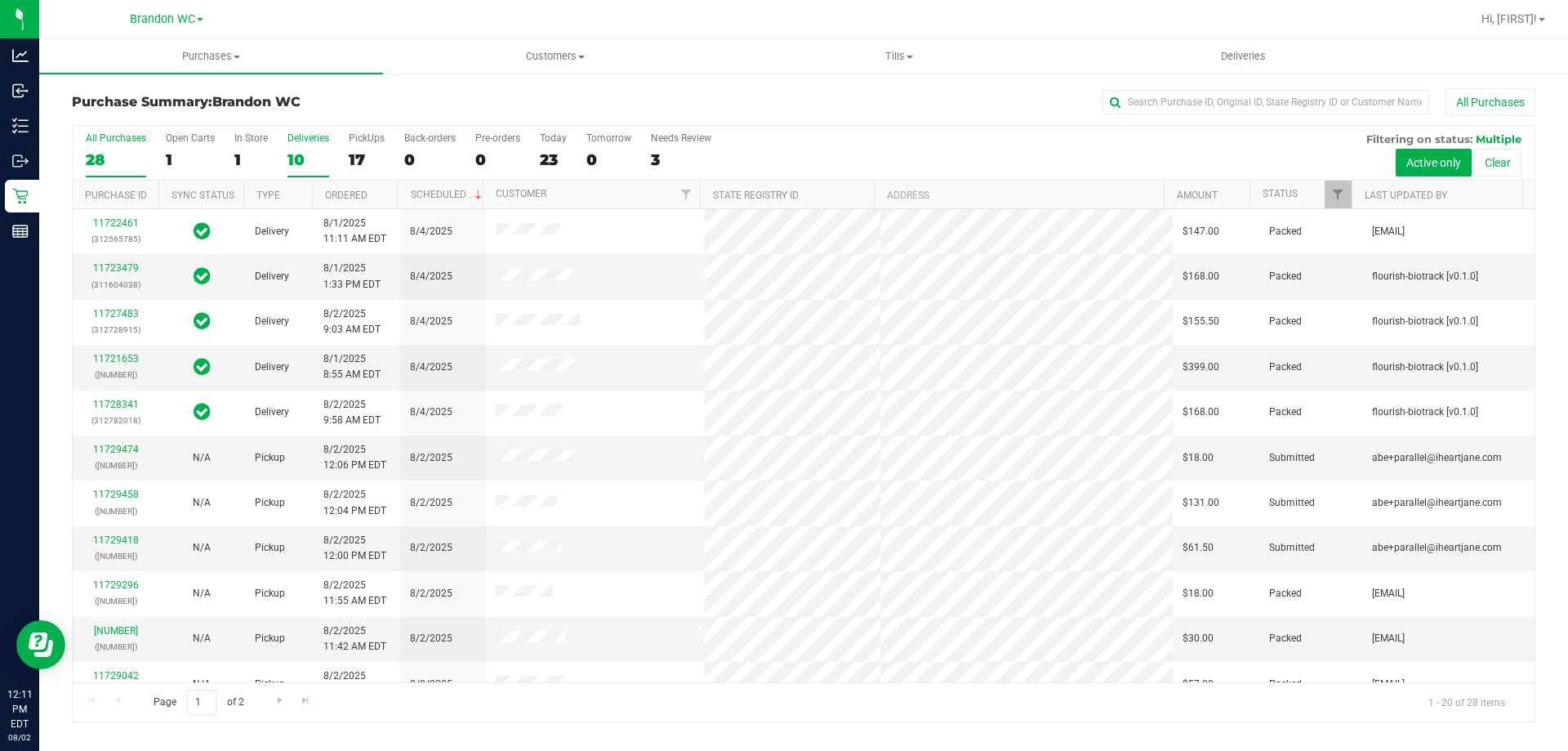 click on "Deliveries
10" at bounding box center [308, 154] 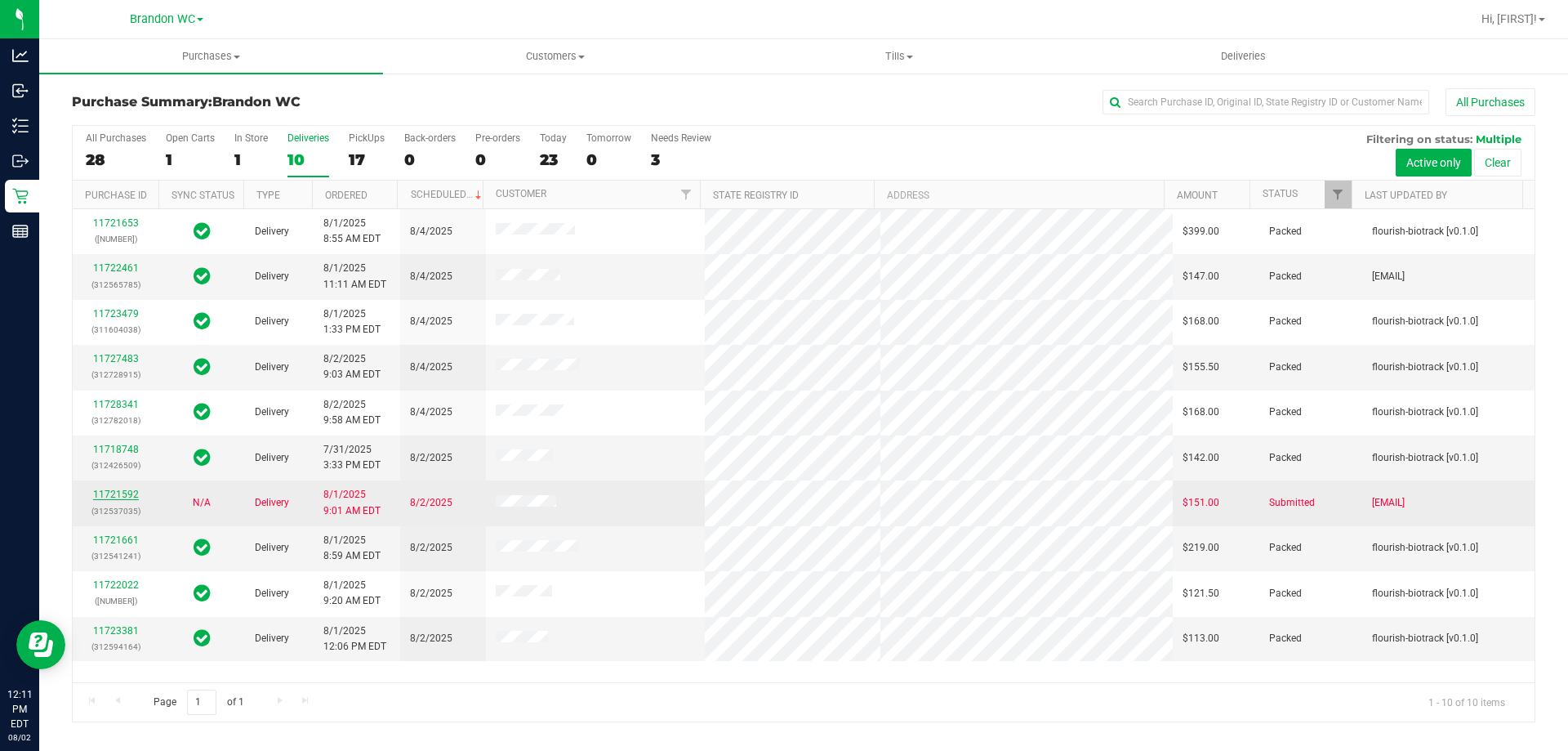 click on "11721592" at bounding box center [116, 494] 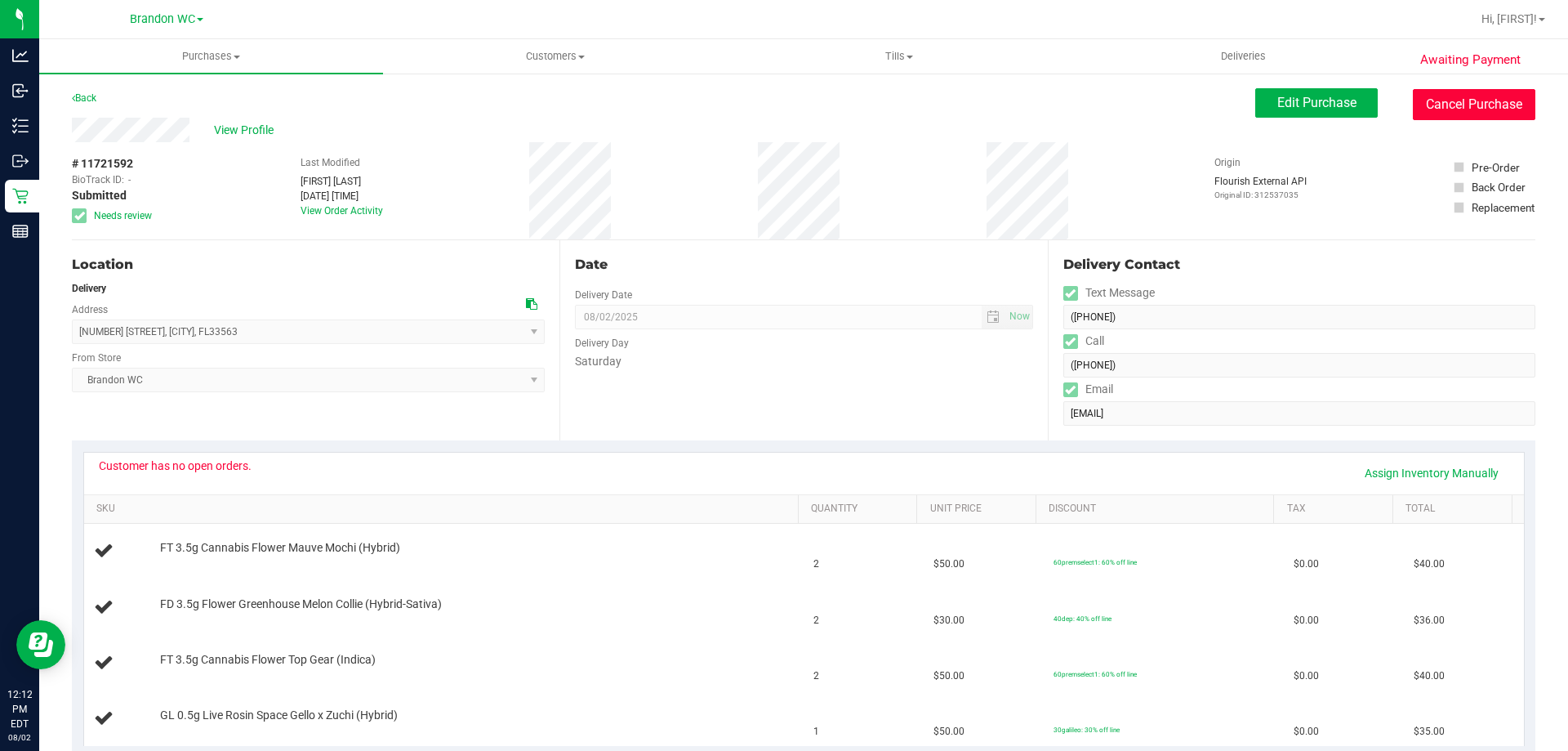 click on "Cancel Purchase" at bounding box center [1474, 105] 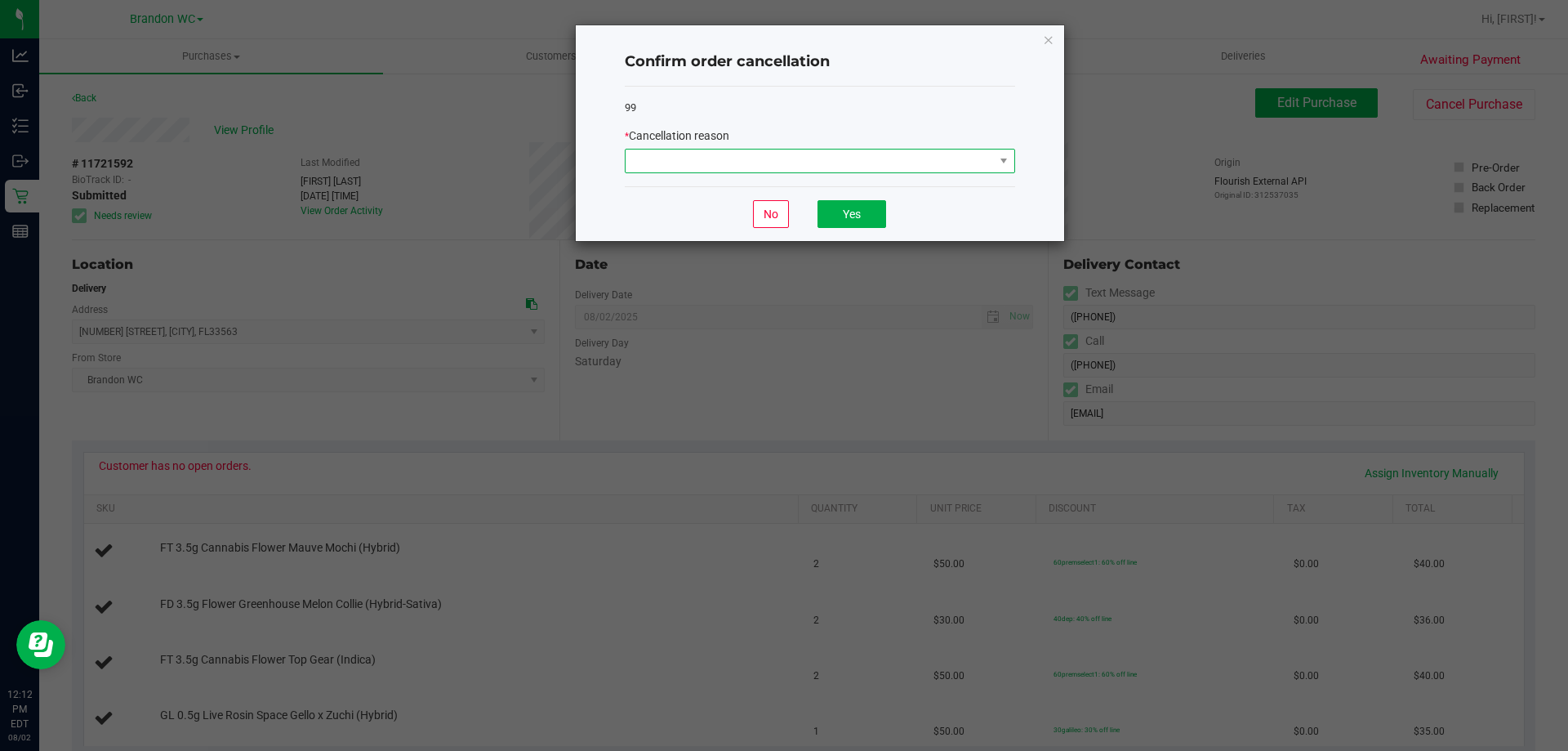 click at bounding box center [809, 161] 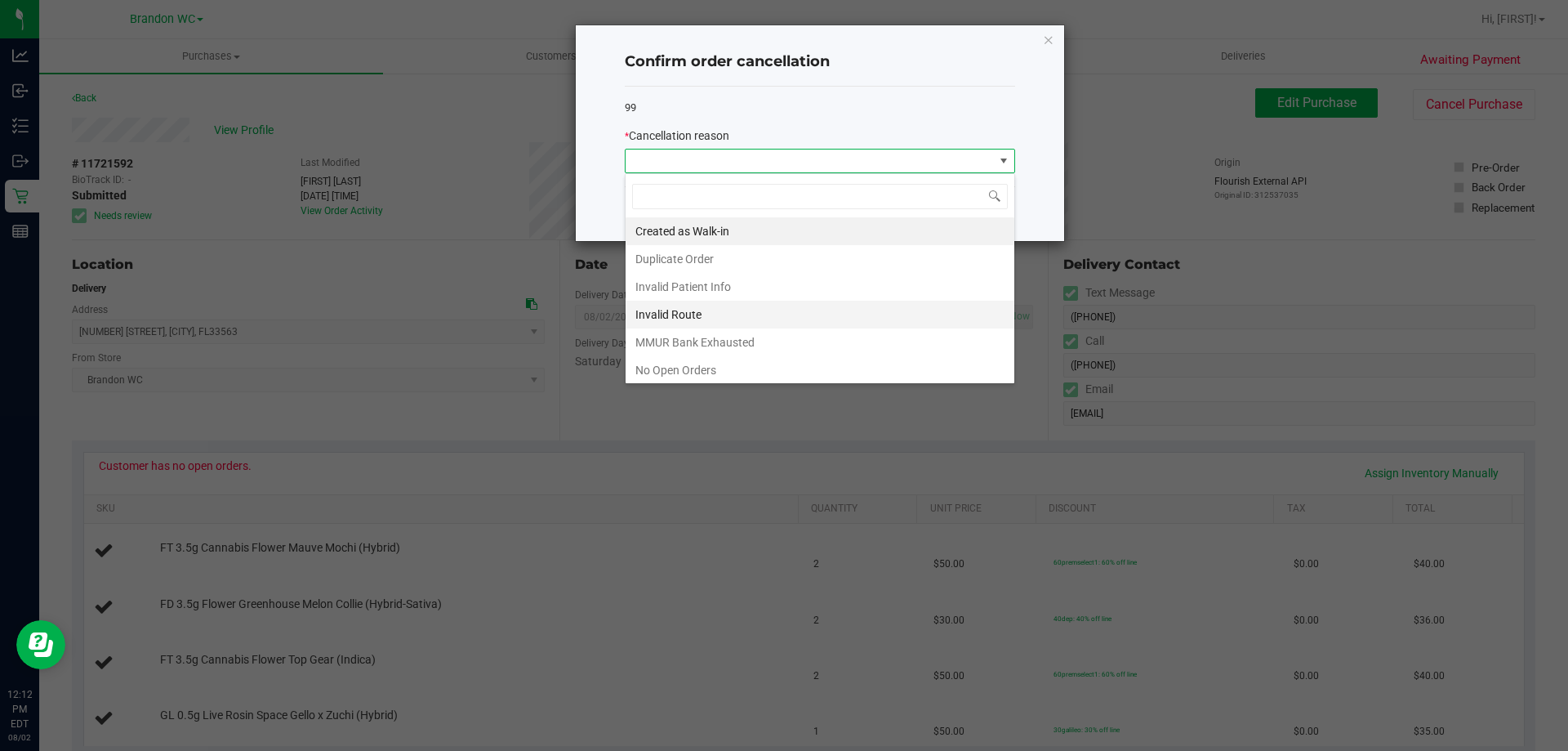 scroll, scrollTop: 81695, scrollLeft: 81276, axis: both 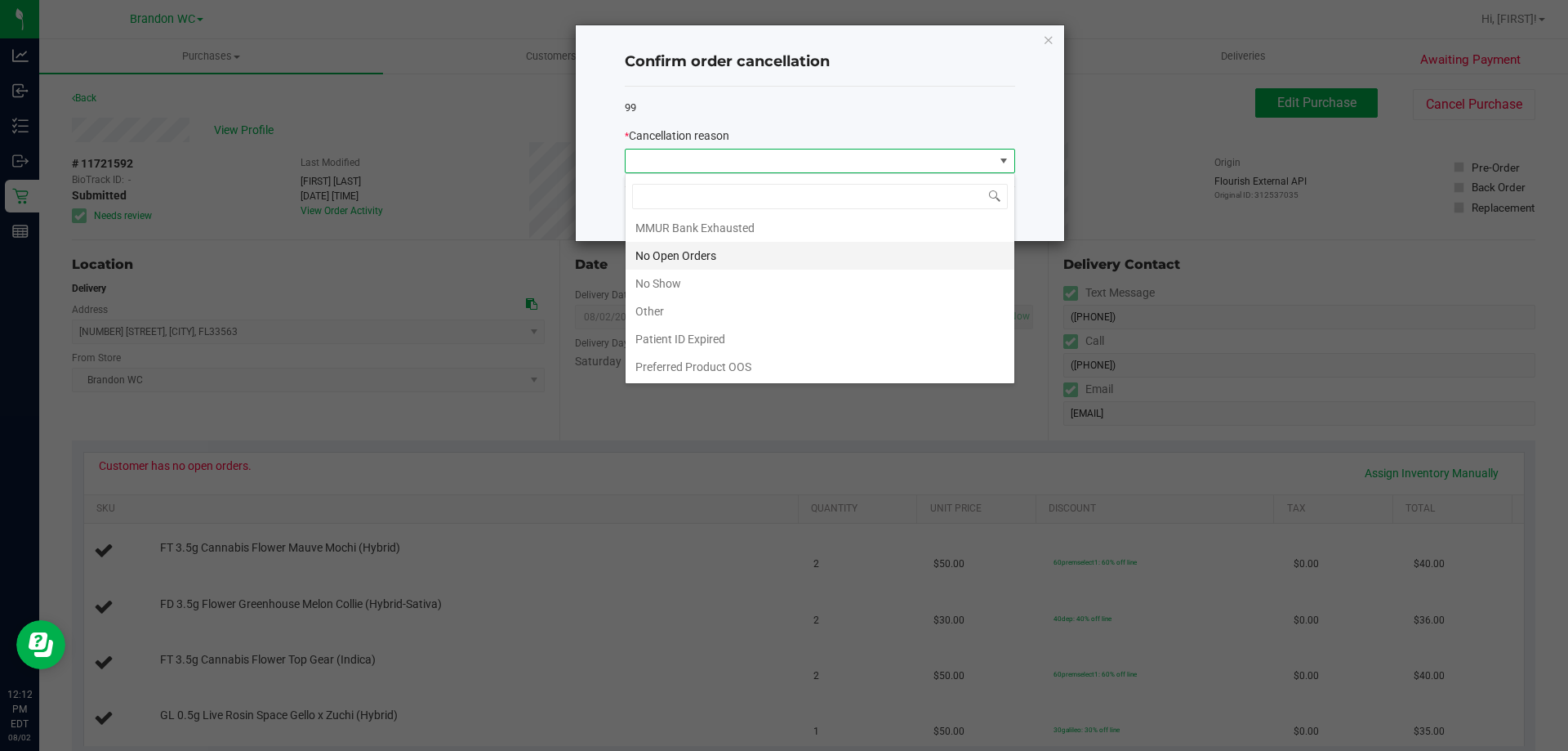 click on "No Open Orders" at bounding box center (820, 256) 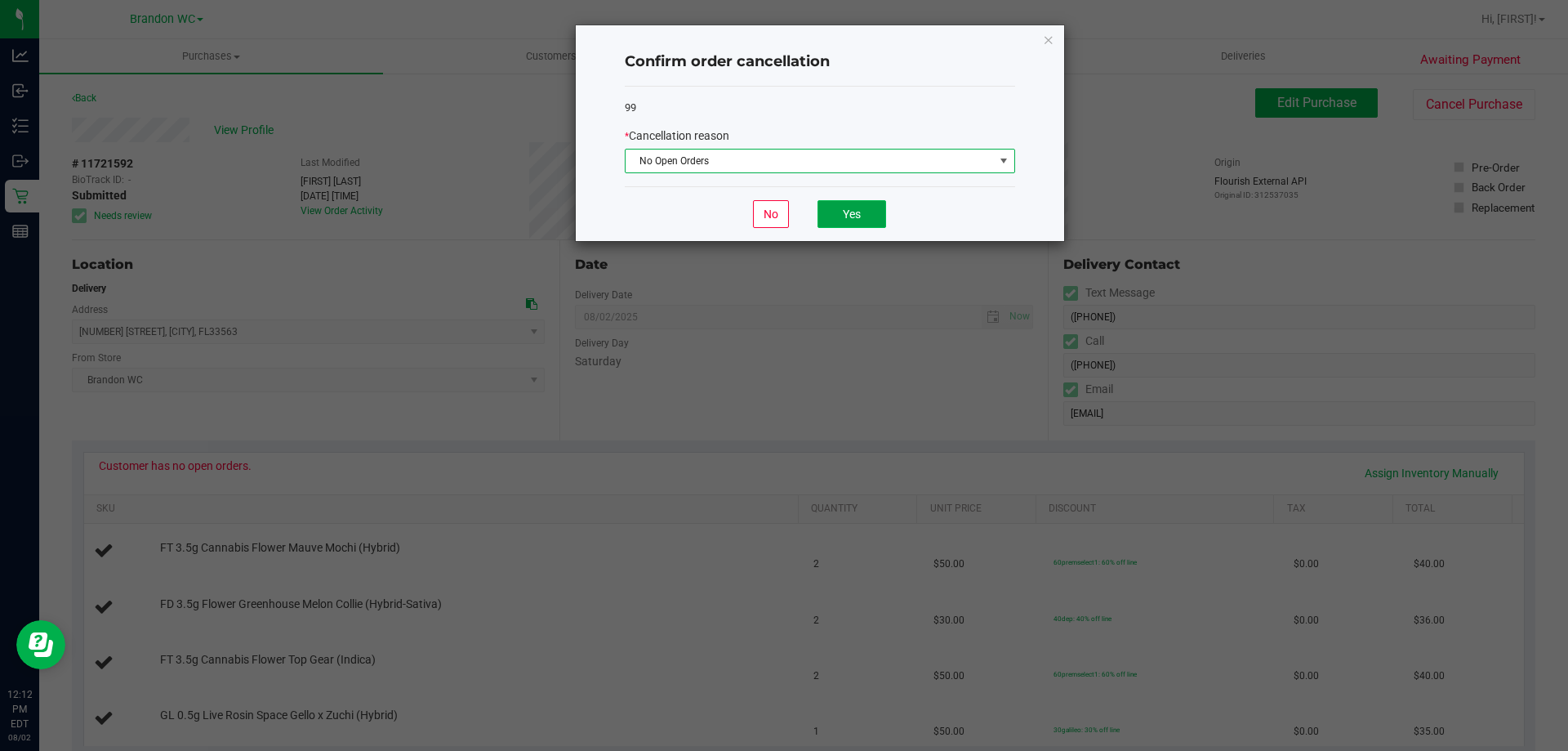 click on "Yes" 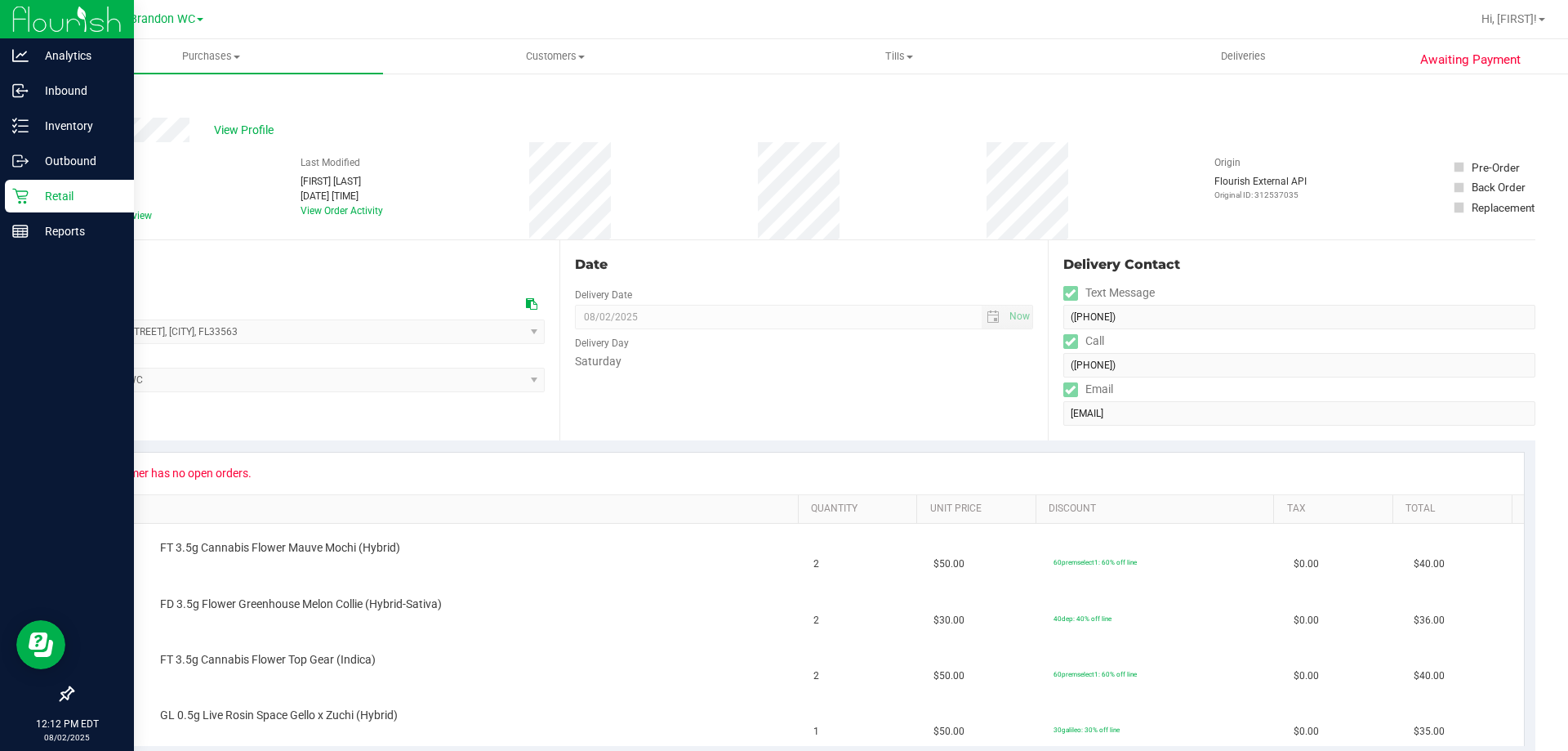 click on "Retail" at bounding box center [69, 196] 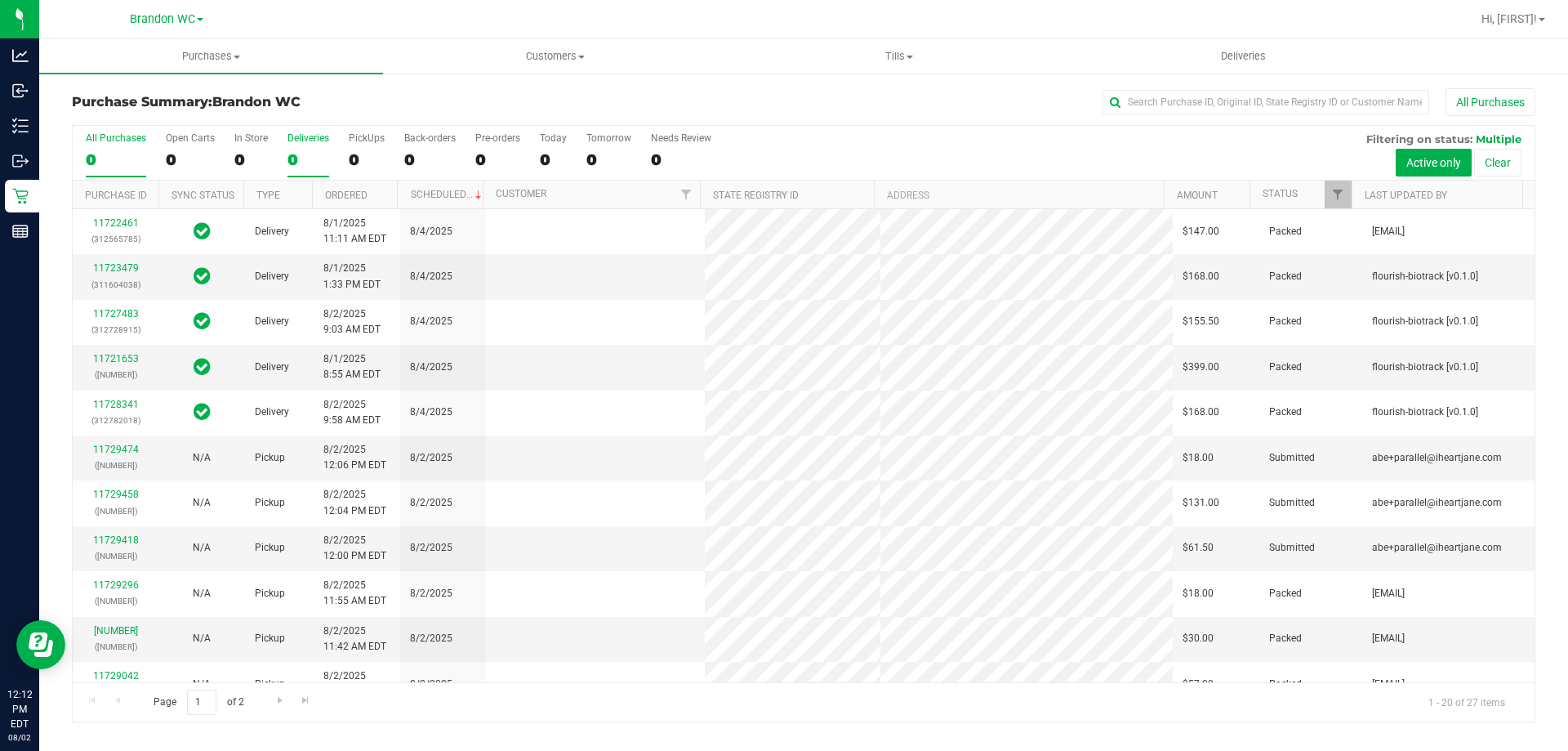 click on "Deliveries
0" at bounding box center [308, 154] 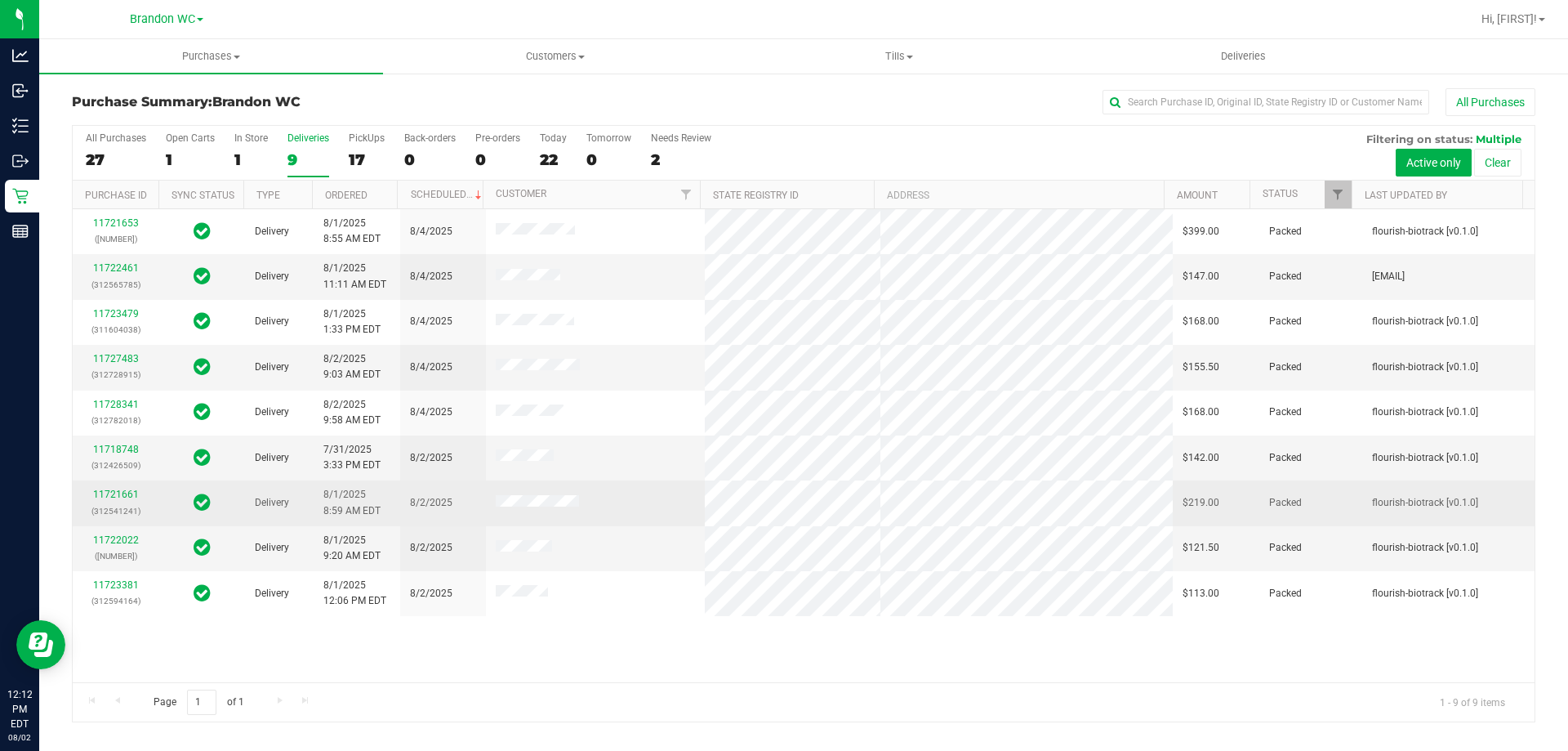 click on "(312541241)" at bounding box center [115, 511] 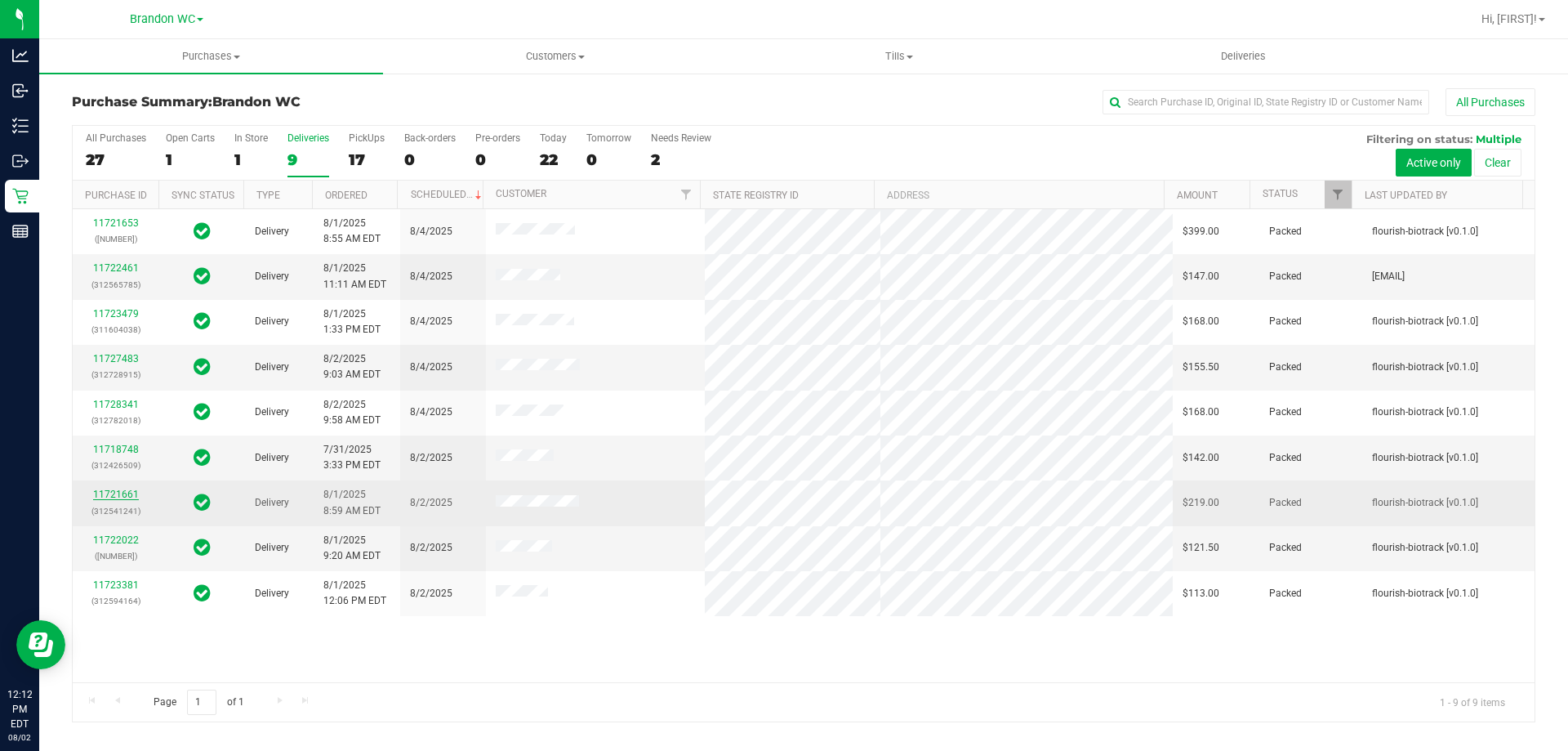 click on "11721661" at bounding box center (116, 494) 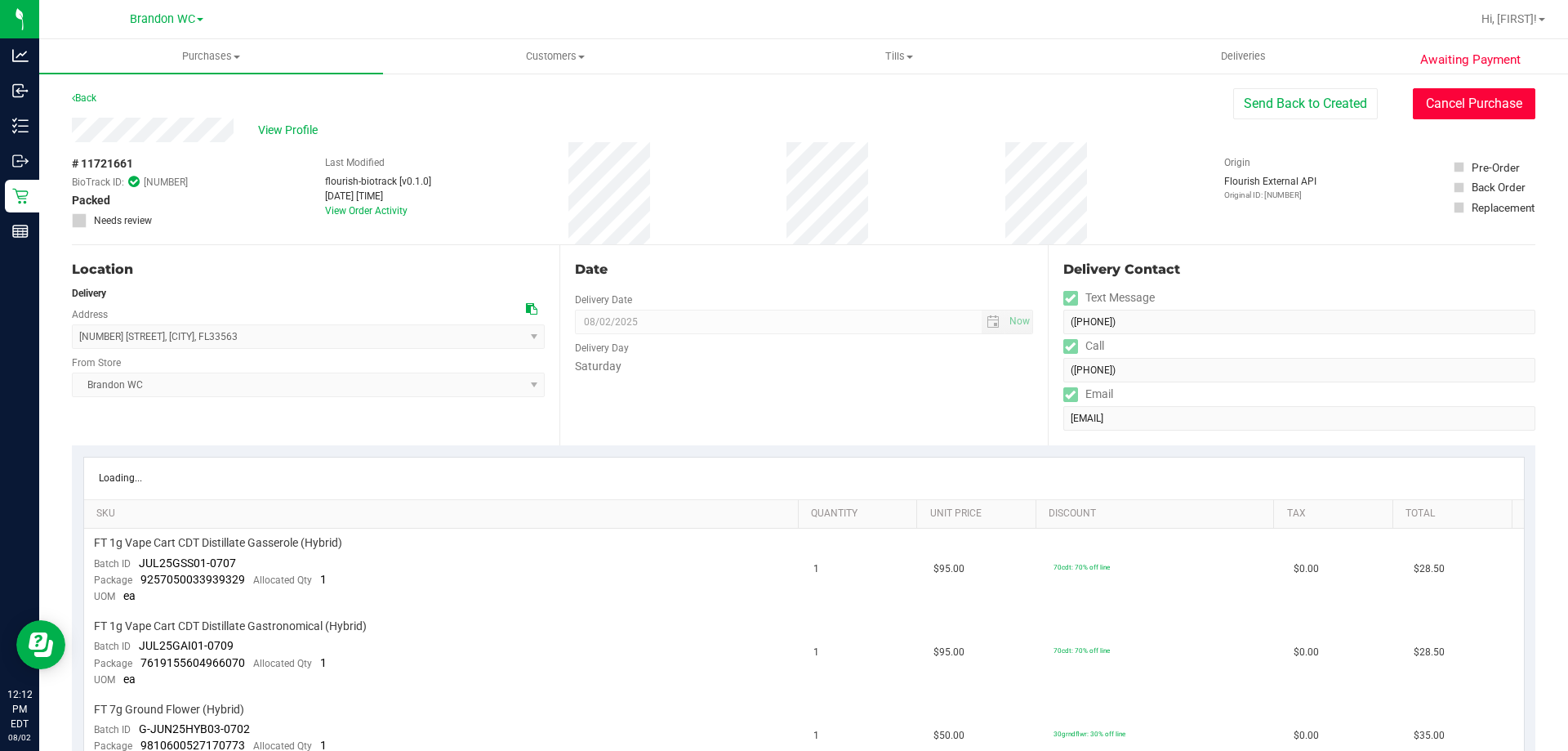 click on "Cancel Purchase" at bounding box center (1474, 104) 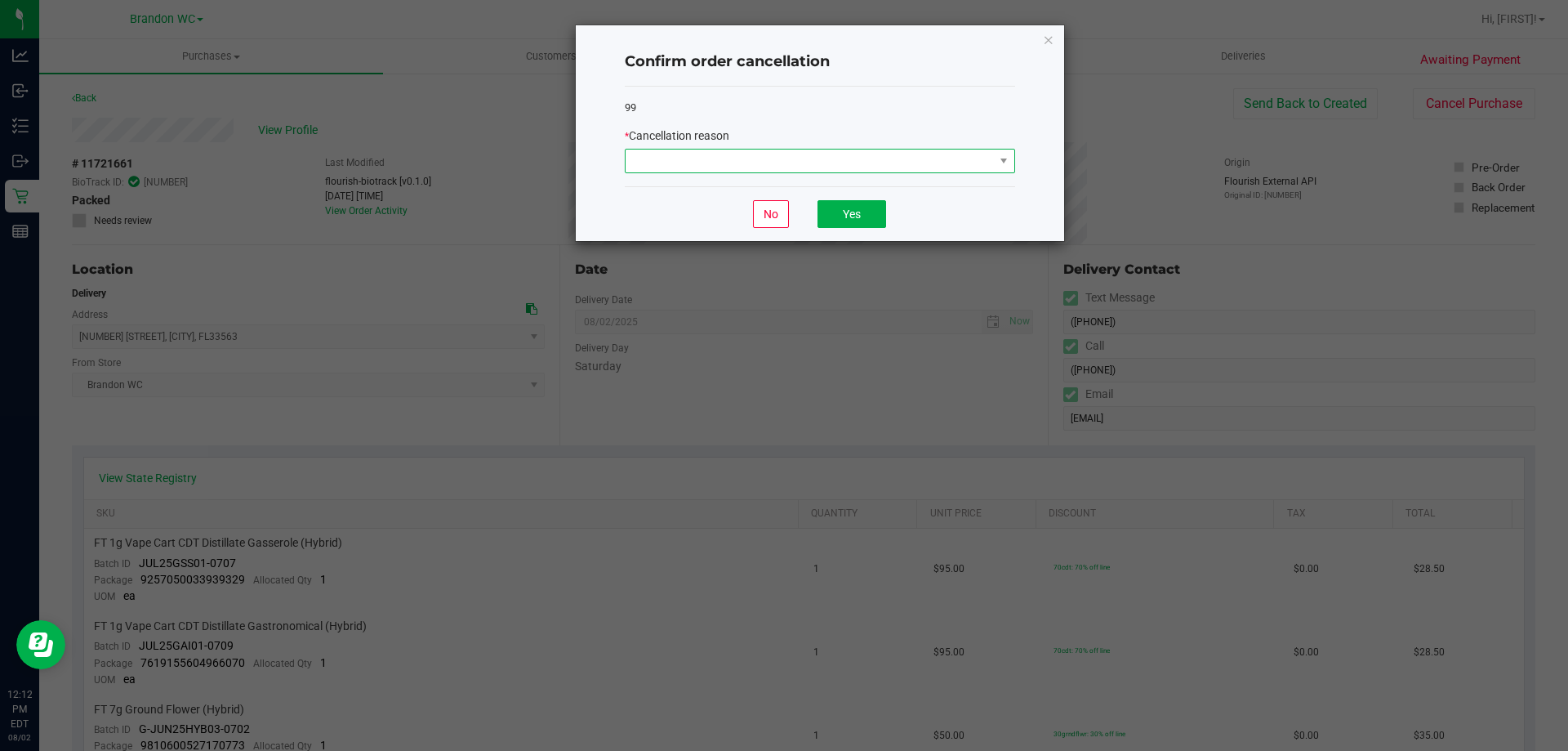 click at bounding box center (809, 161) 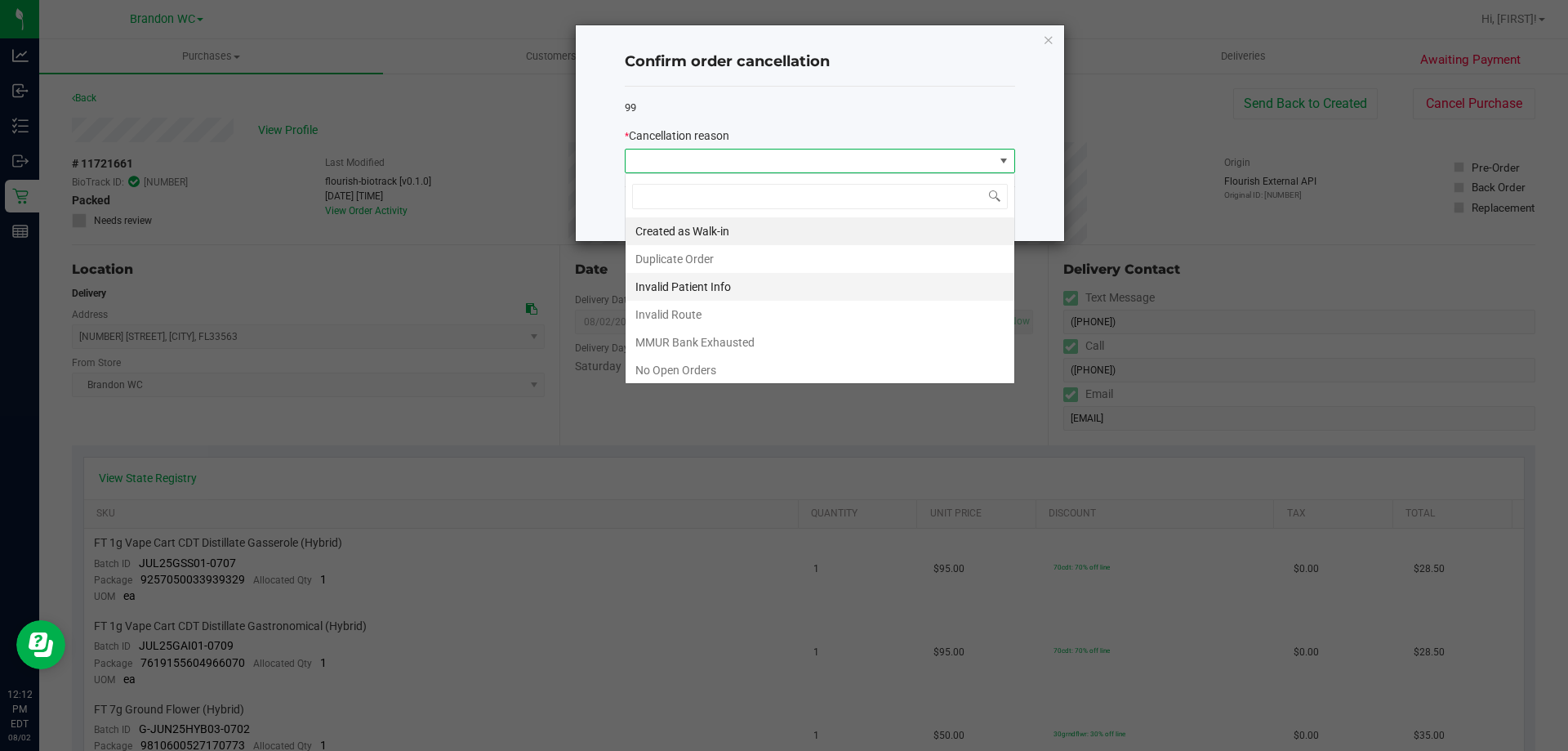 scroll, scrollTop: 81695, scrollLeft: 81276, axis: both 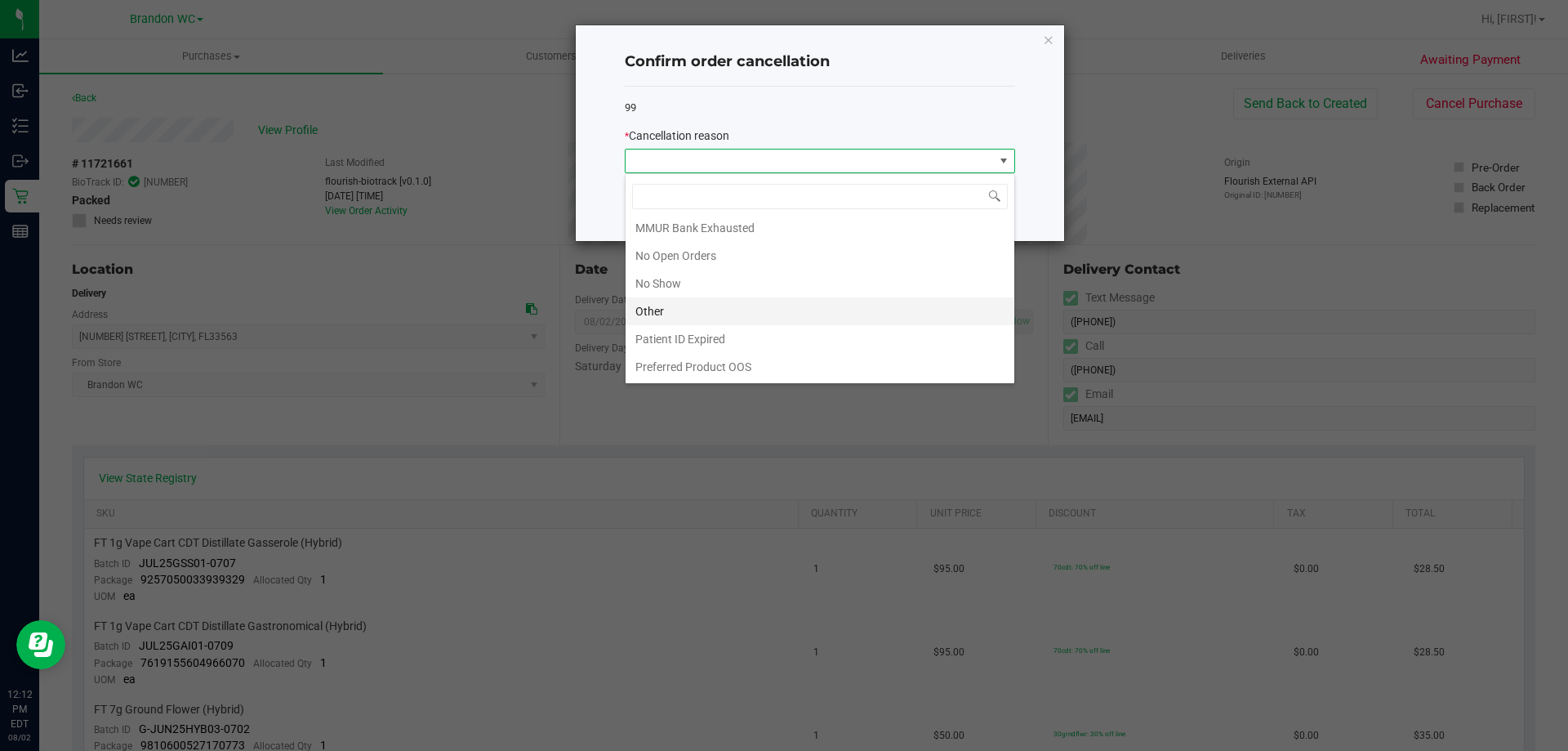 click on "Other" at bounding box center [820, 311] 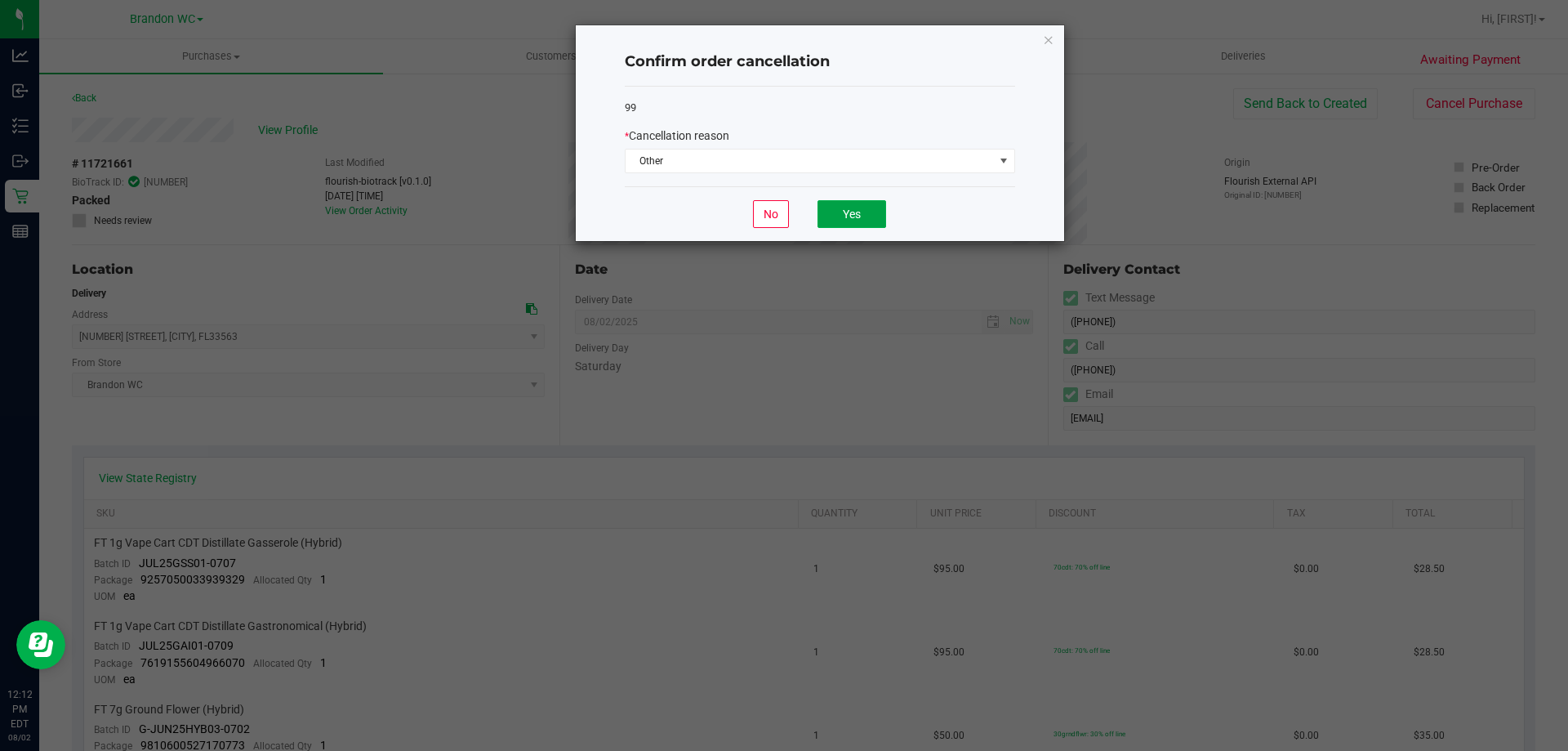 drag, startPoint x: 832, startPoint y: 217, endPoint x: 762, endPoint y: 218, distance: 70.00714 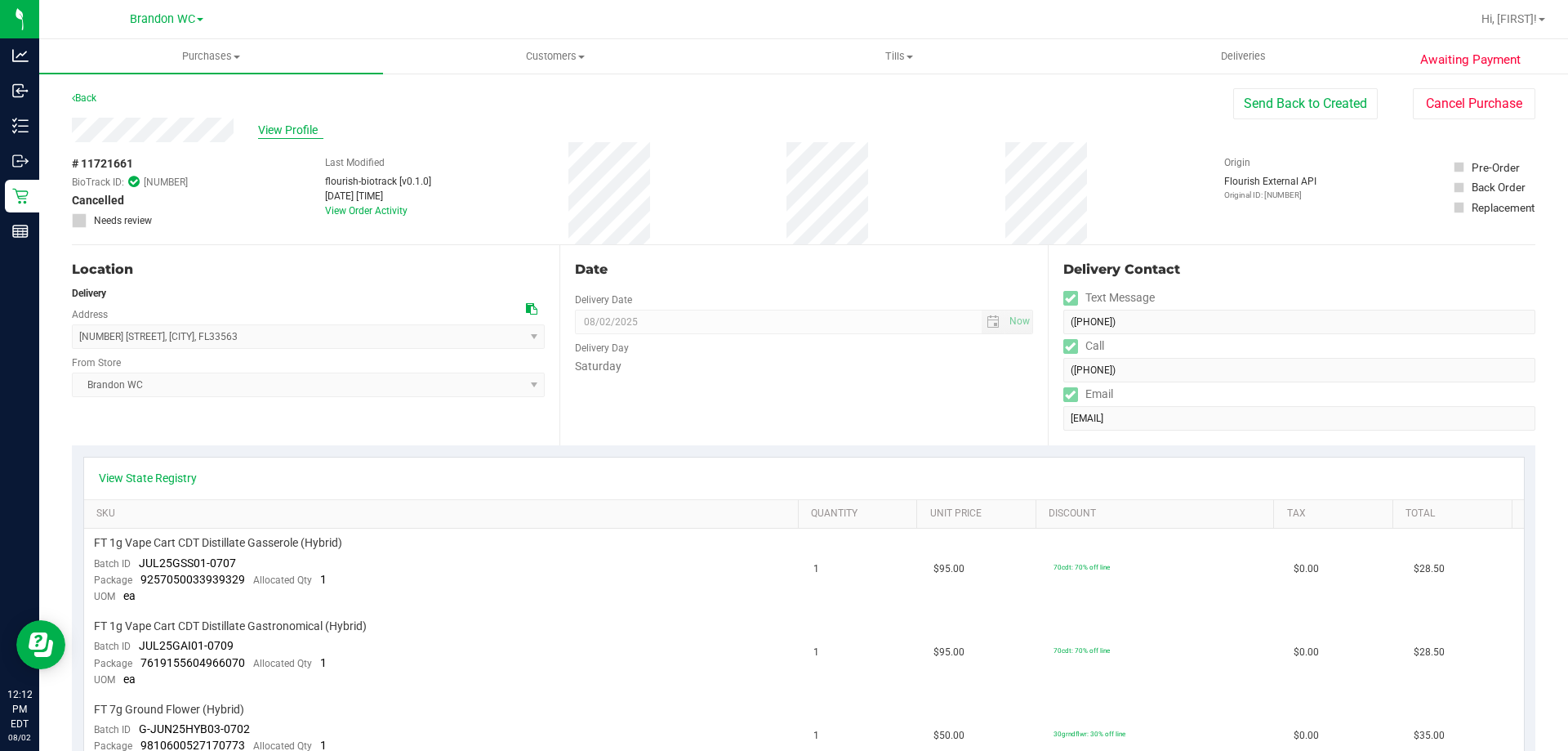 click on "View Profile" at bounding box center (291, 130) 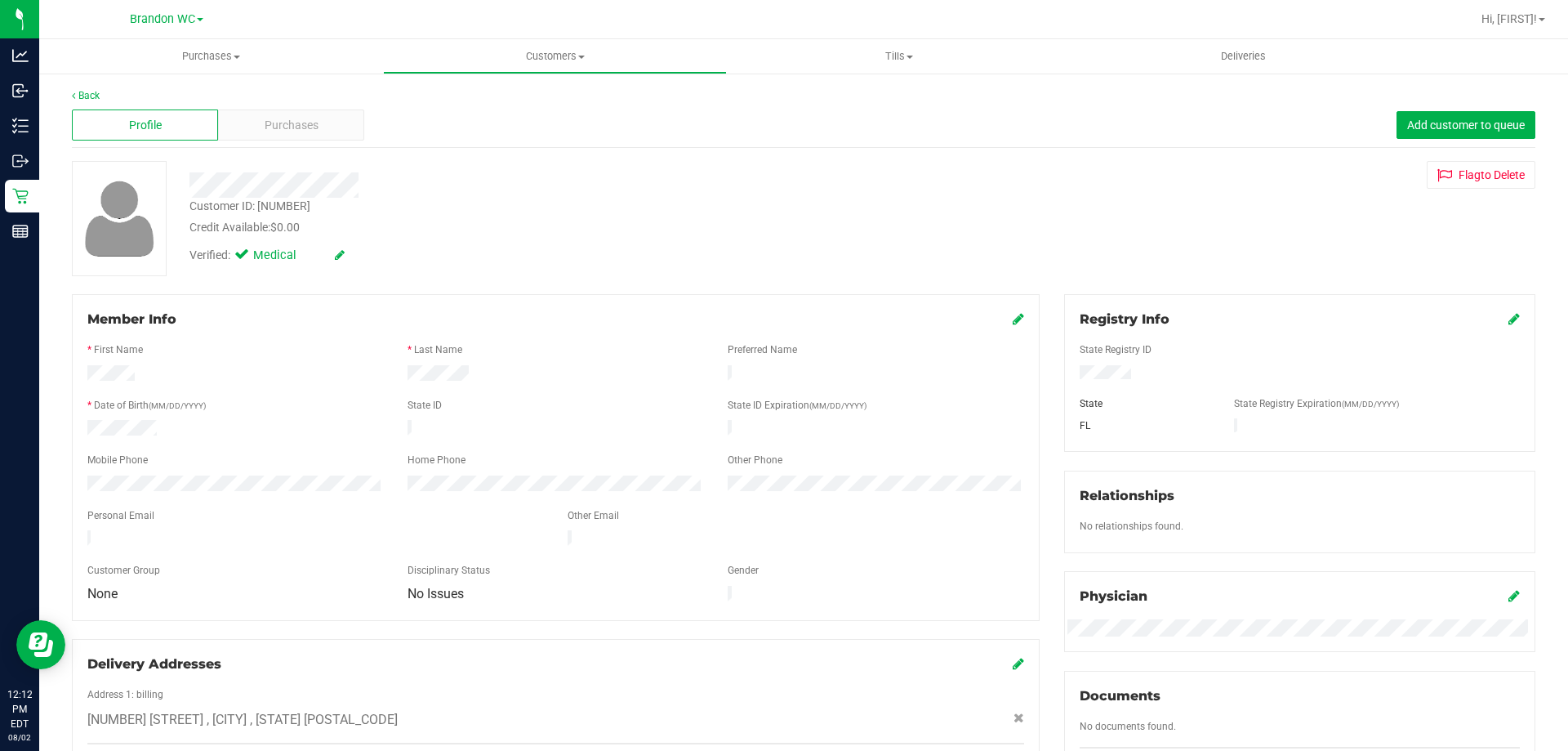click on "Purchases" at bounding box center [291, 125] 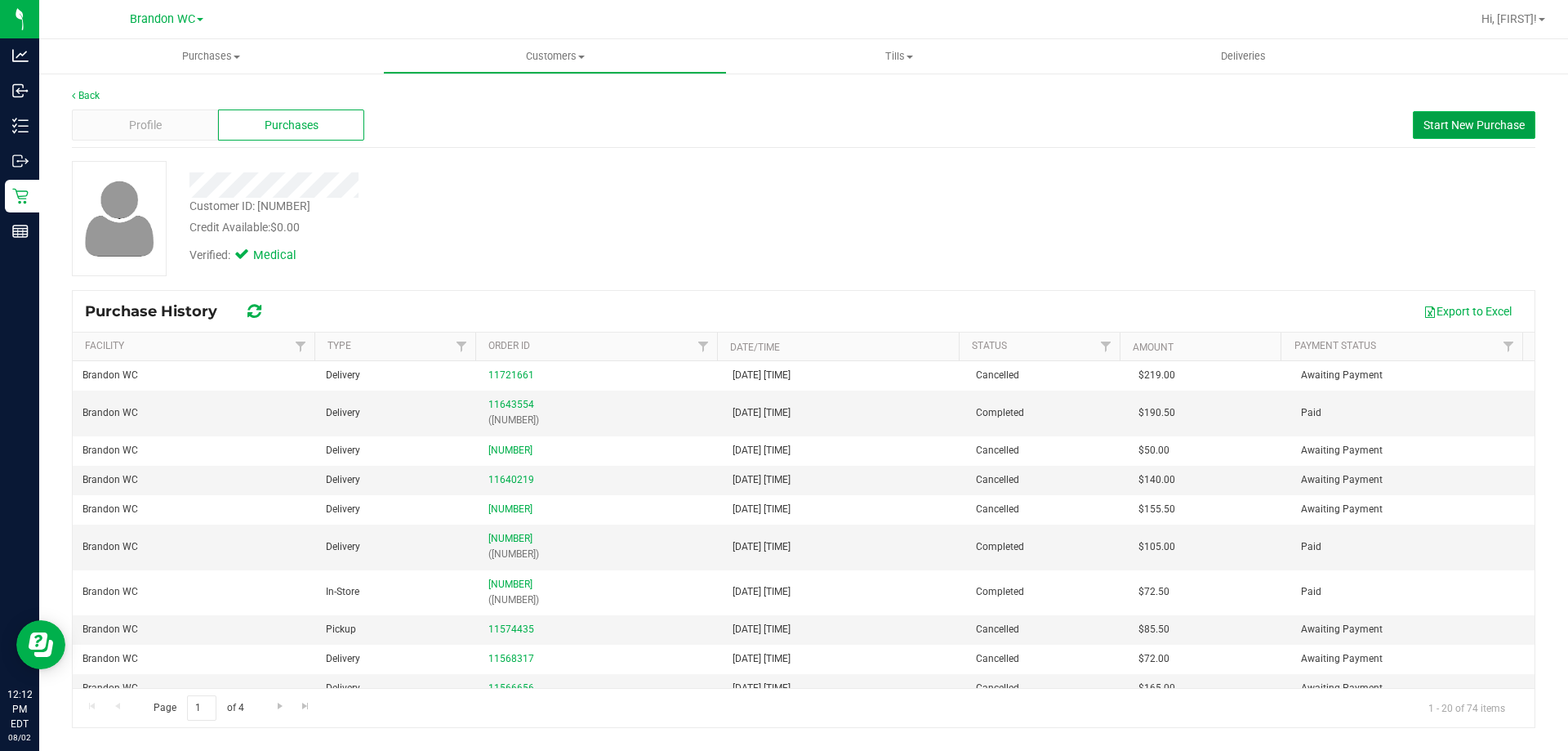 click on "Start New Purchase" at bounding box center [1474, 125] 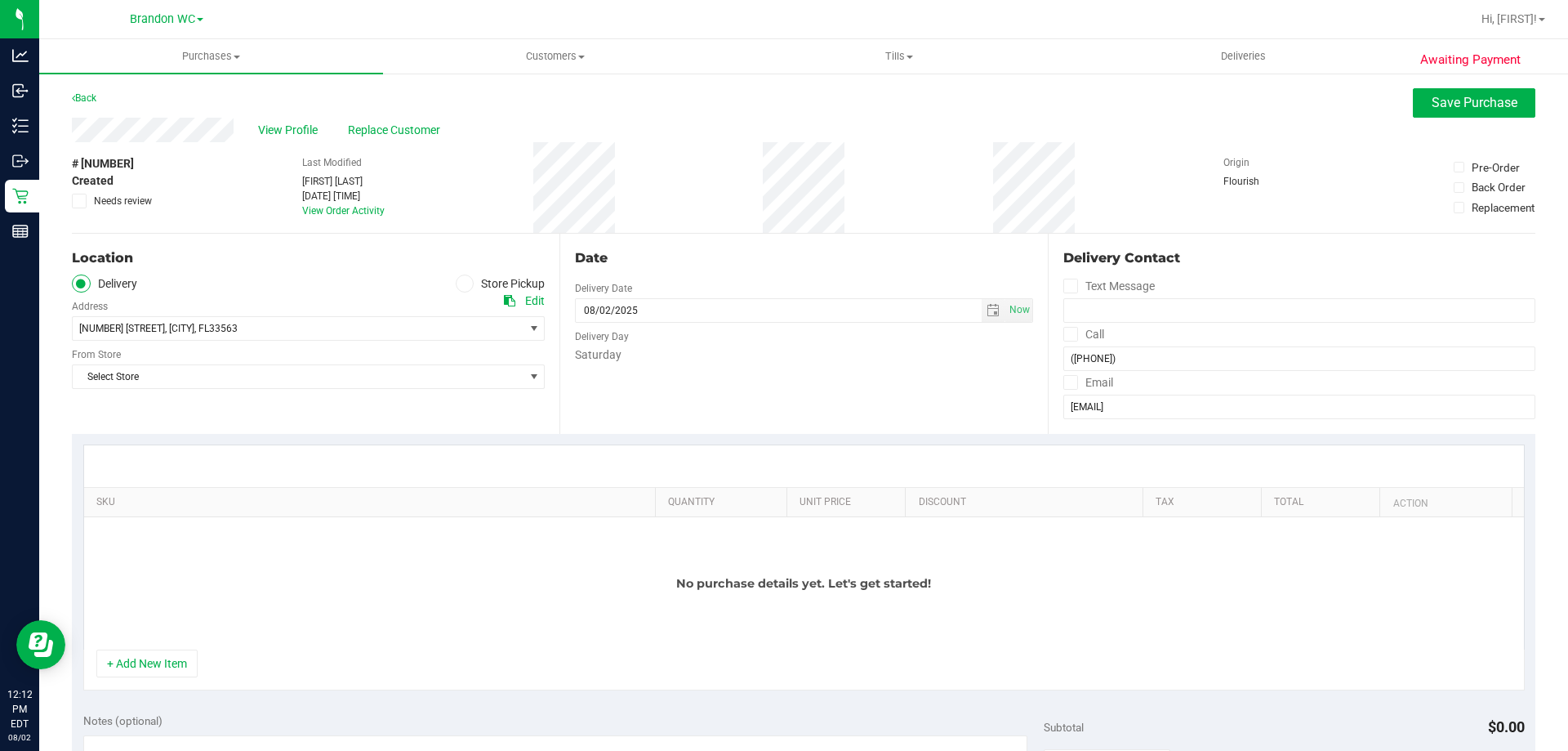 click on "Store Pickup" at bounding box center (501, 284) 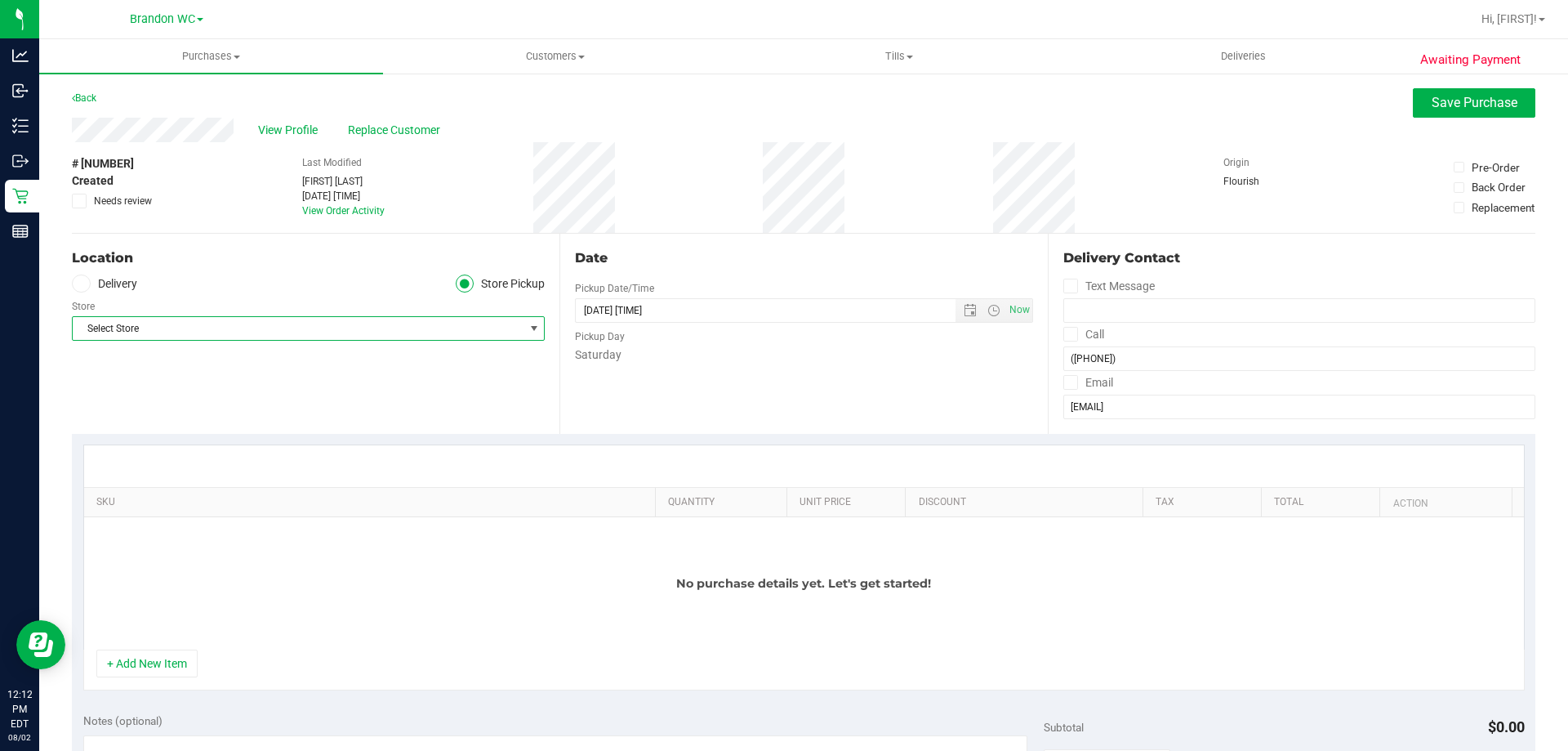 click on "Select Store" at bounding box center [298, 329] 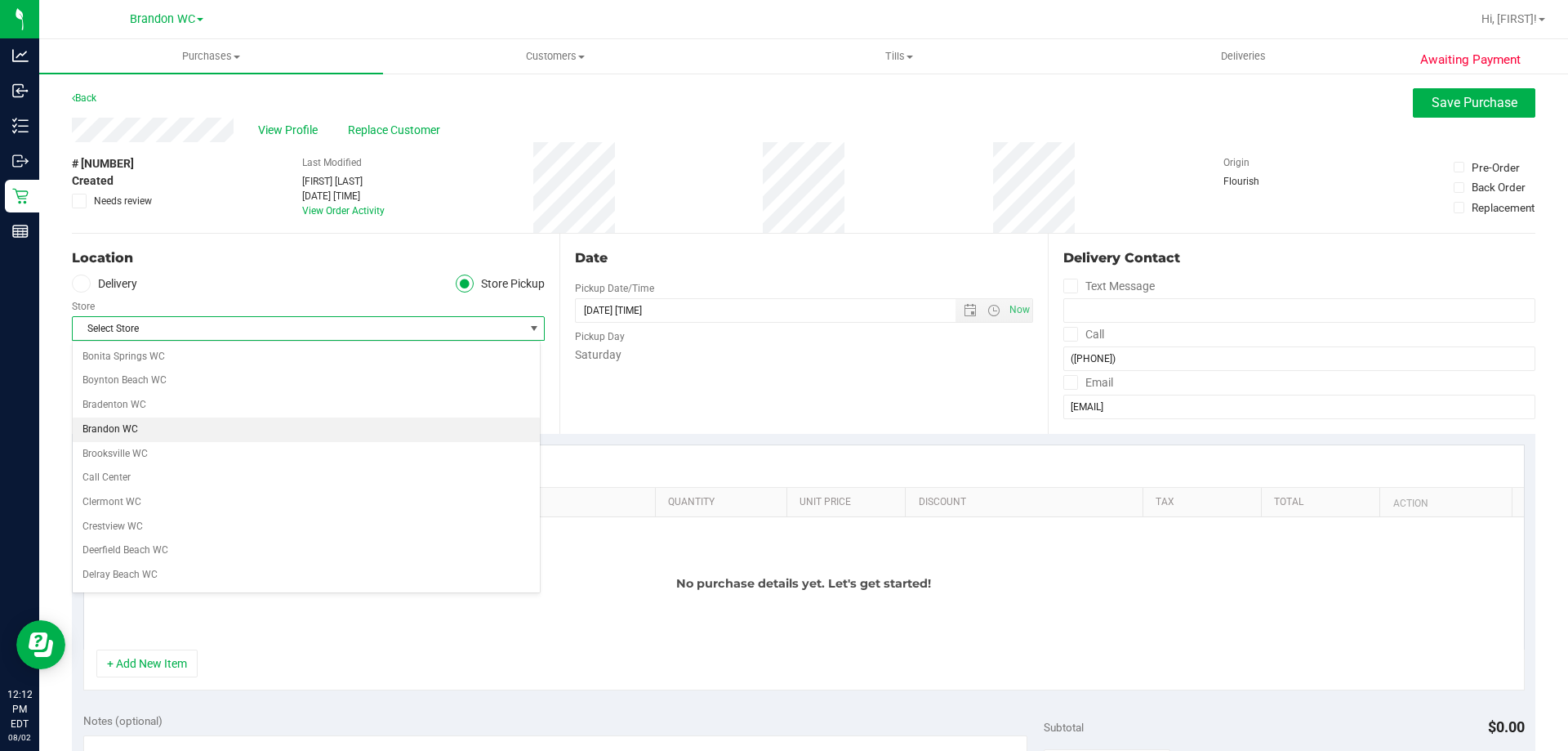 click on "Brandon WC" at bounding box center (306, 430) 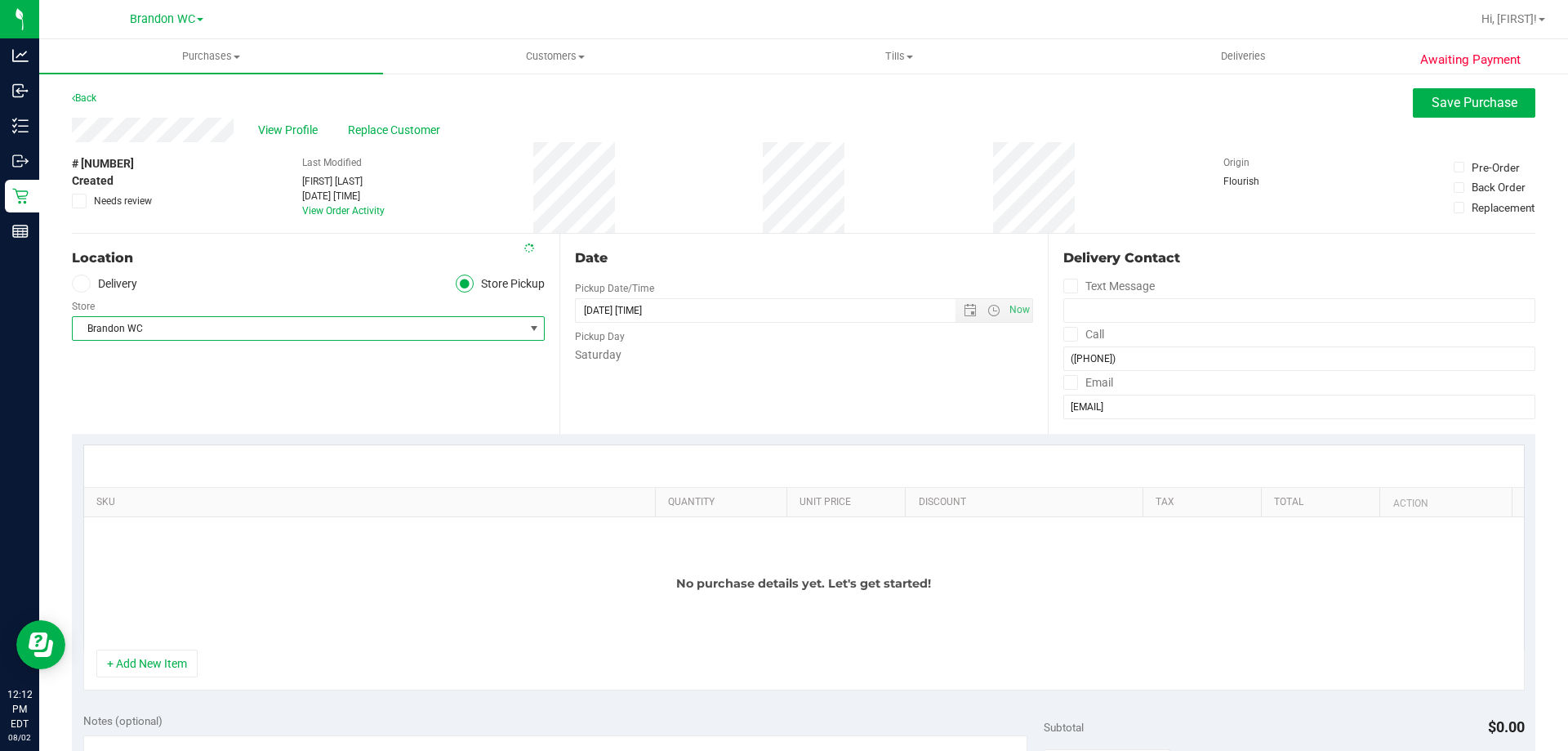 click on "No purchase details yet. Let's get started!" at bounding box center [804, 583] 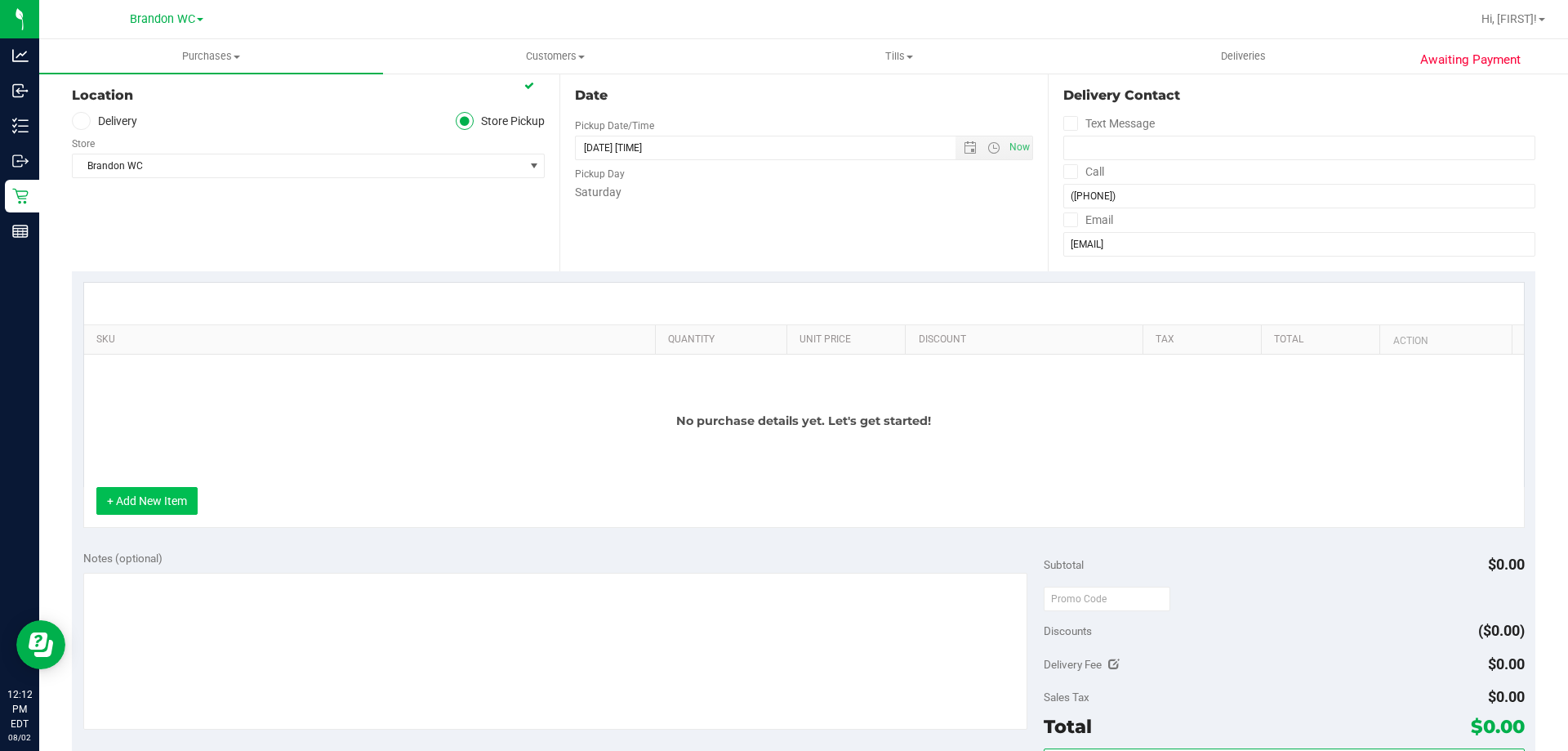 scroll, scrollTop: 163, scrollLeft: 0, axis: vertical 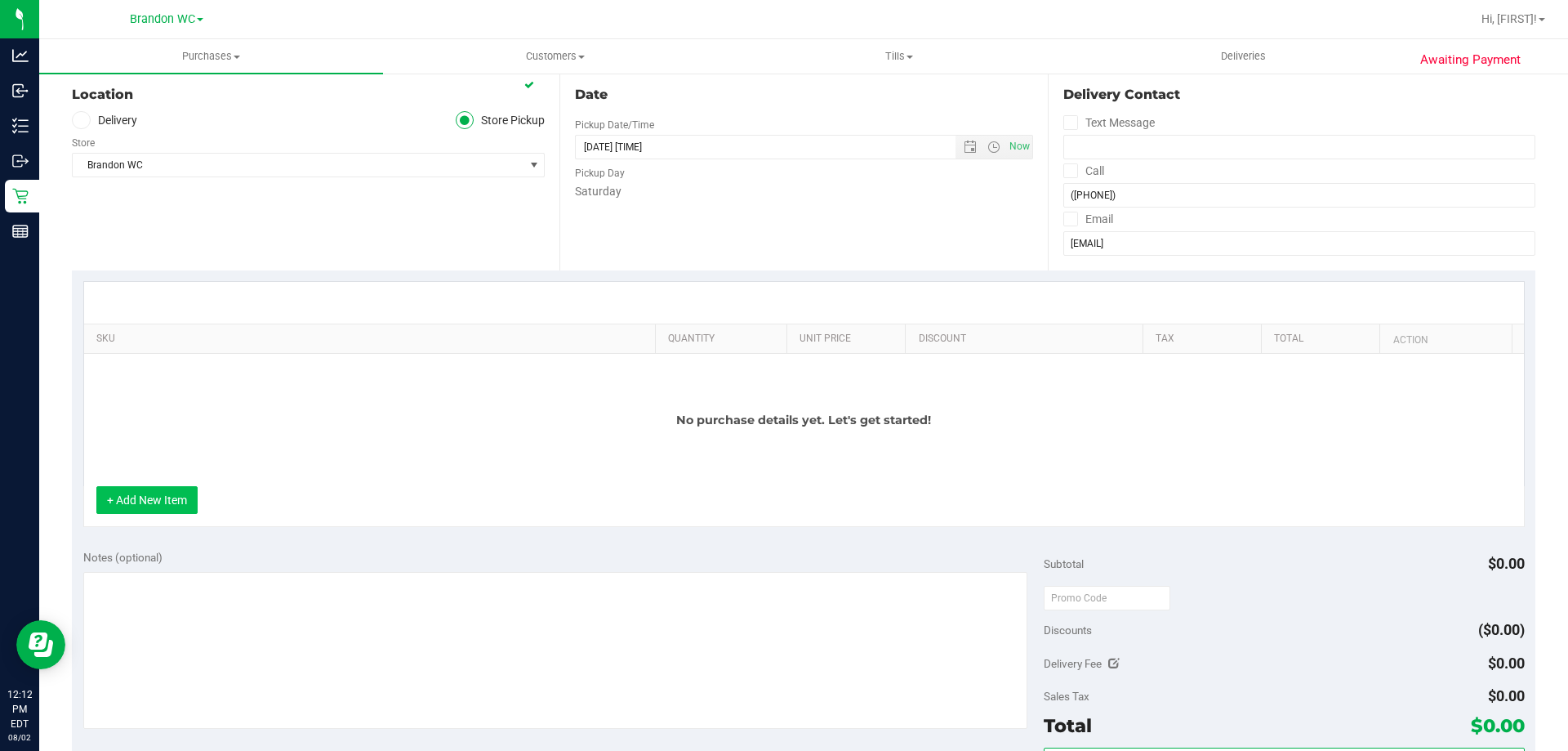 click on "+ Add New Item" at bounding box center [147, 500] 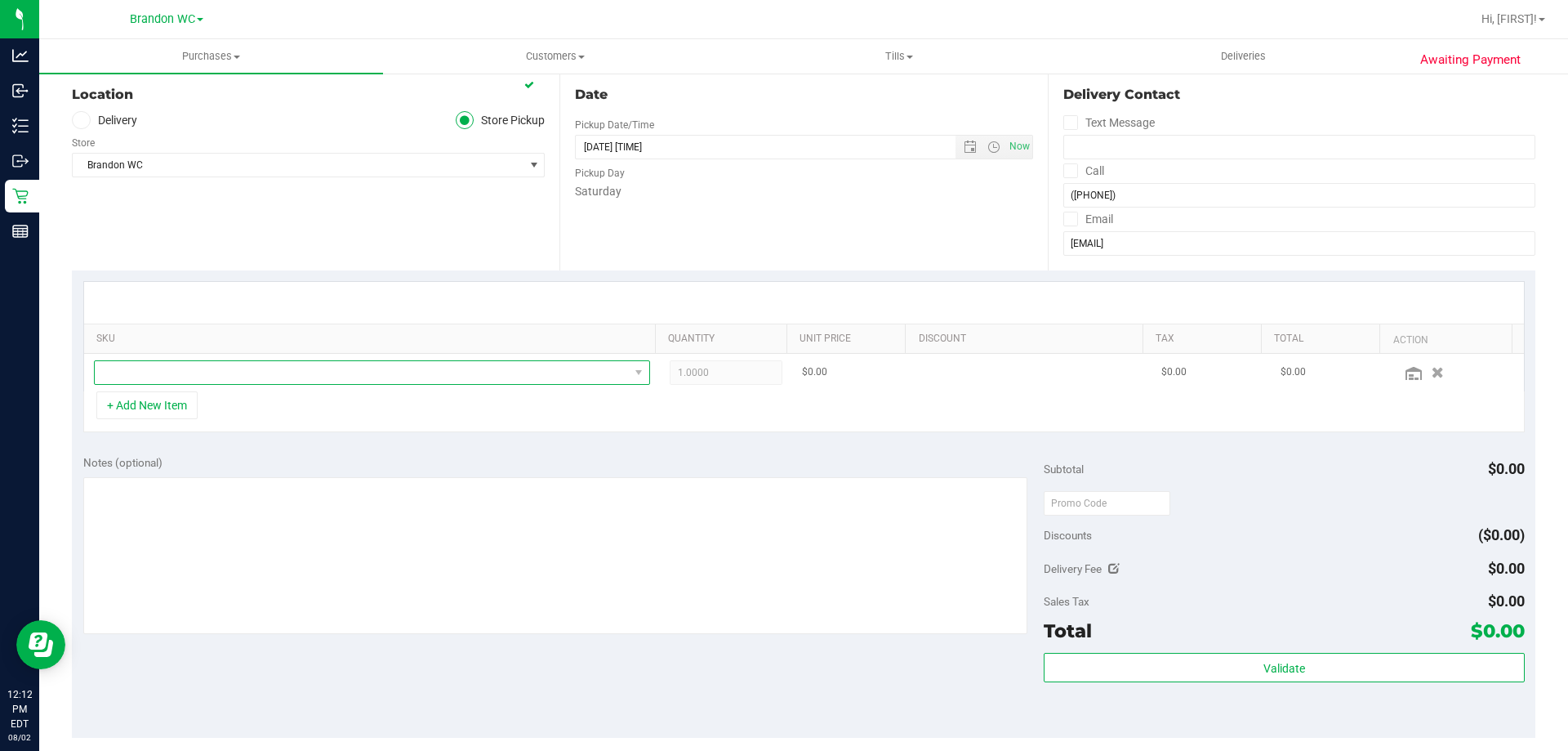 click at bounding box center (362, 373) 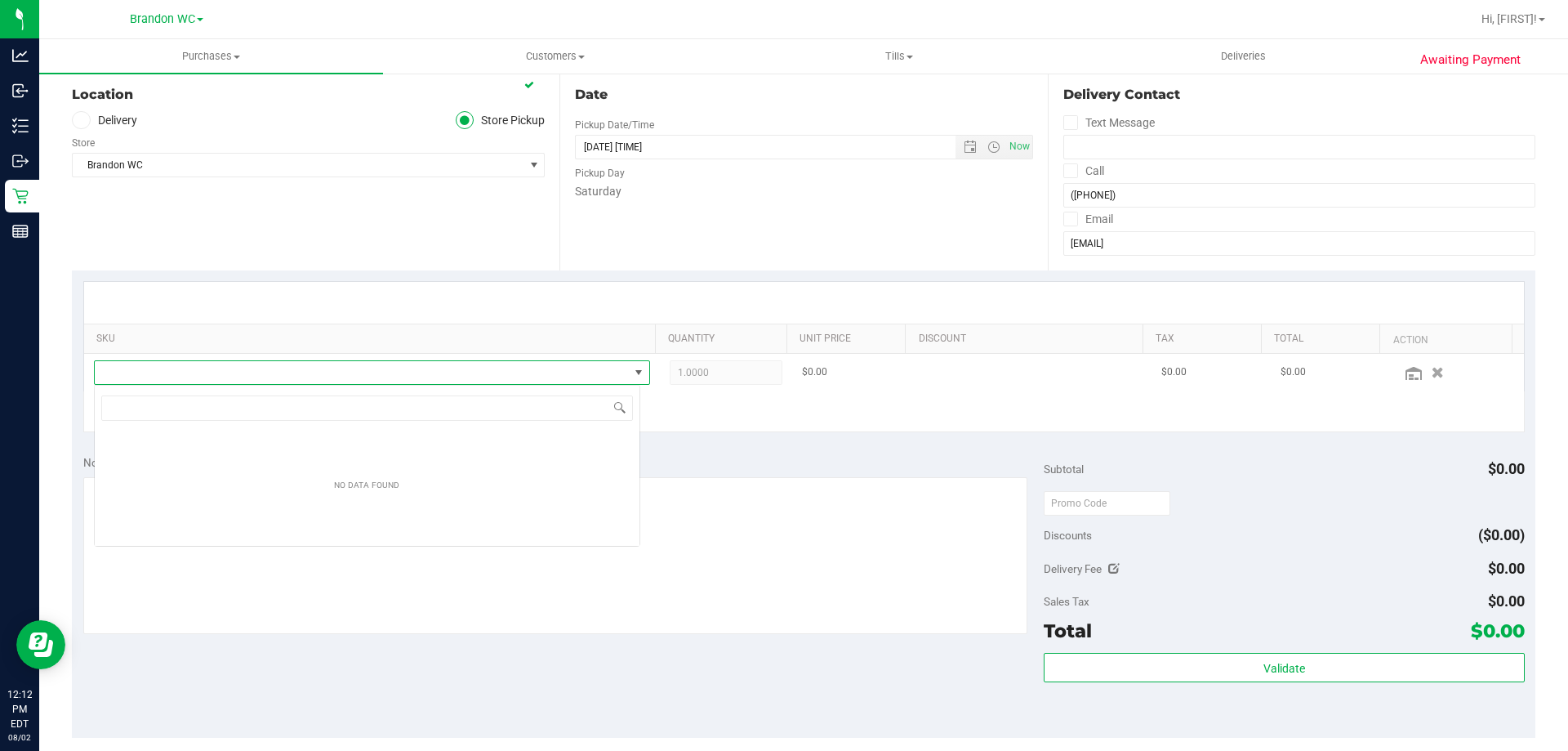 scroll, scrollTop: 81695, scrollLeft: 81120, axis: both 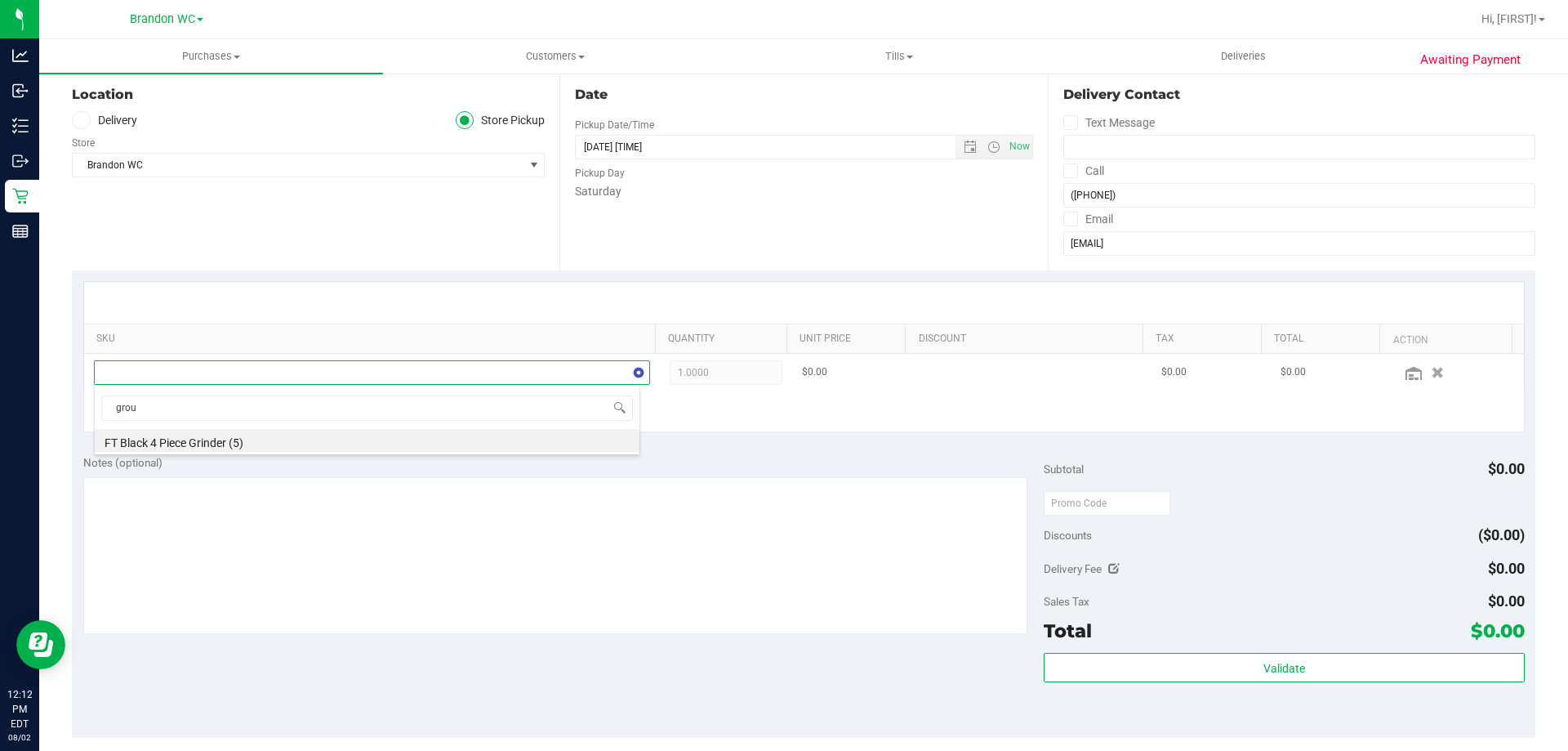 type on "groun" 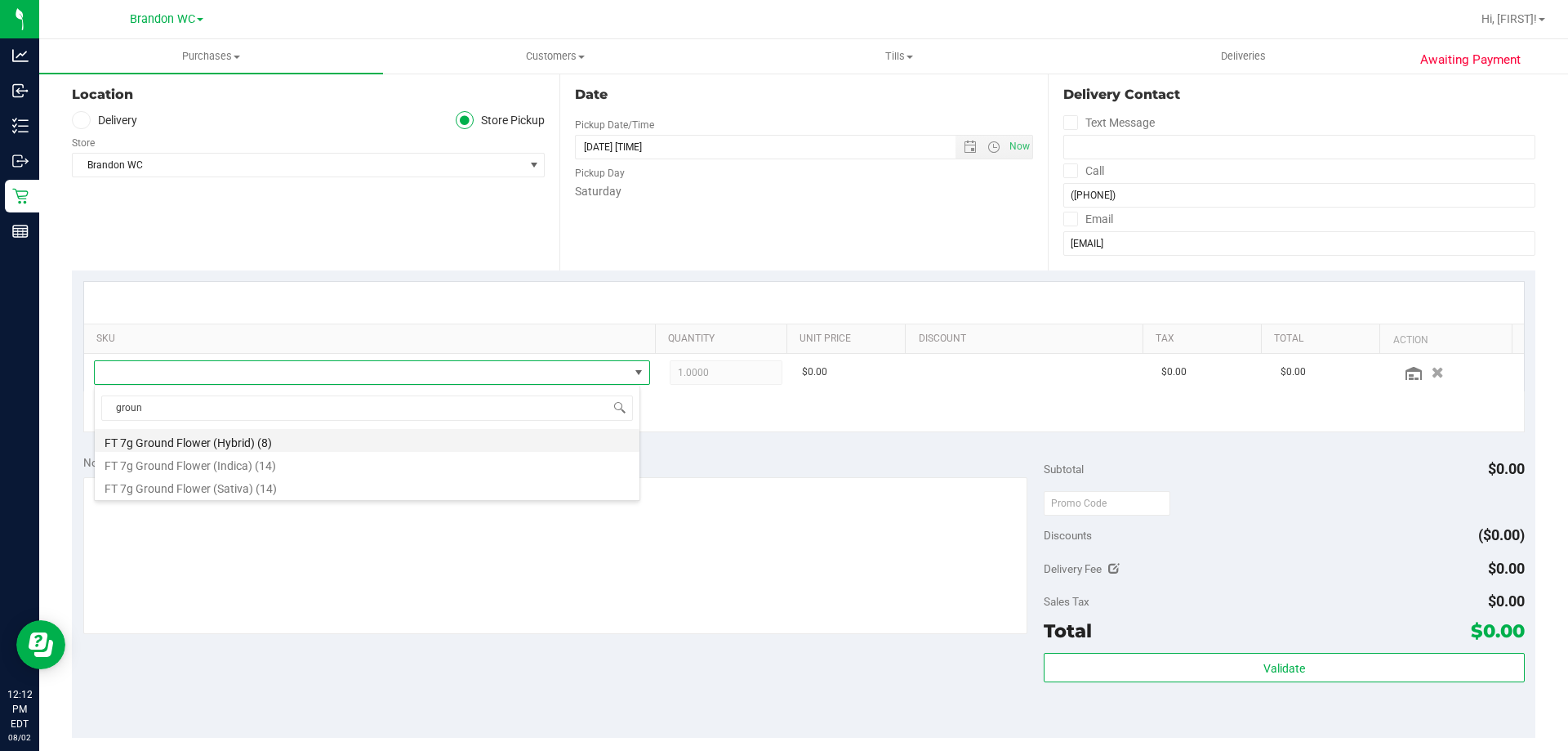 click on "FT 7g Ground Flower (Hybrid) (8)" at bounding box center [367, 440] 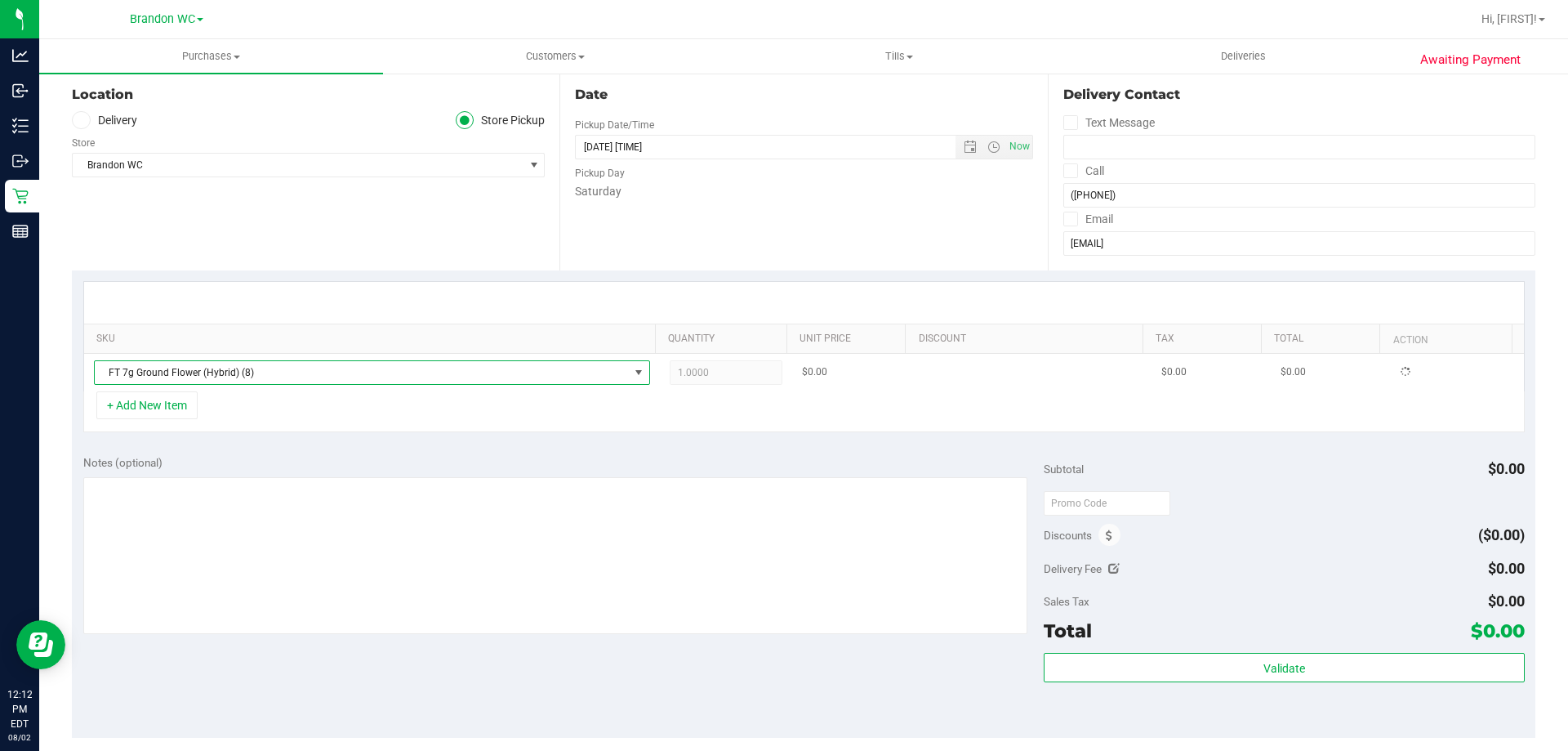 click on "FT 7g Ground Flower (Hybrid) (8)" at bounding box center (362, 373) 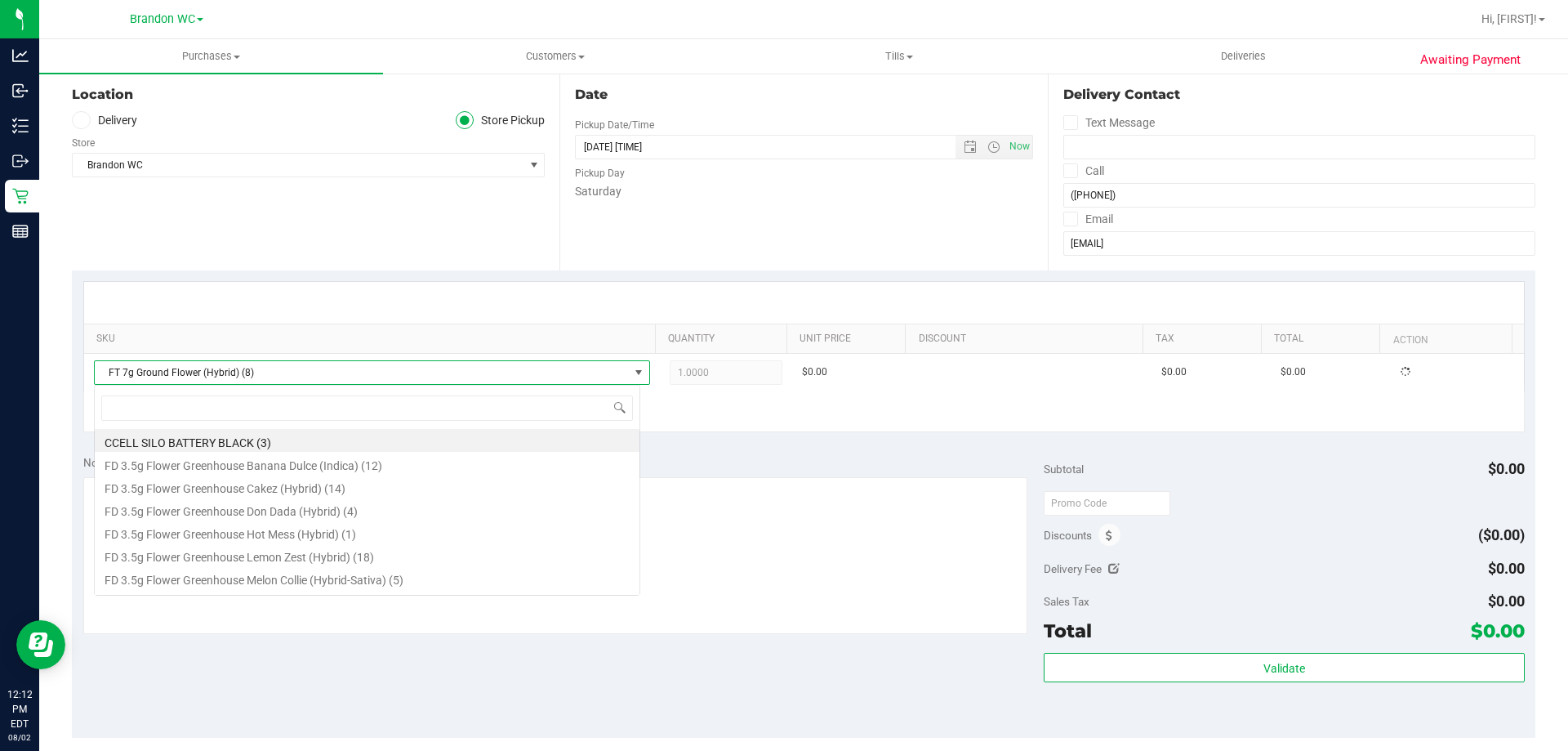 scroll, scrollTop: 0, scrollLeft: 0, axis: both 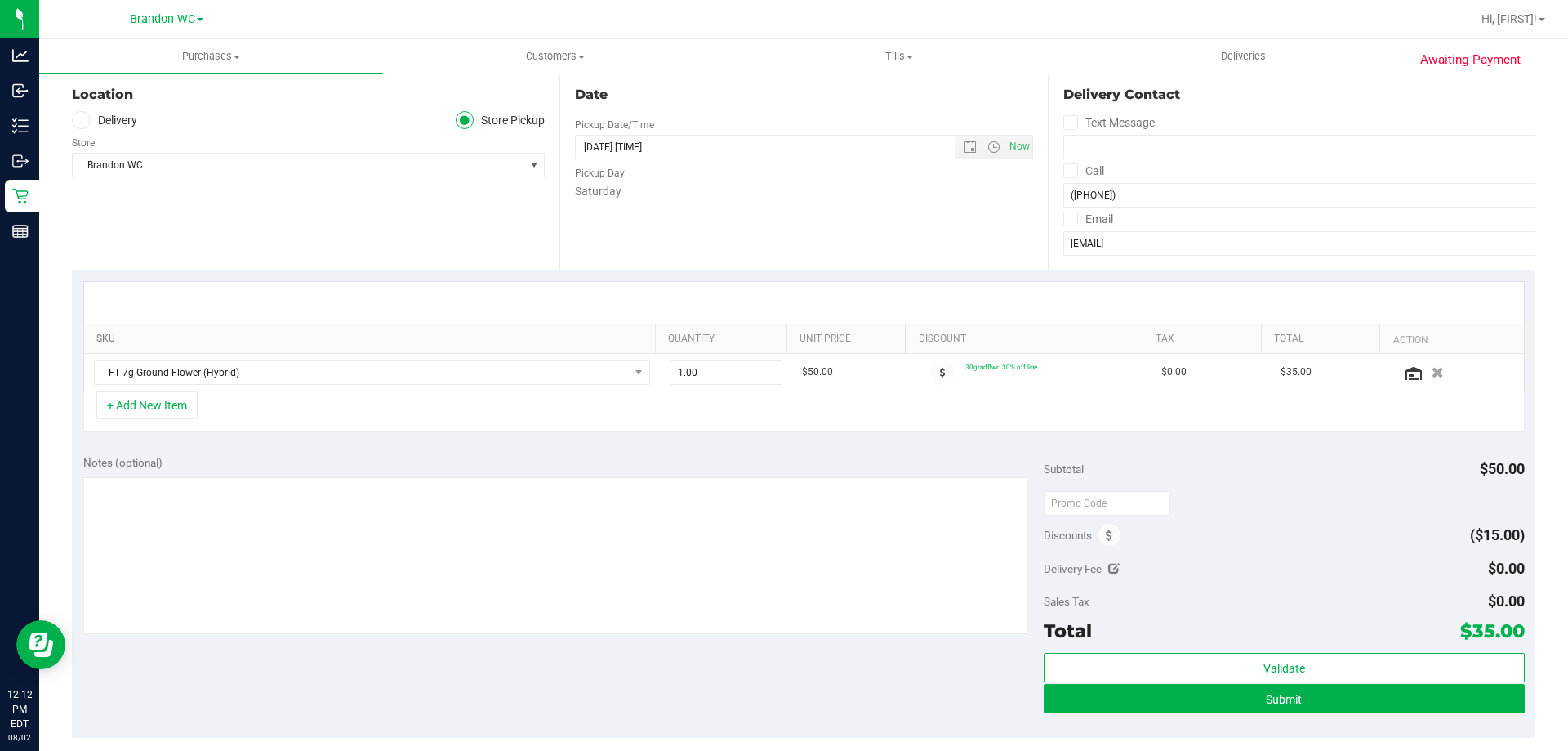 click on "SKU" at bounding box center (372, 339) 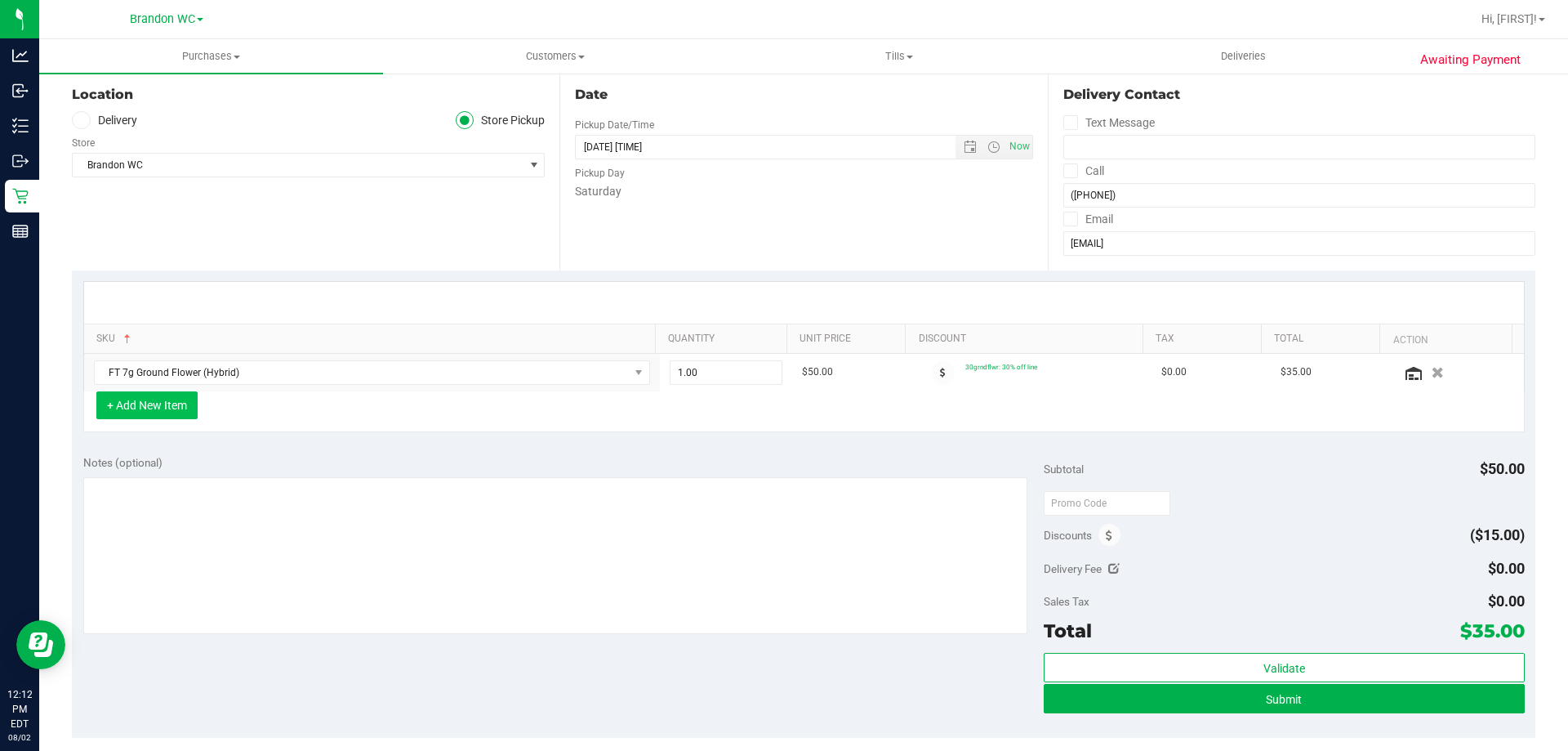 click on "+ Add New Item" at bounding box center [147, 405] 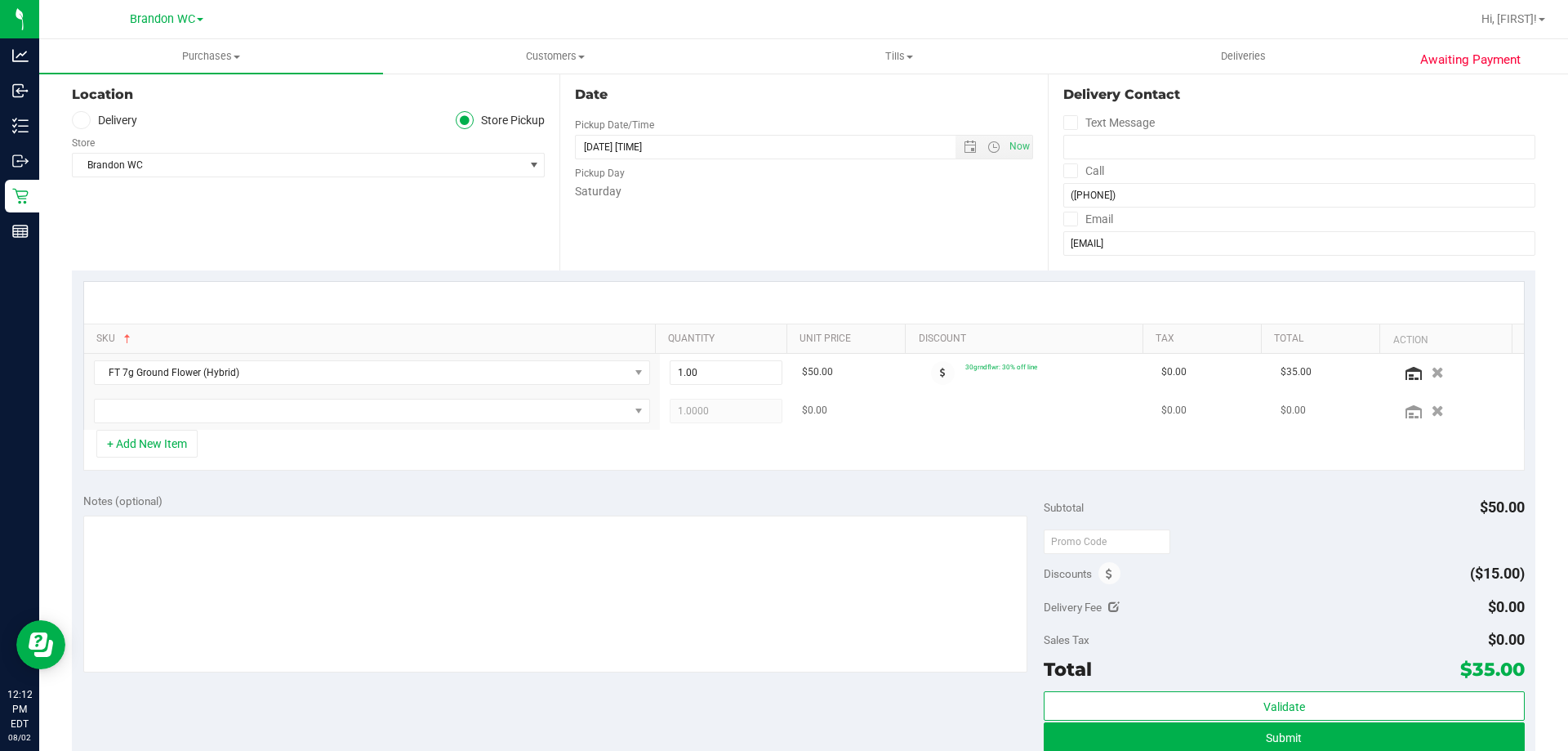 click at bounding box center [372, 411] 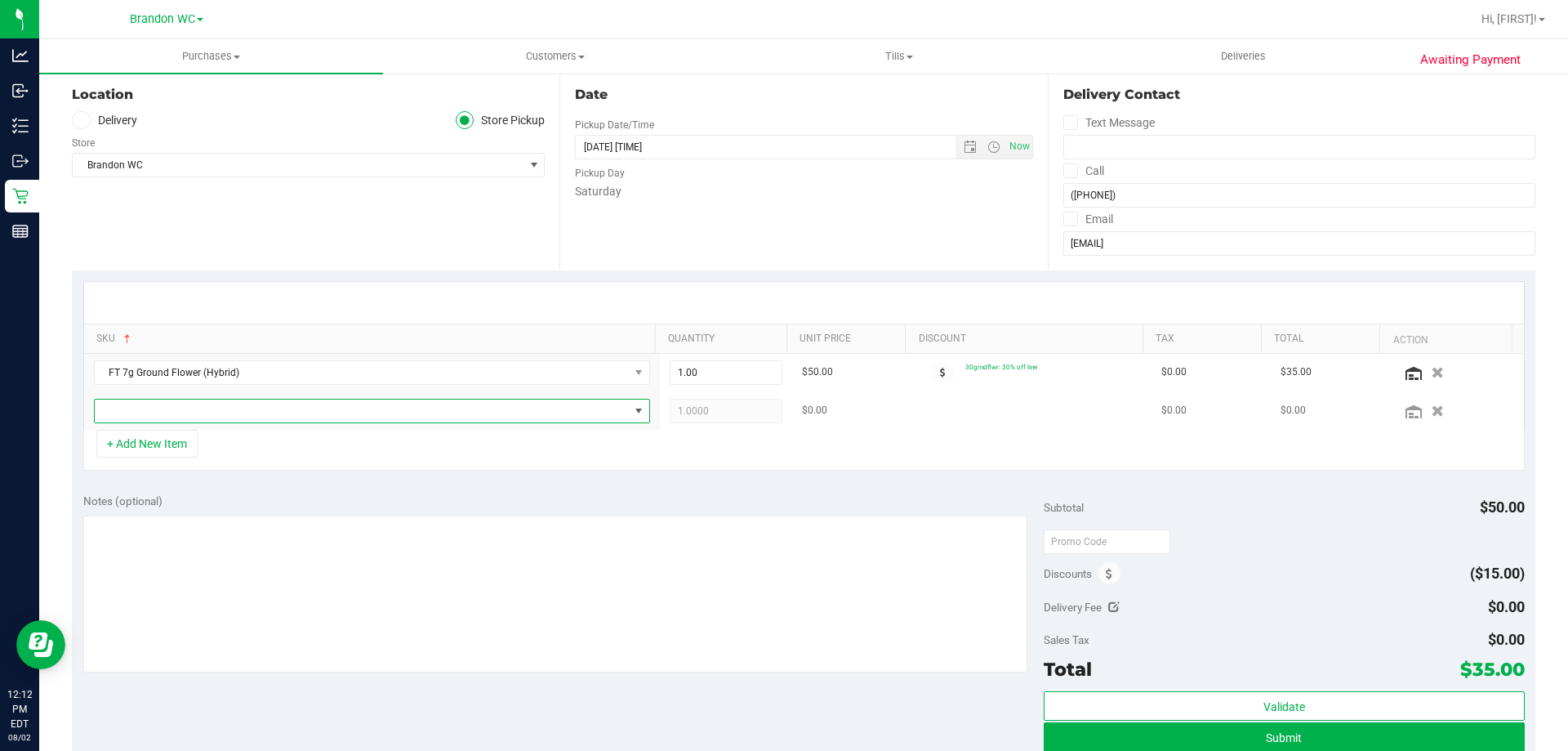 click at bounding box center (362, 411) 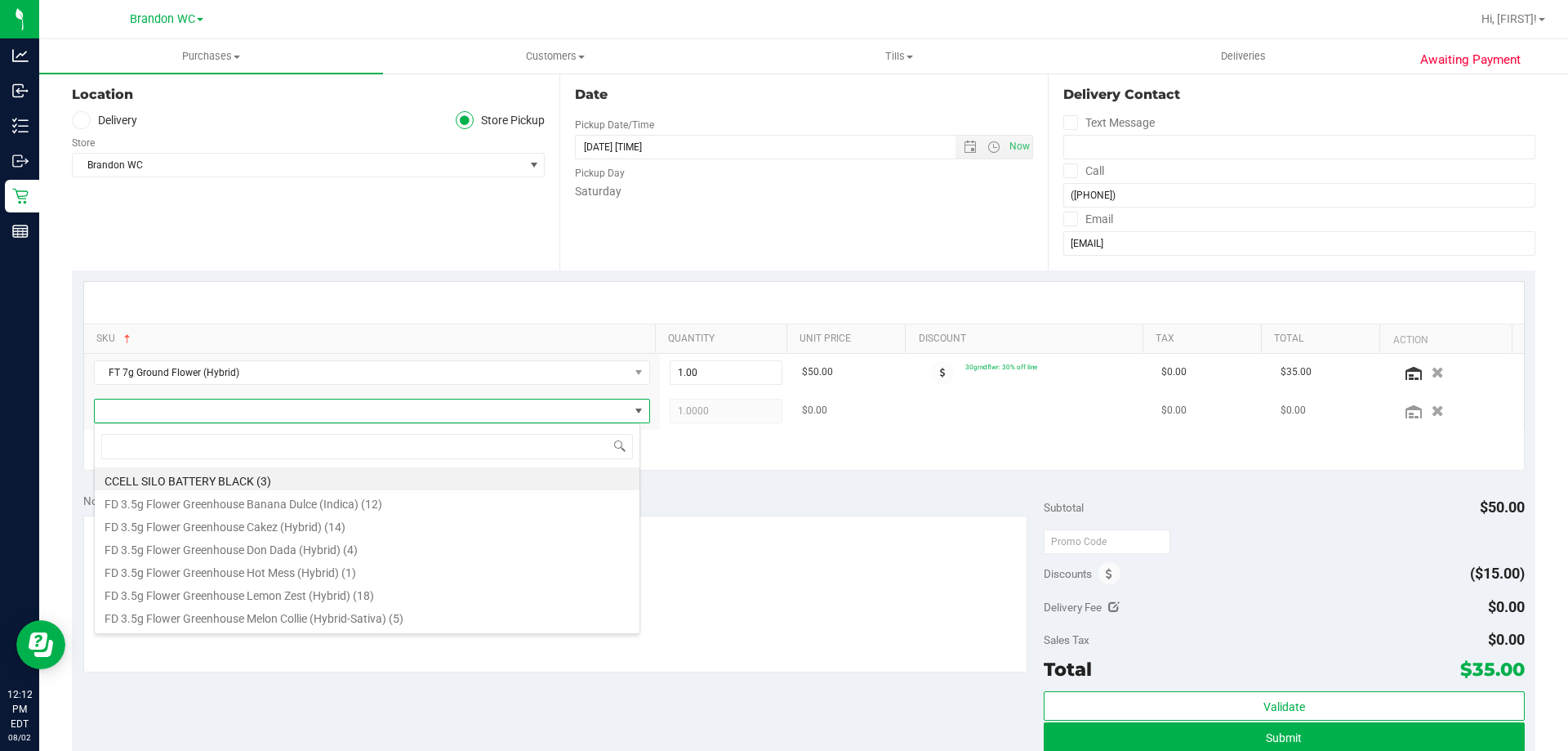 scroll, scrollTop: 81695, scrollLeft: 81120, axis: both 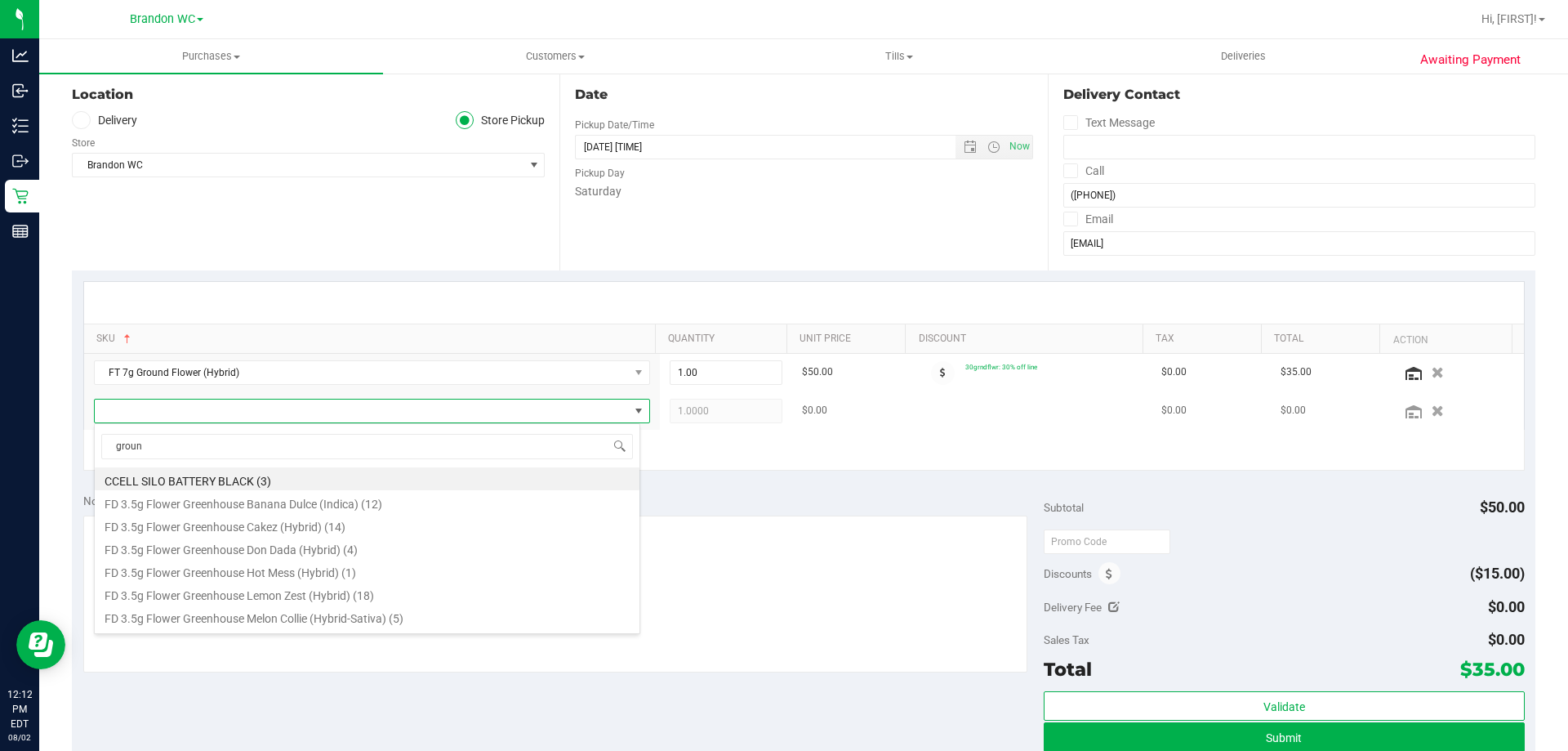 type on "ground" 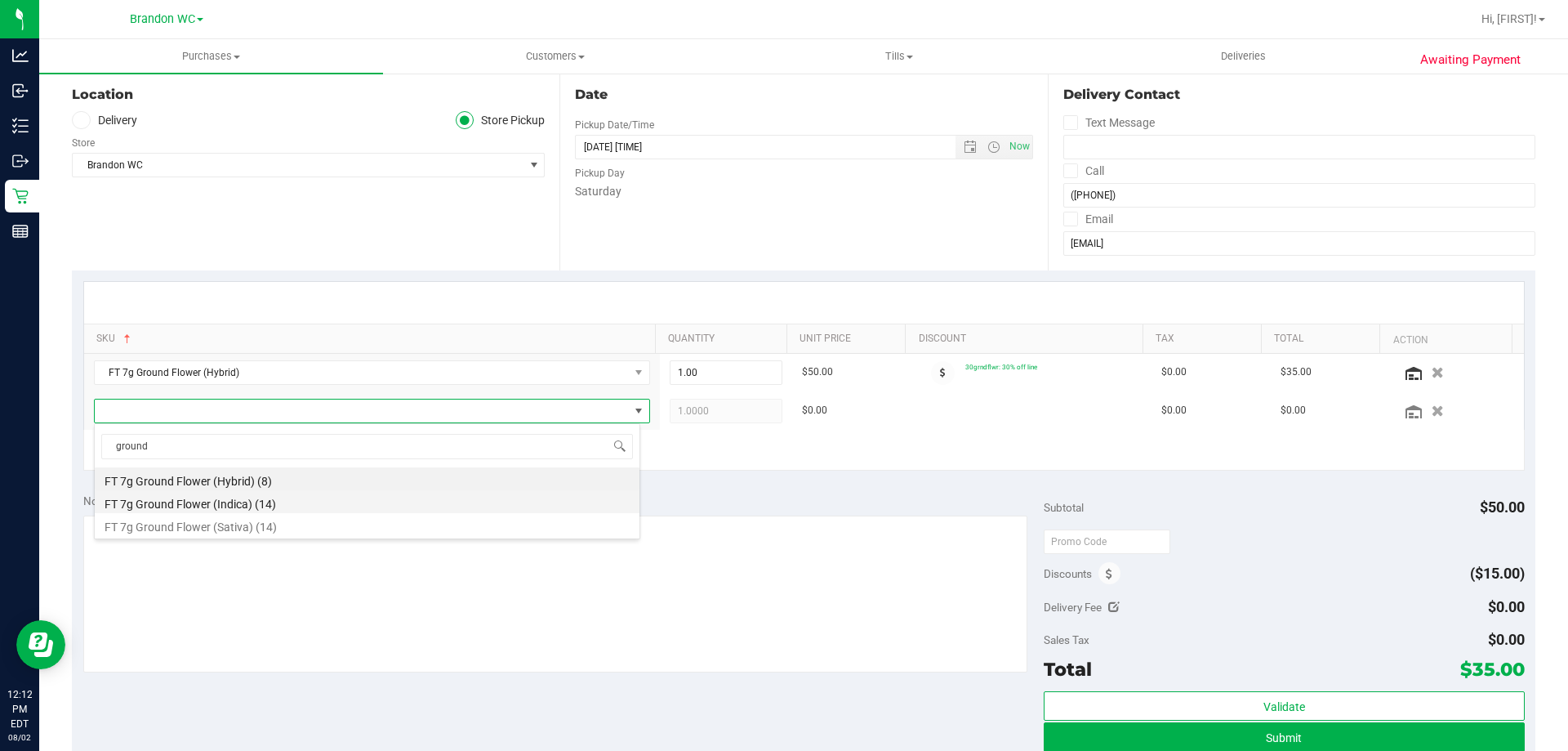 click on "FT 7g Ground Flower (Indica) (14)" at bounding box center [367, 502] 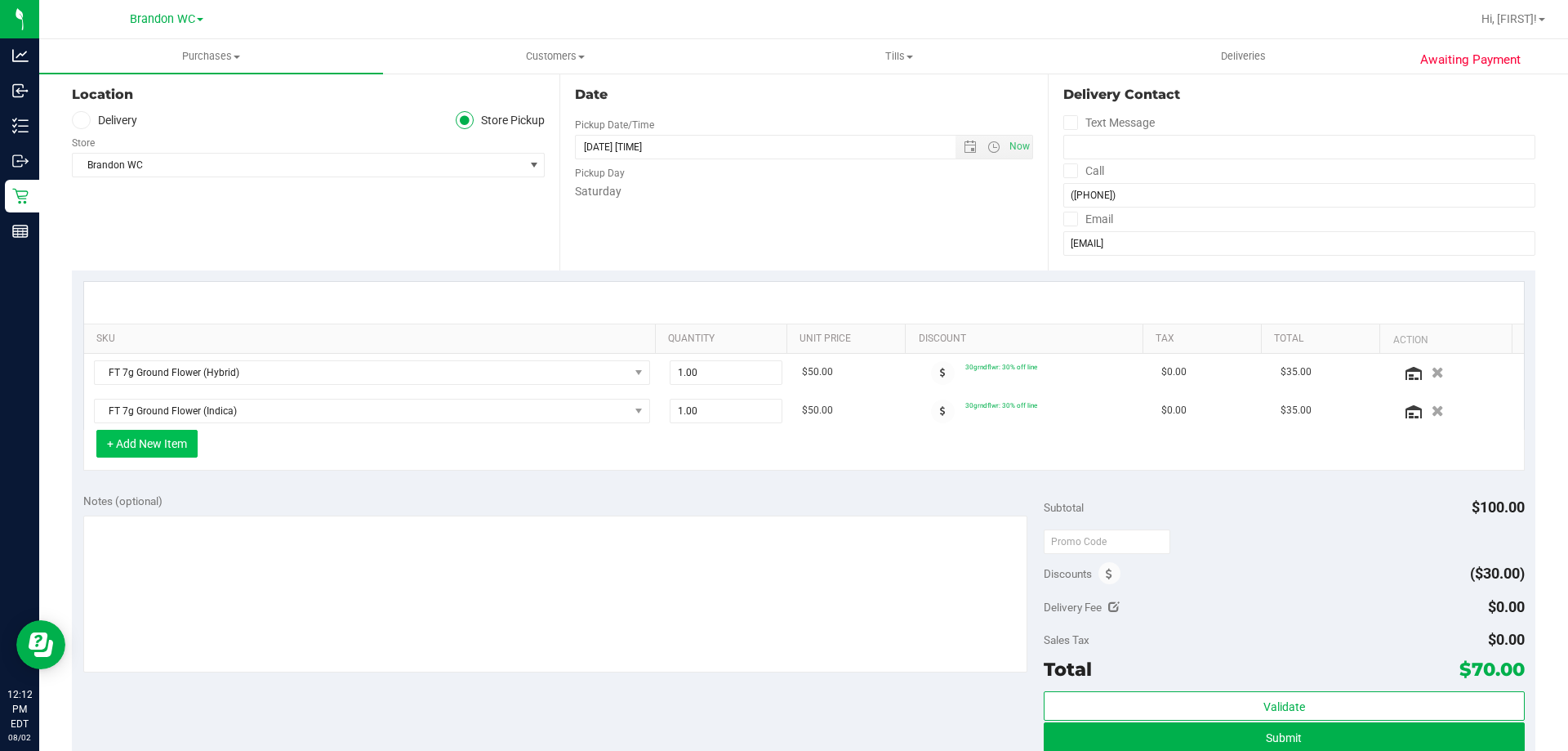 click on "+ Add New Item" at bounding box center [147, 444] 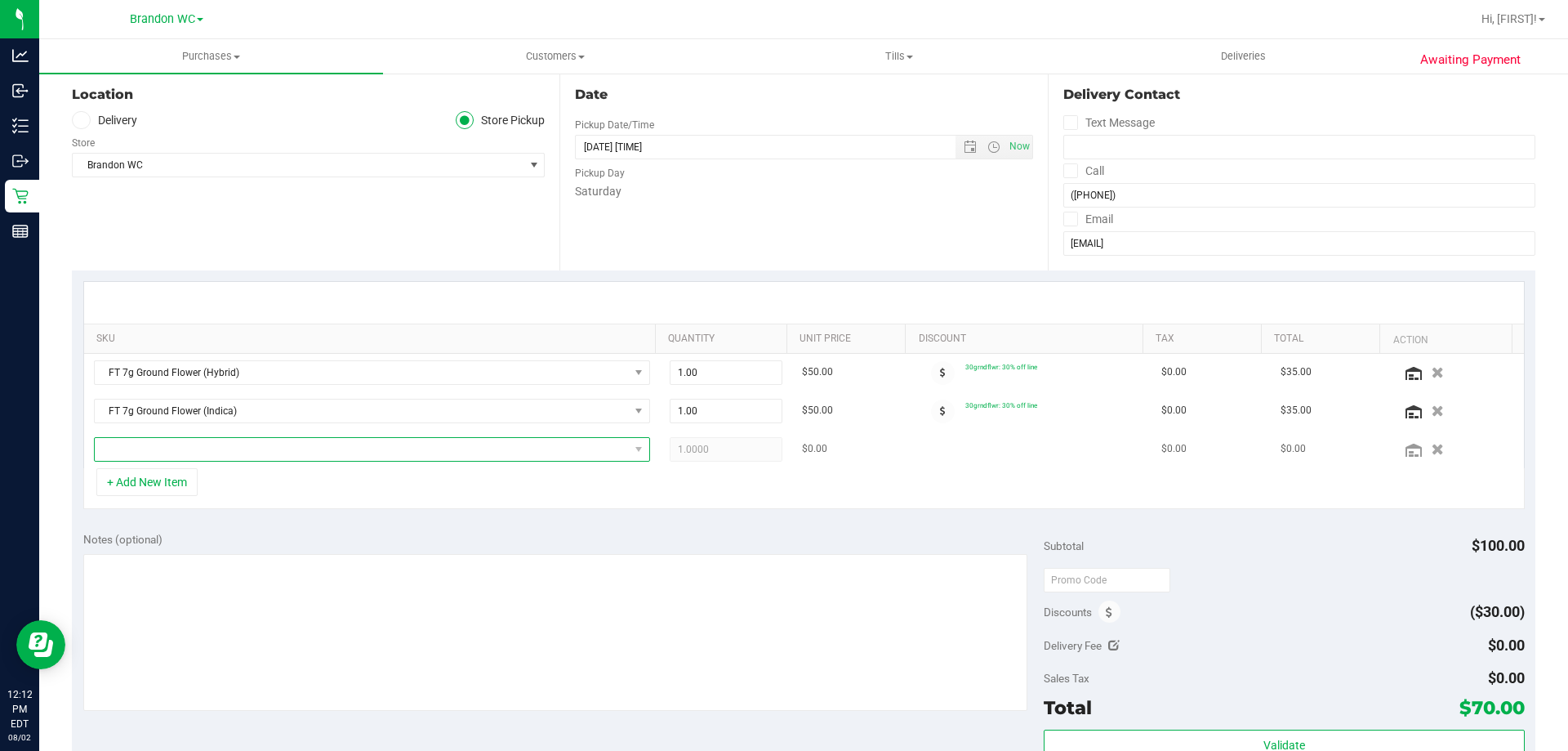 click at bounding box center (362, 449) 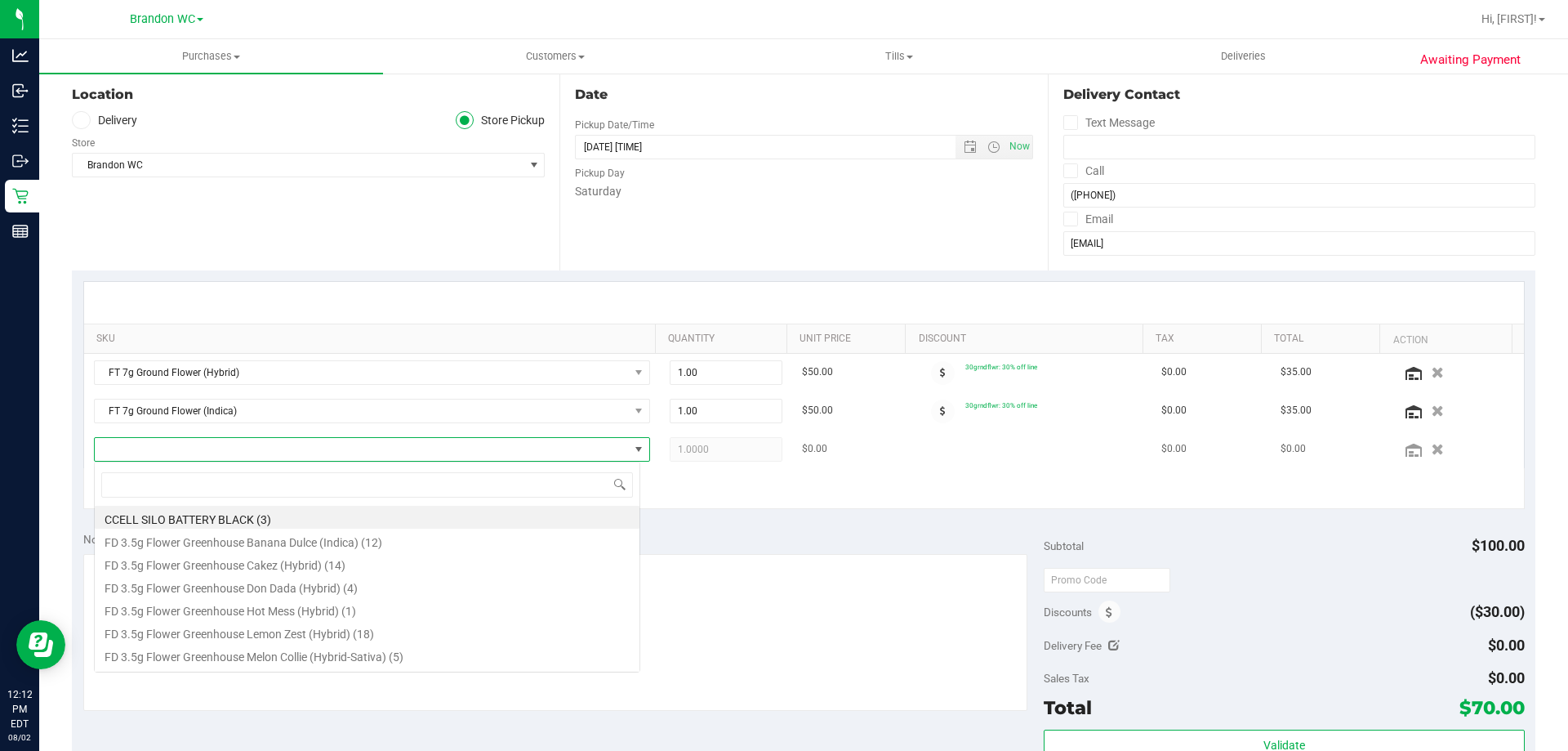 scroll, scrollTop: 81695, scrollLeft: 81120, axis: both 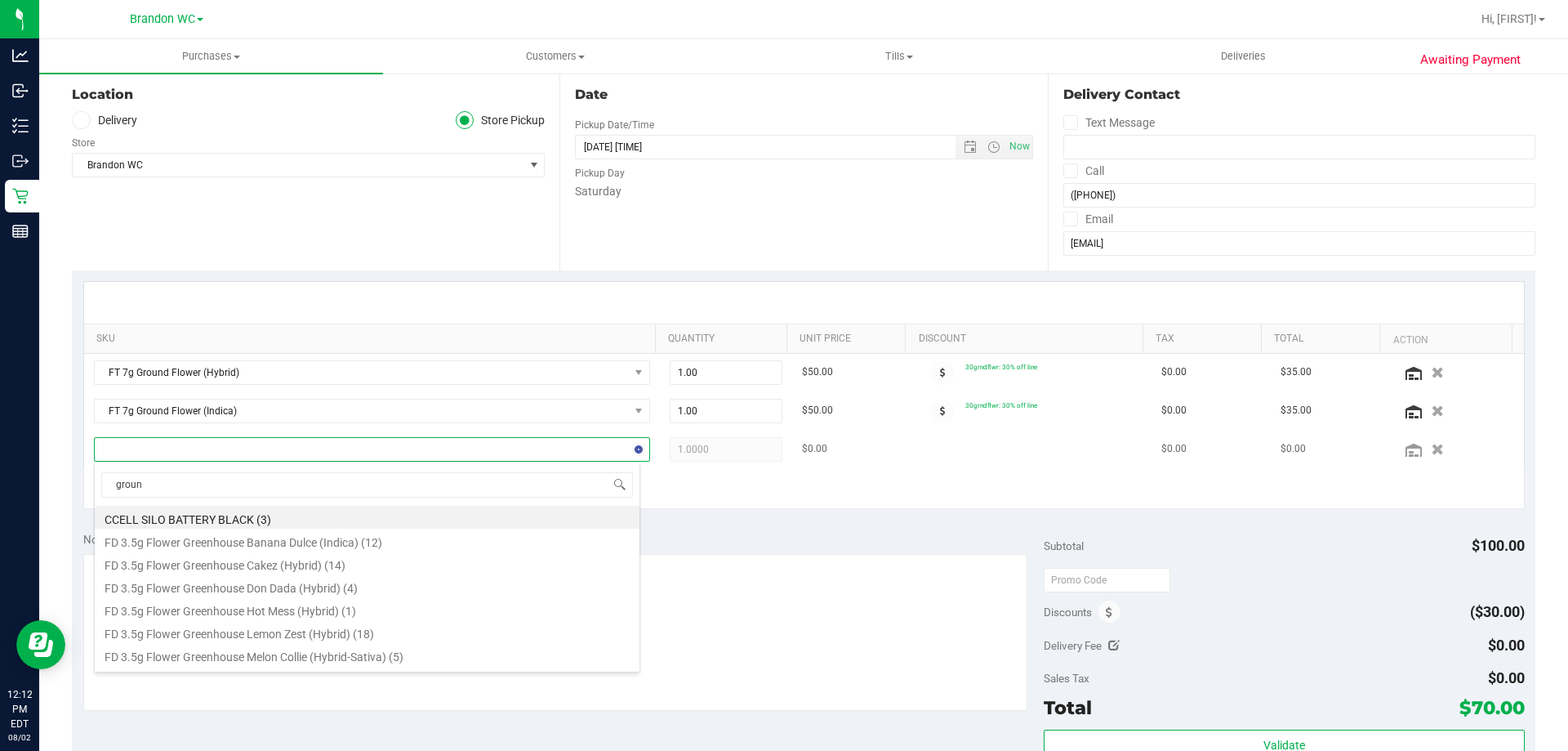 type on "ground" 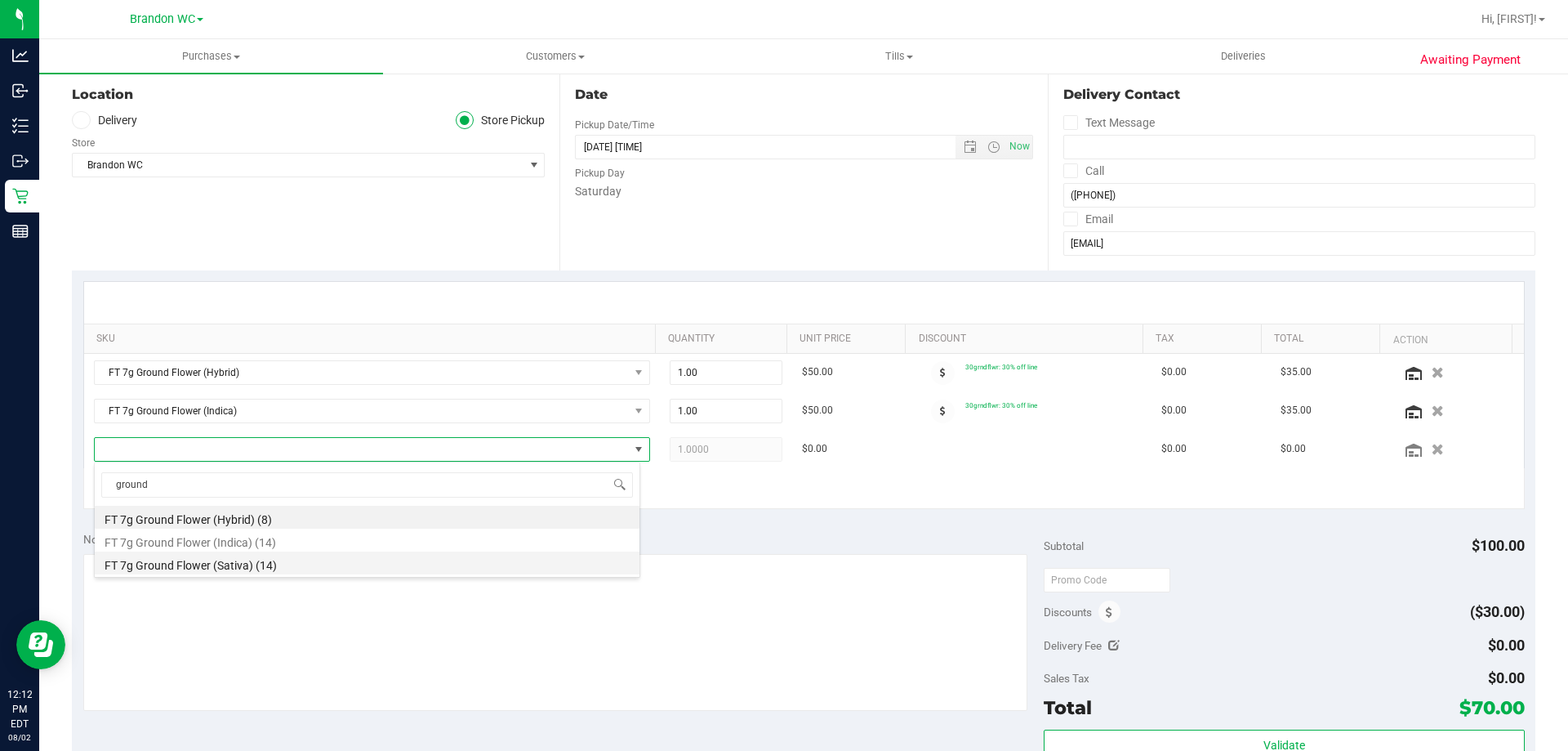 click on "FT 7g Ground Flower (Sativa) (14)" at bounding box center [367, 563] 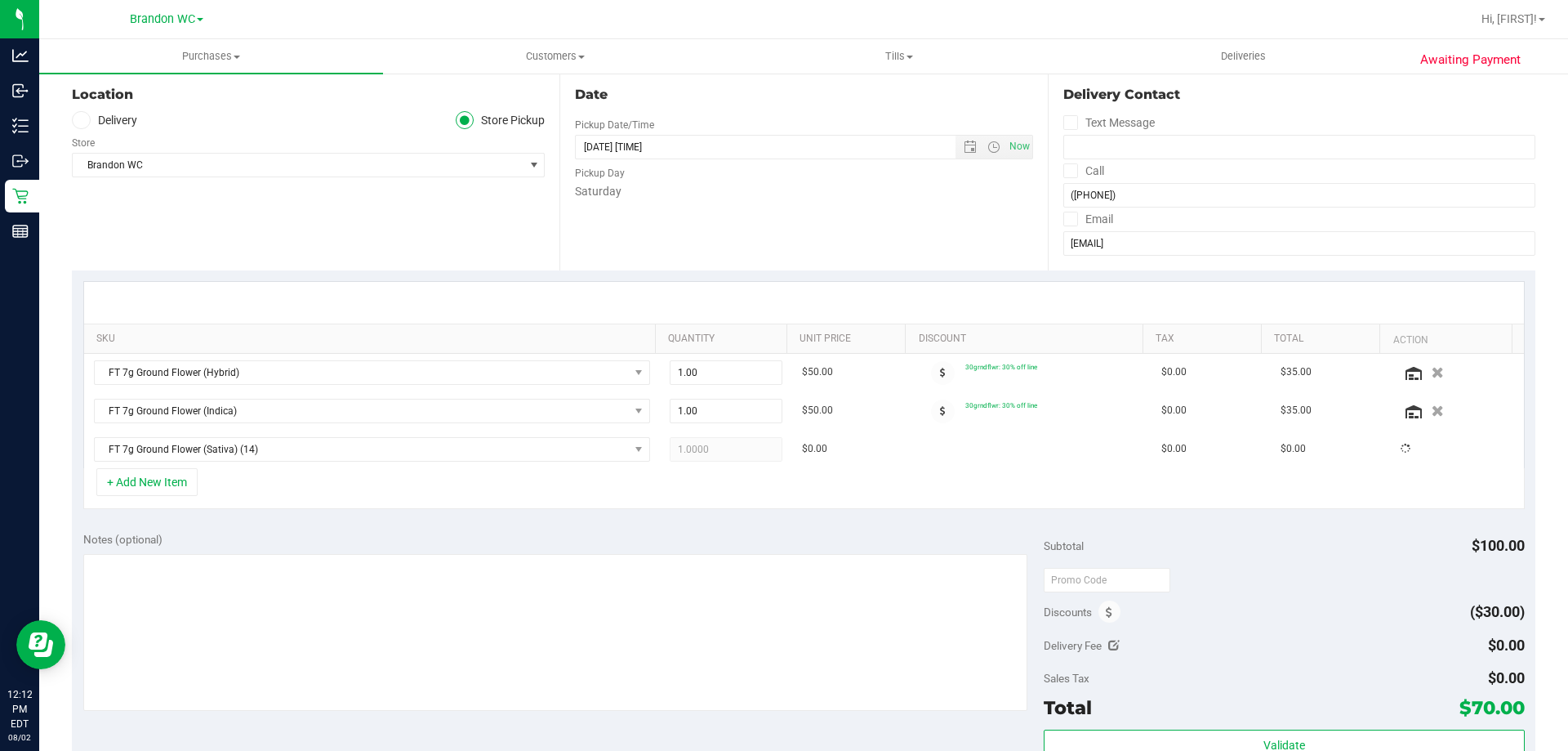 click on "+ Add New Item" at bounding box center [804, 489] 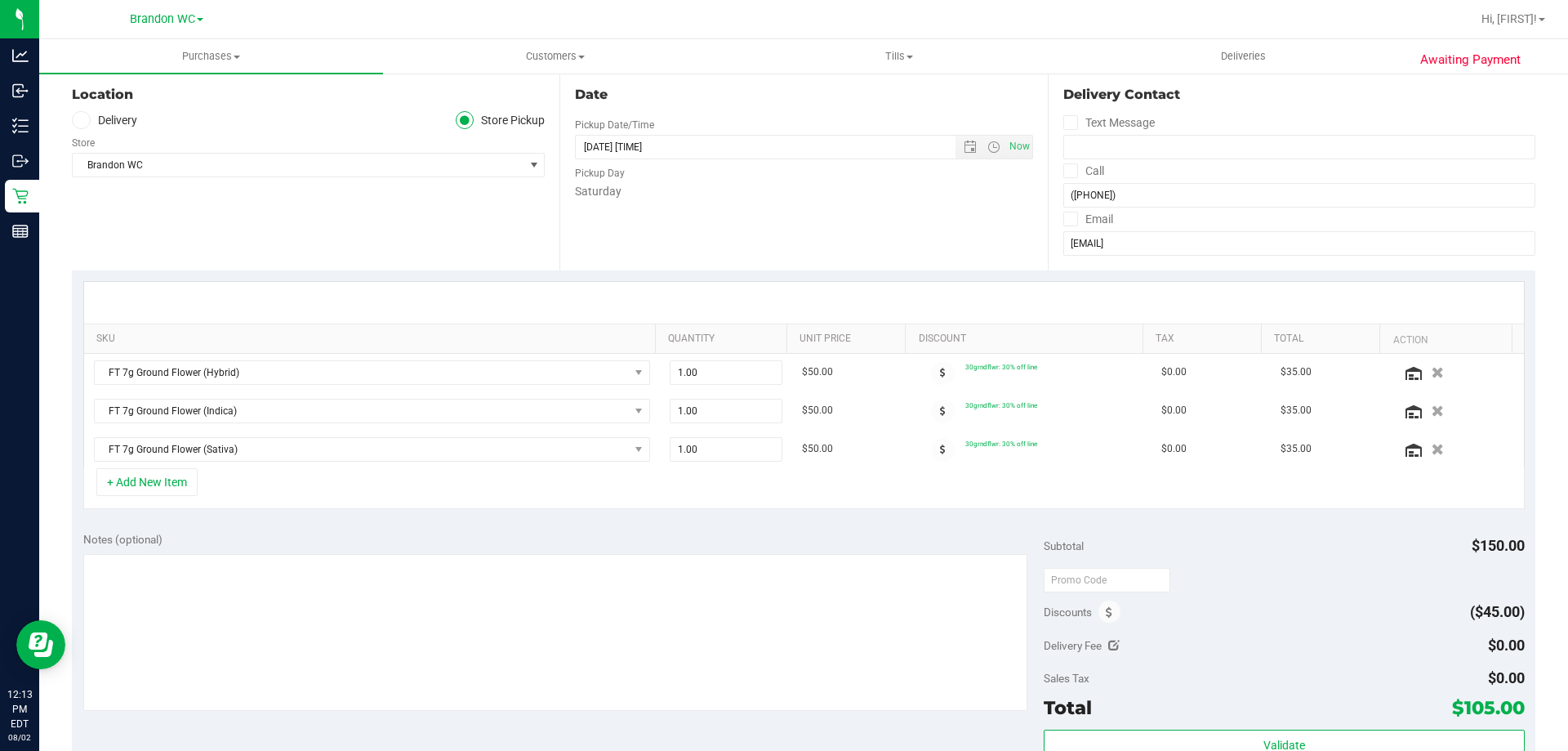 click on "Location
Delivery
Store Pickup
Store
Brandon WC Select Store Bonita Springs WC Boynton Beach WC Bradenton WC Brandon WC Brooksville WC Call Center Clermont WC Crestview WC Deerfield Beach WC Delray Beach WC Deltona WC Ft Walton Beach WC Ft. Lauderdale WC Ft. Myers WC Gainesville WC Jax Atlantic WC JAX DC REP Jax WC Key West WC Lakeland WC Largo WC Lehigh Acres DC REP Merritt Island WC Miami 72nd WC Miami Beach WC Miami Dadeland WC Miramar DC REP New Port Richey WC North Palm Beach WC North Port WC Ocala WC Orange Park WC Orlando Colonial WC Orlando DC REP Orlando WC Oviedo WC Palm Bay WC Palm Coast WC Panama City WC Pensacola WC Port Orange WC" at bounding box center (315, 170) 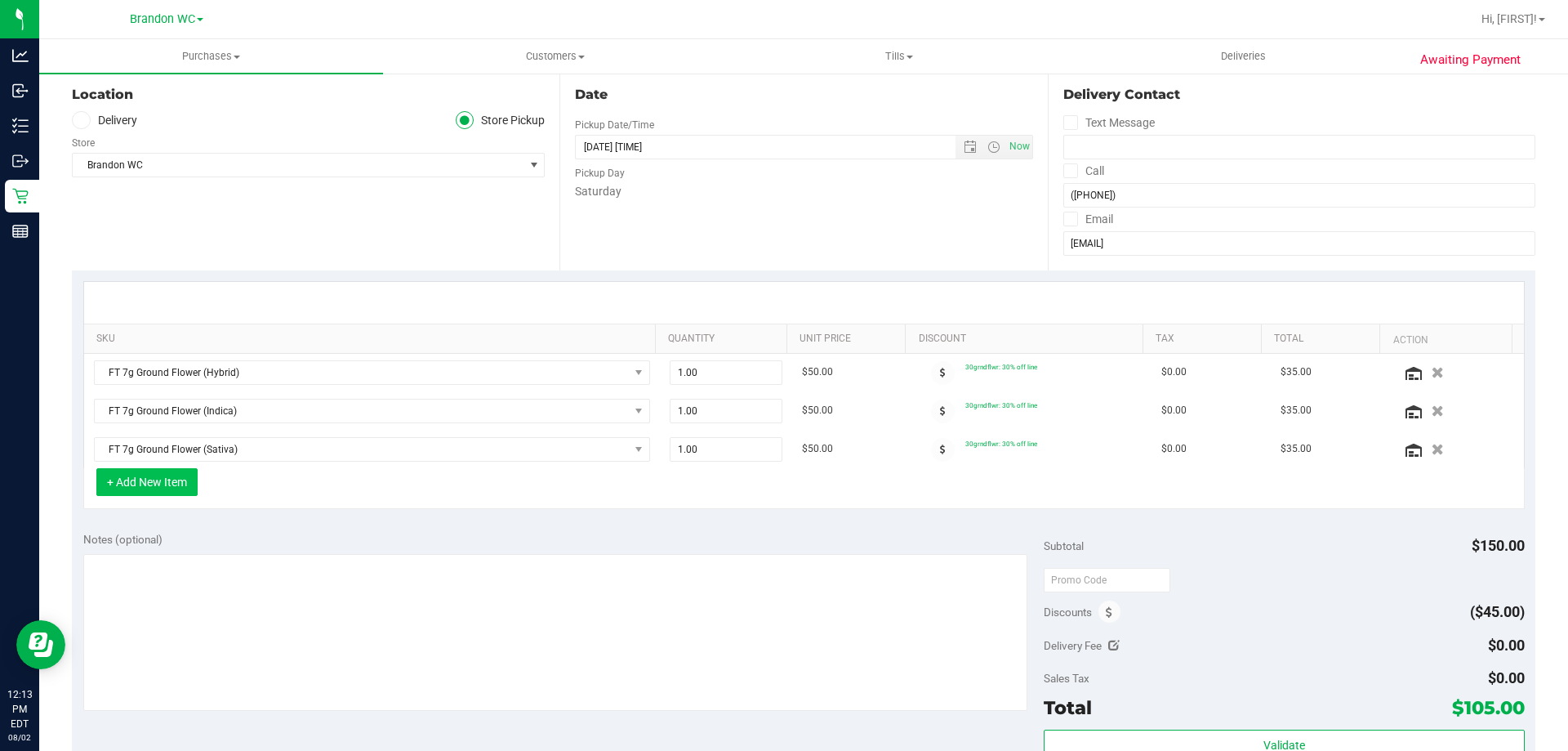 click on "+ Add New Item" at bounding box center [147, 482] 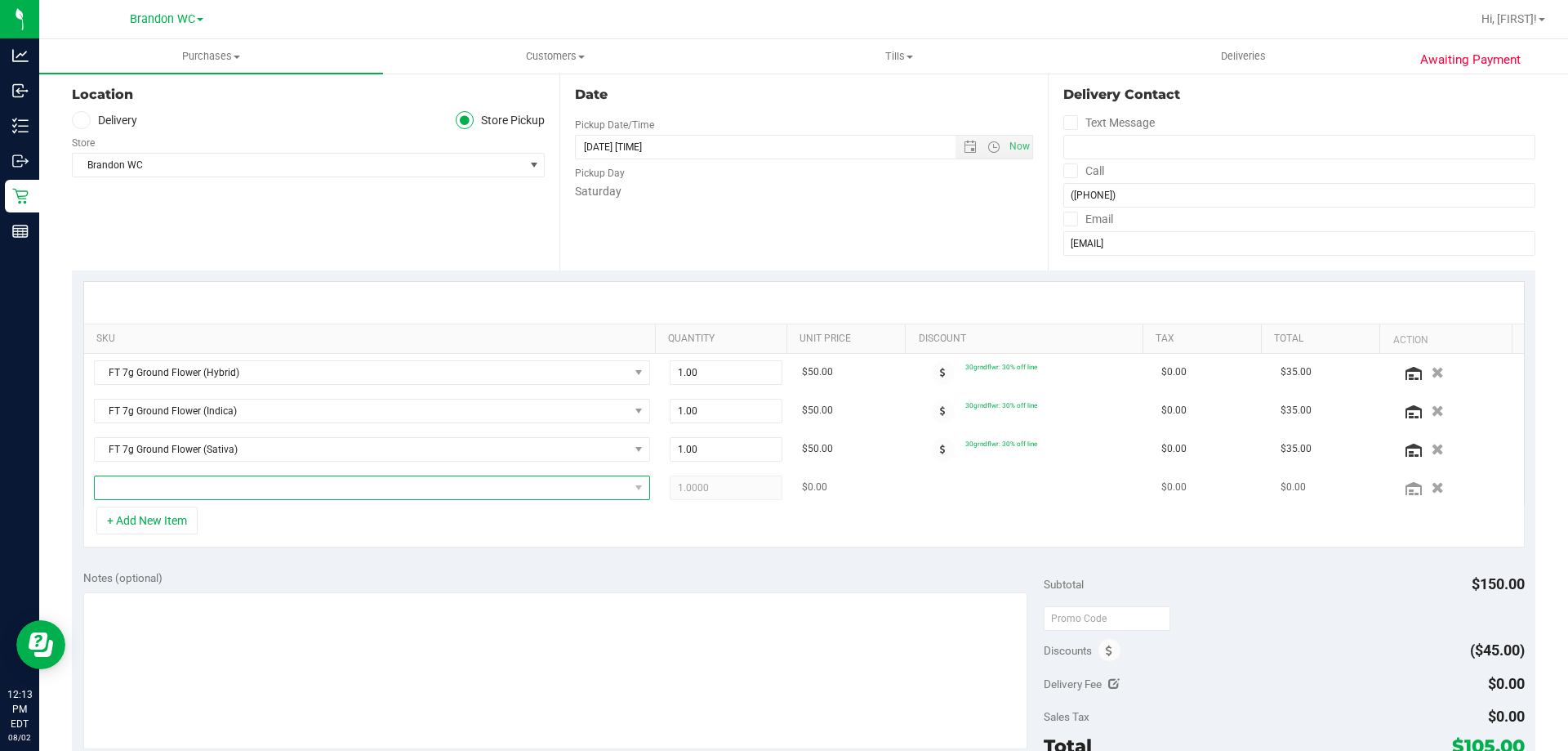 click at bounding box center (362, 488) 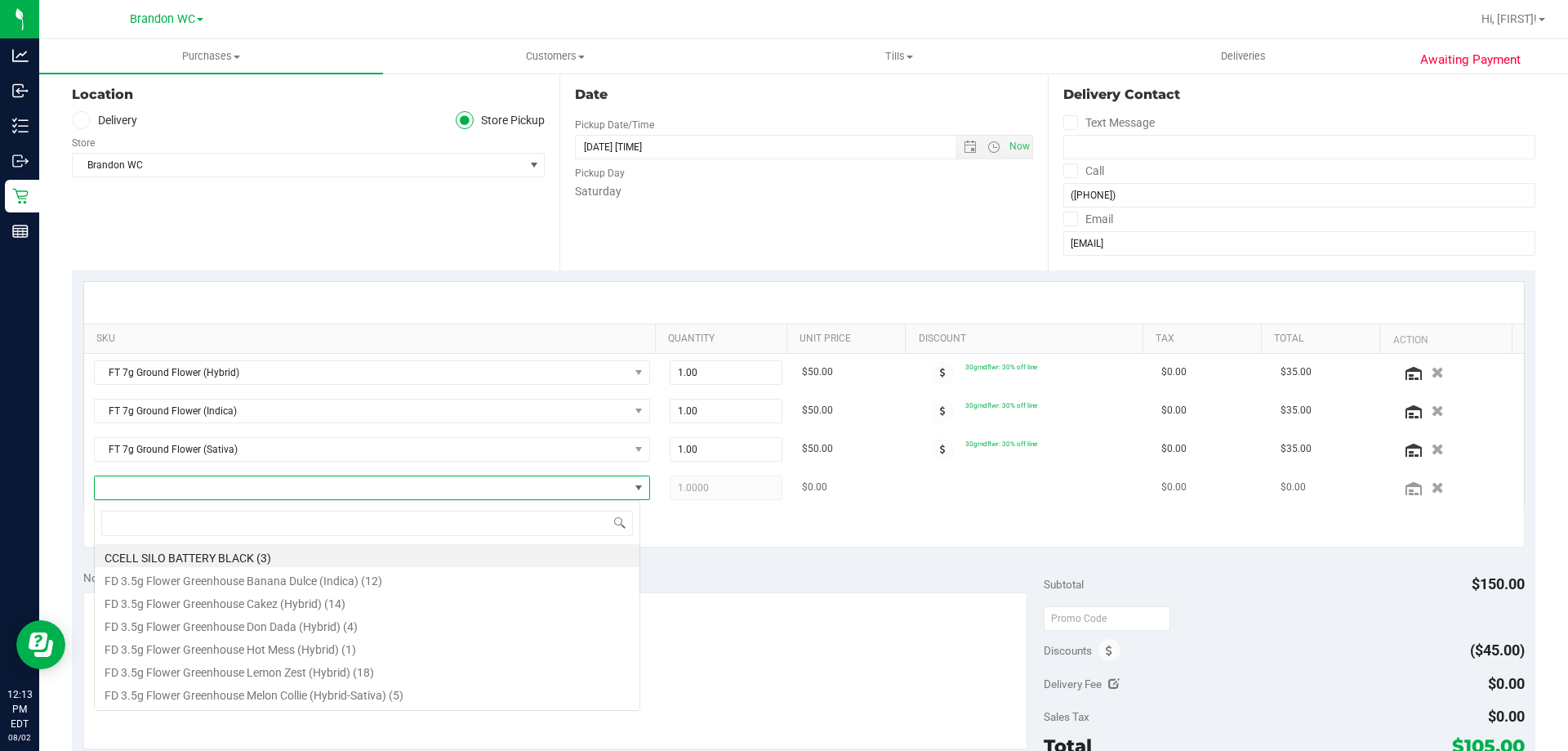 scroll, scrollTop: 81695, scrollLeft: 81120, axis: both 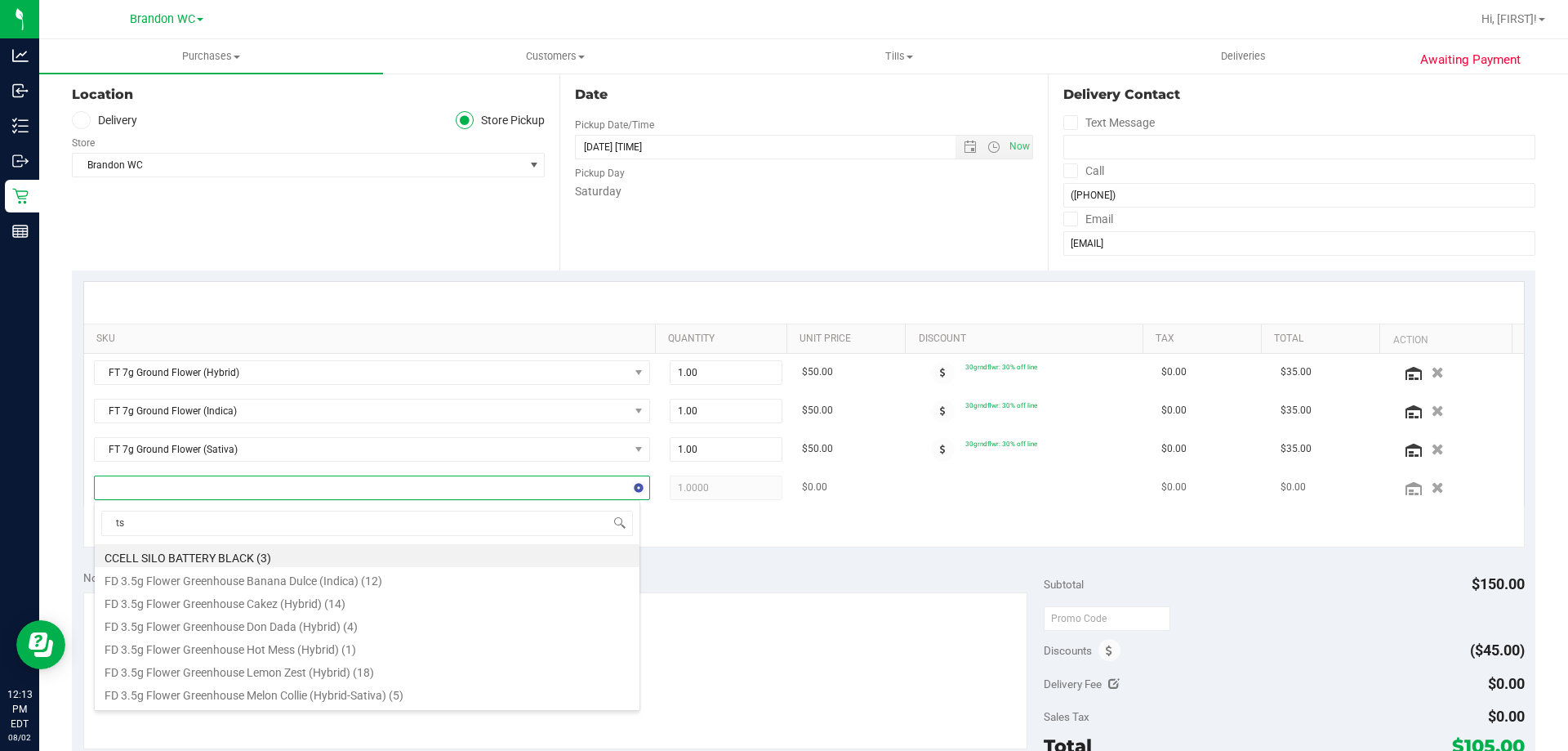 type on "ts1" 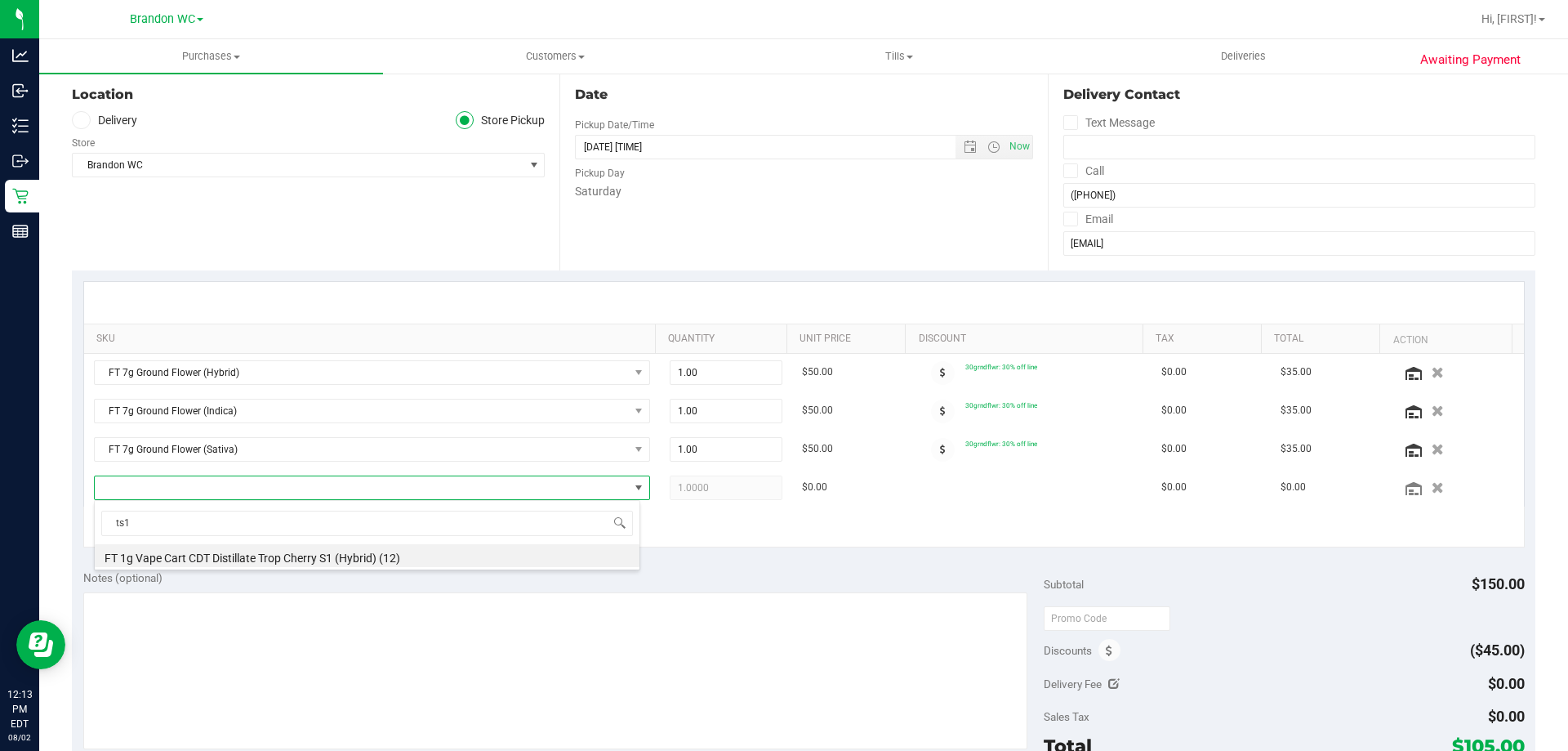 click on "ts1 FT 1g Vape Cart CDT Distillate Trop Cherry S1 (Hybrid) (12)" at bounding box center [367, 535] 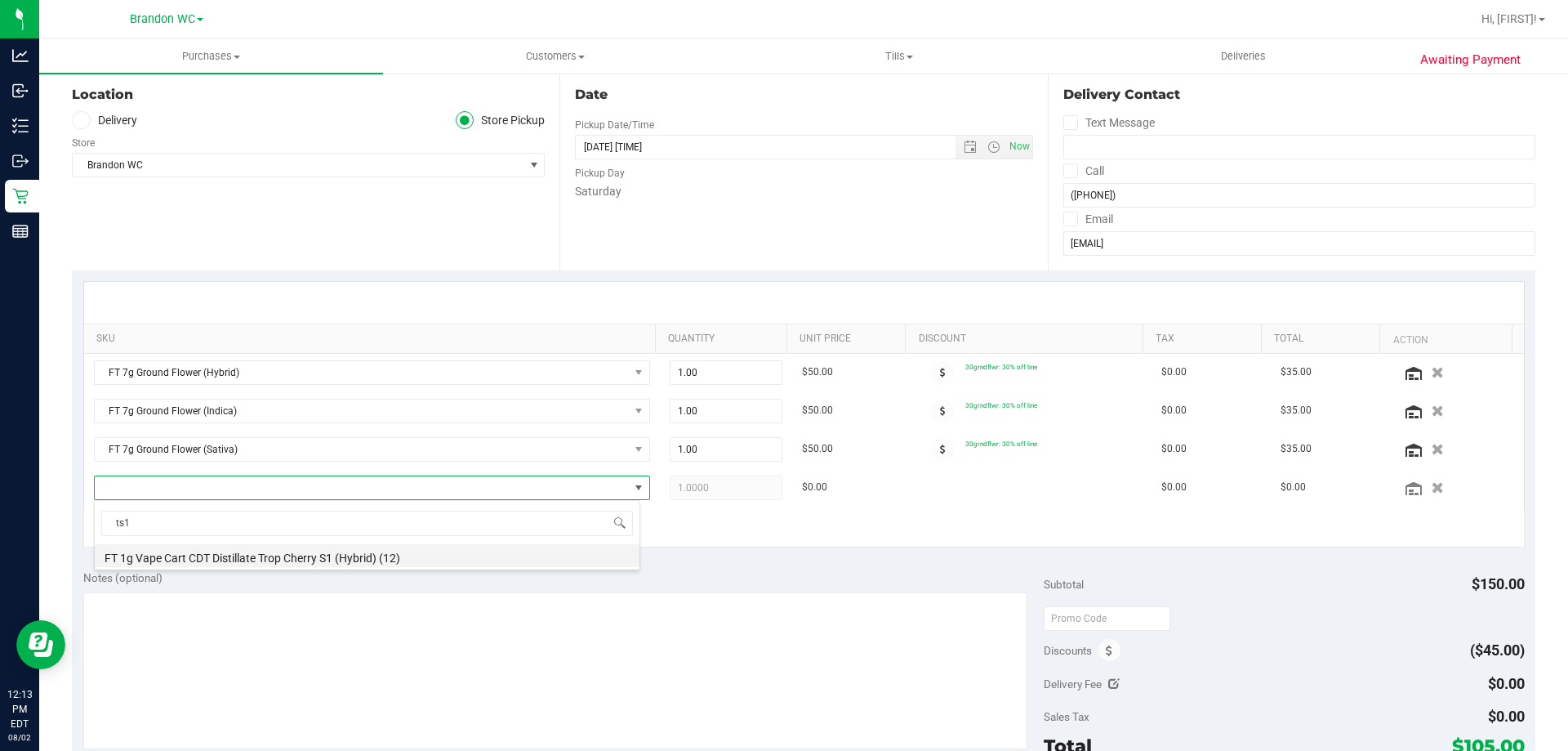 click on "FT 1g Vape Cart CDT Distillate Trop Cherry S1 (Hybrid) (12)" at bounding box center (367, 556) 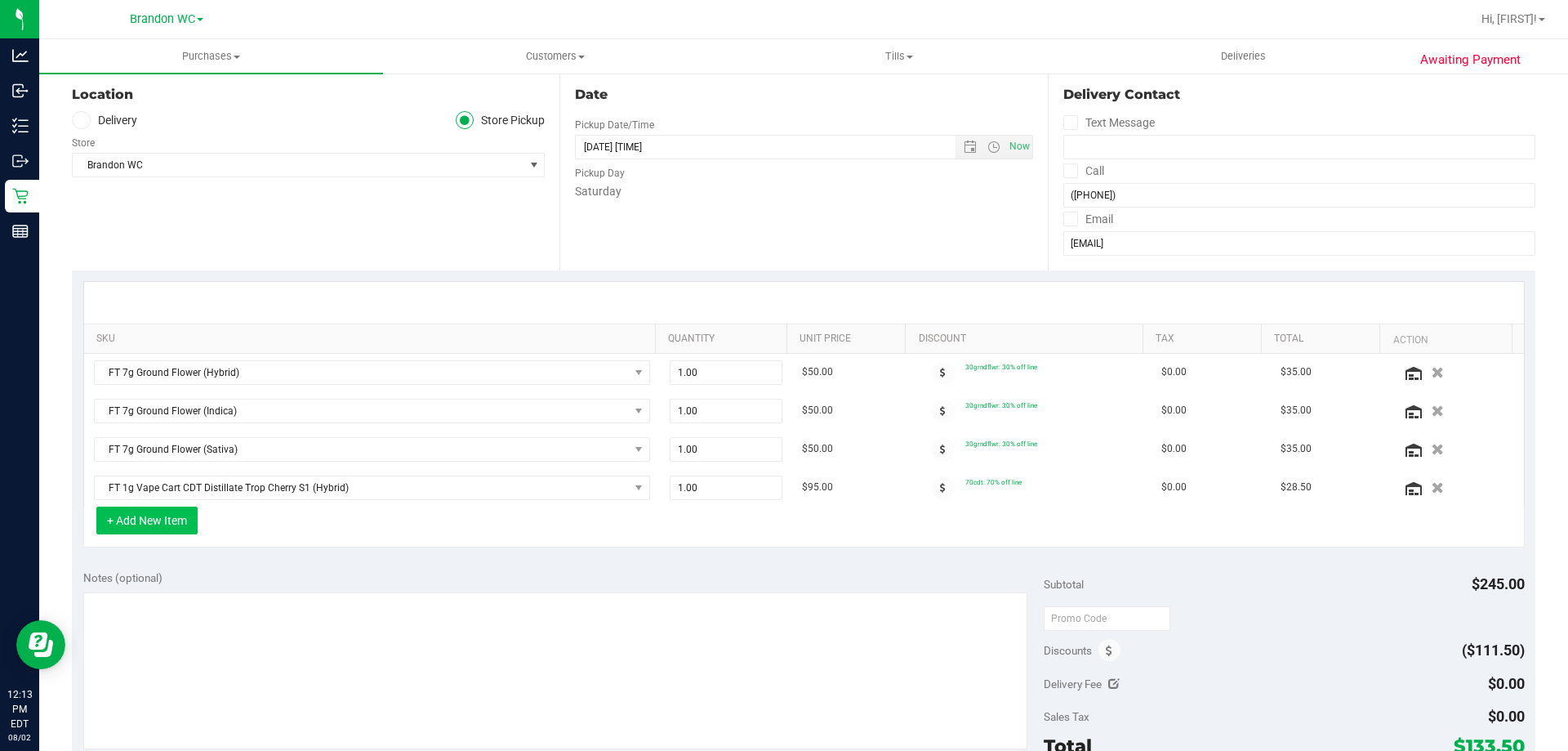 click on "+ Add New Item" at bounding box center (147, 521) 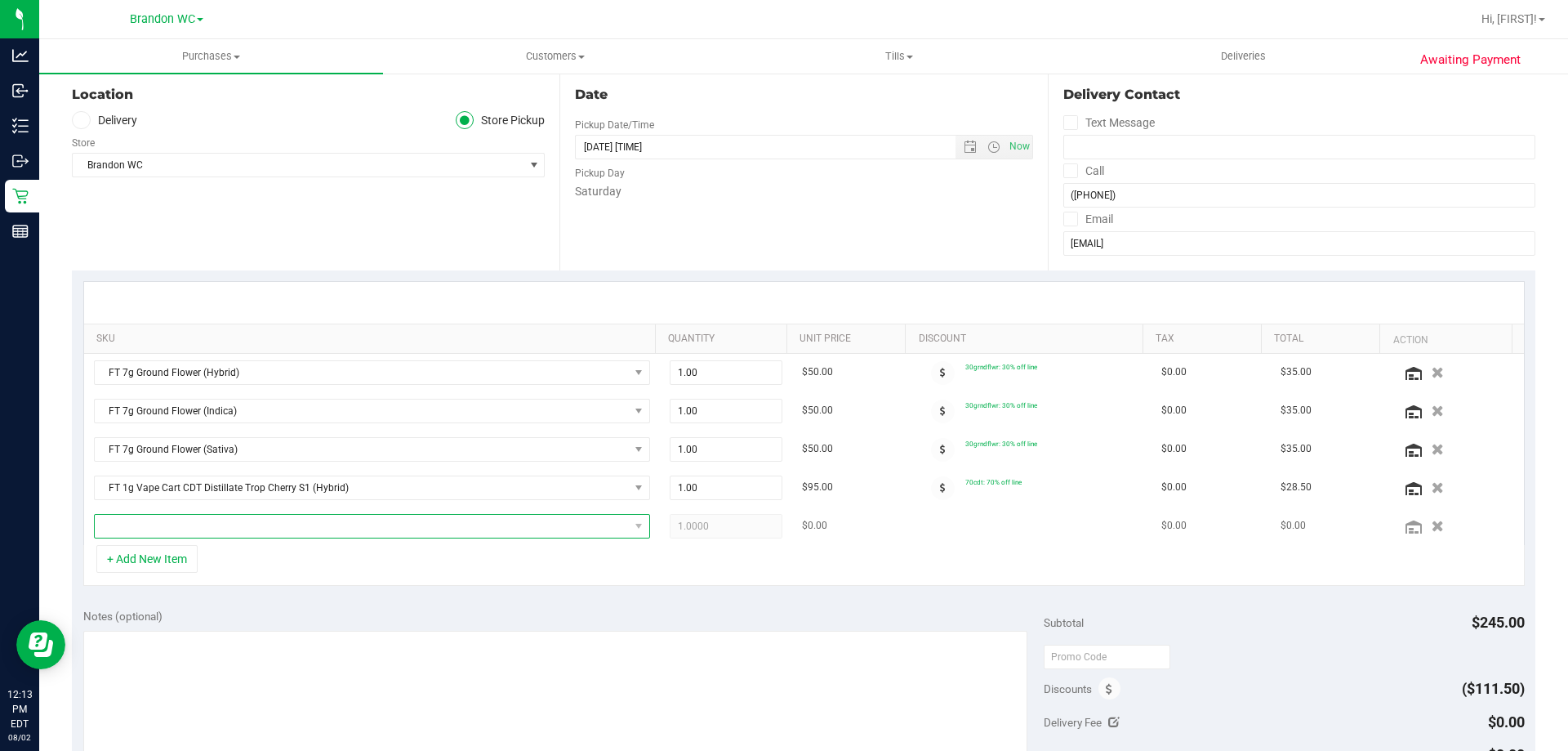 click at bounding box center (362, 526) 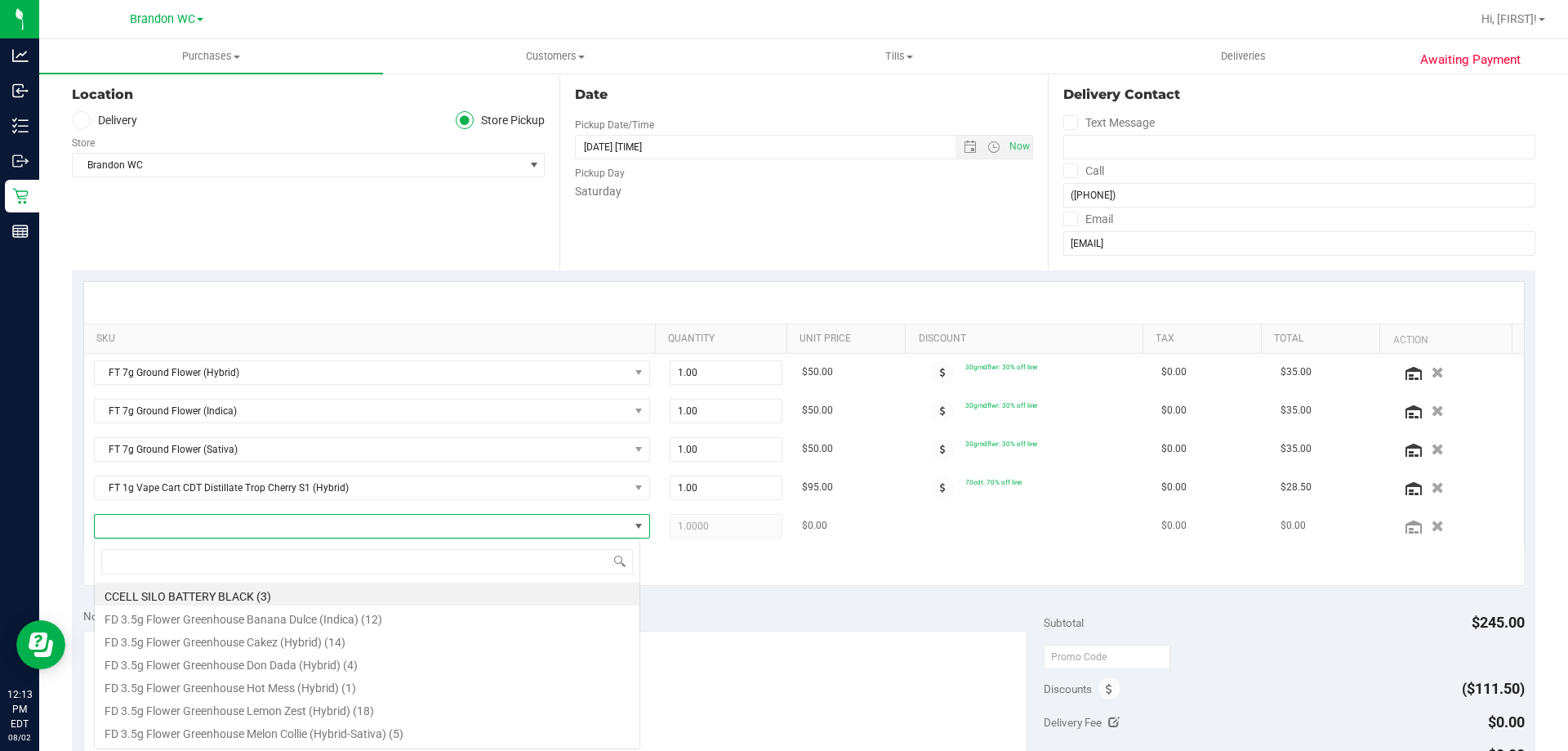 scroll, scrollTop: 81695, scrollLeft: 81120, axis: both 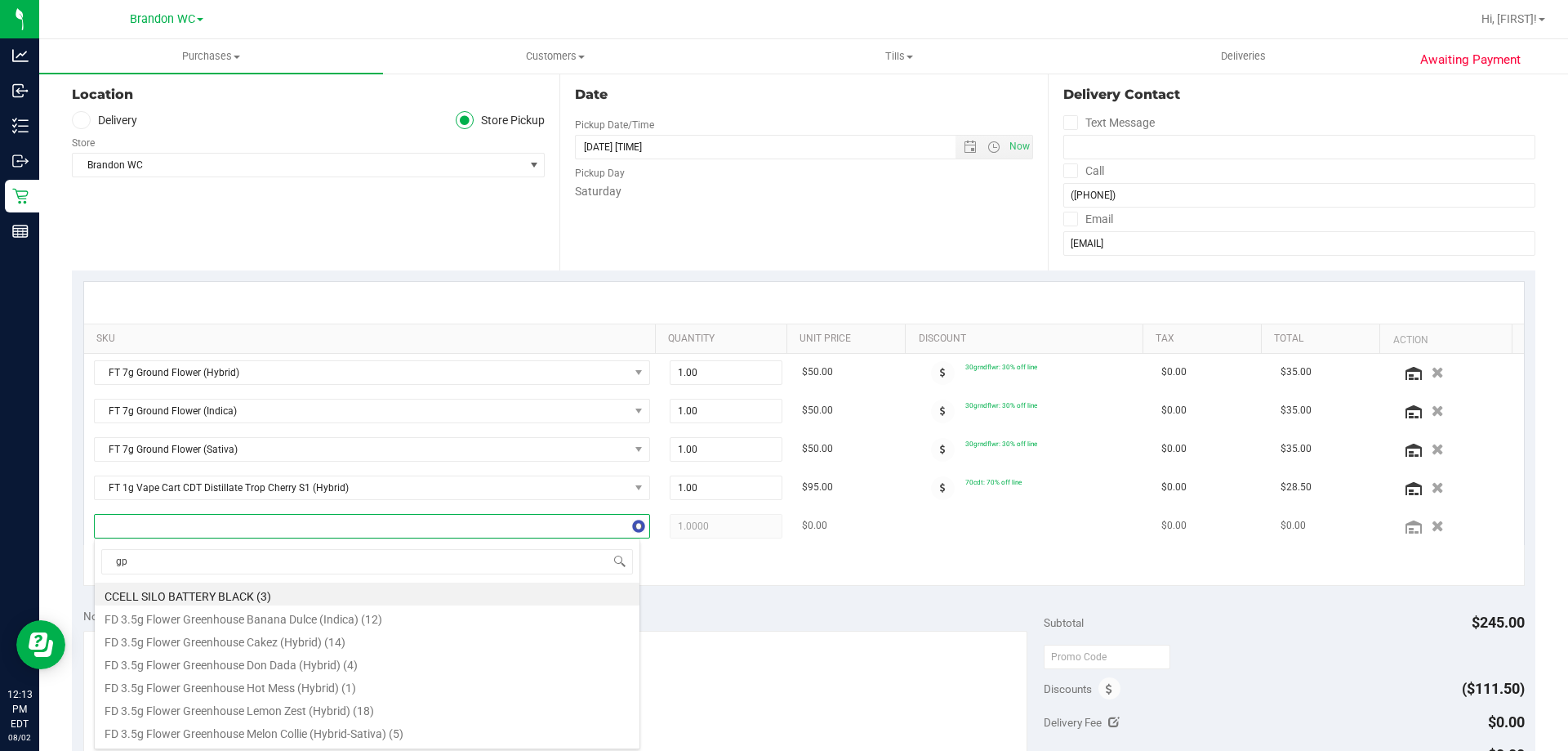 type on "gpe" 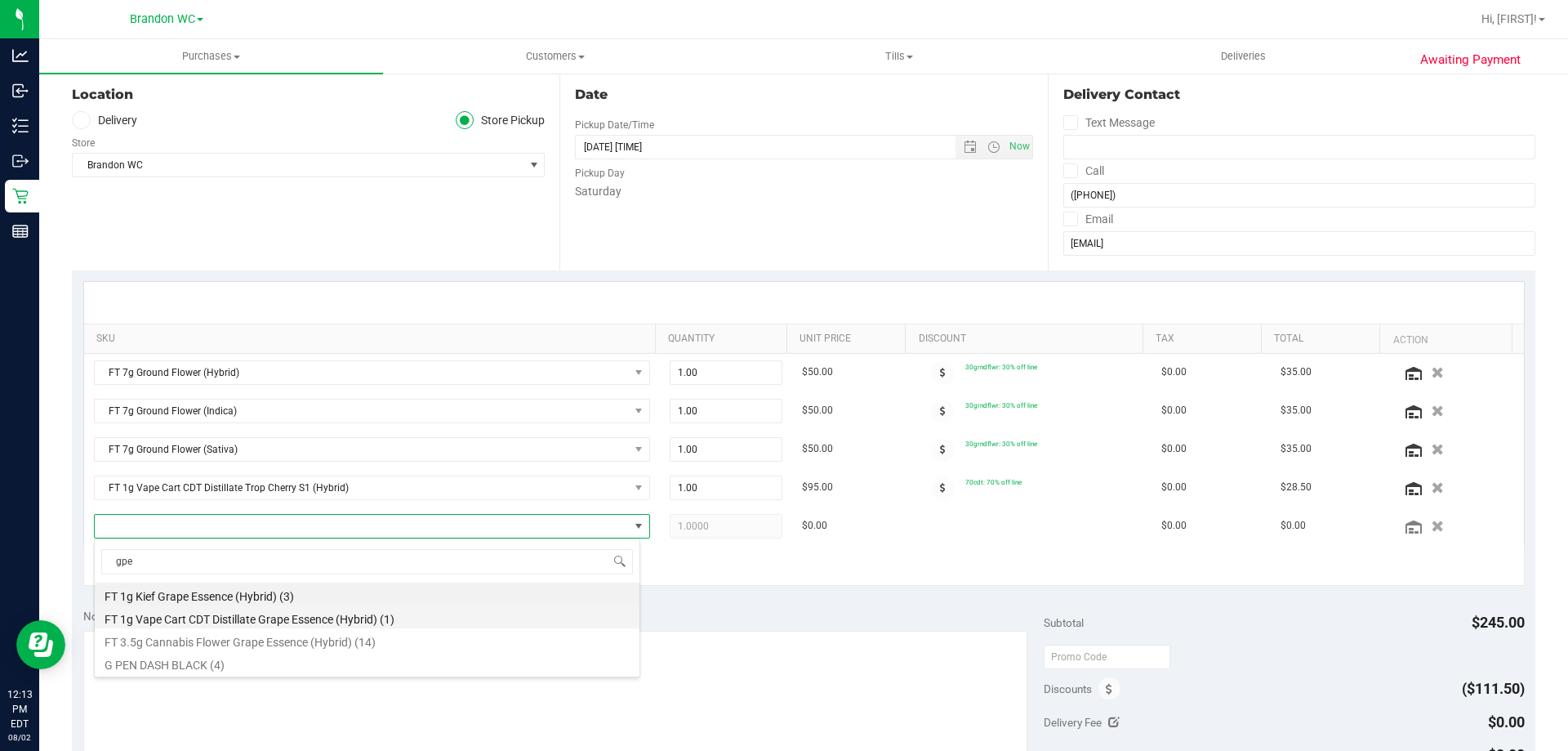 click on "FT 1g Vape Cart CDT Distillate Grape Essence (Hybrid) (1)" at bounding box center [367, 617] 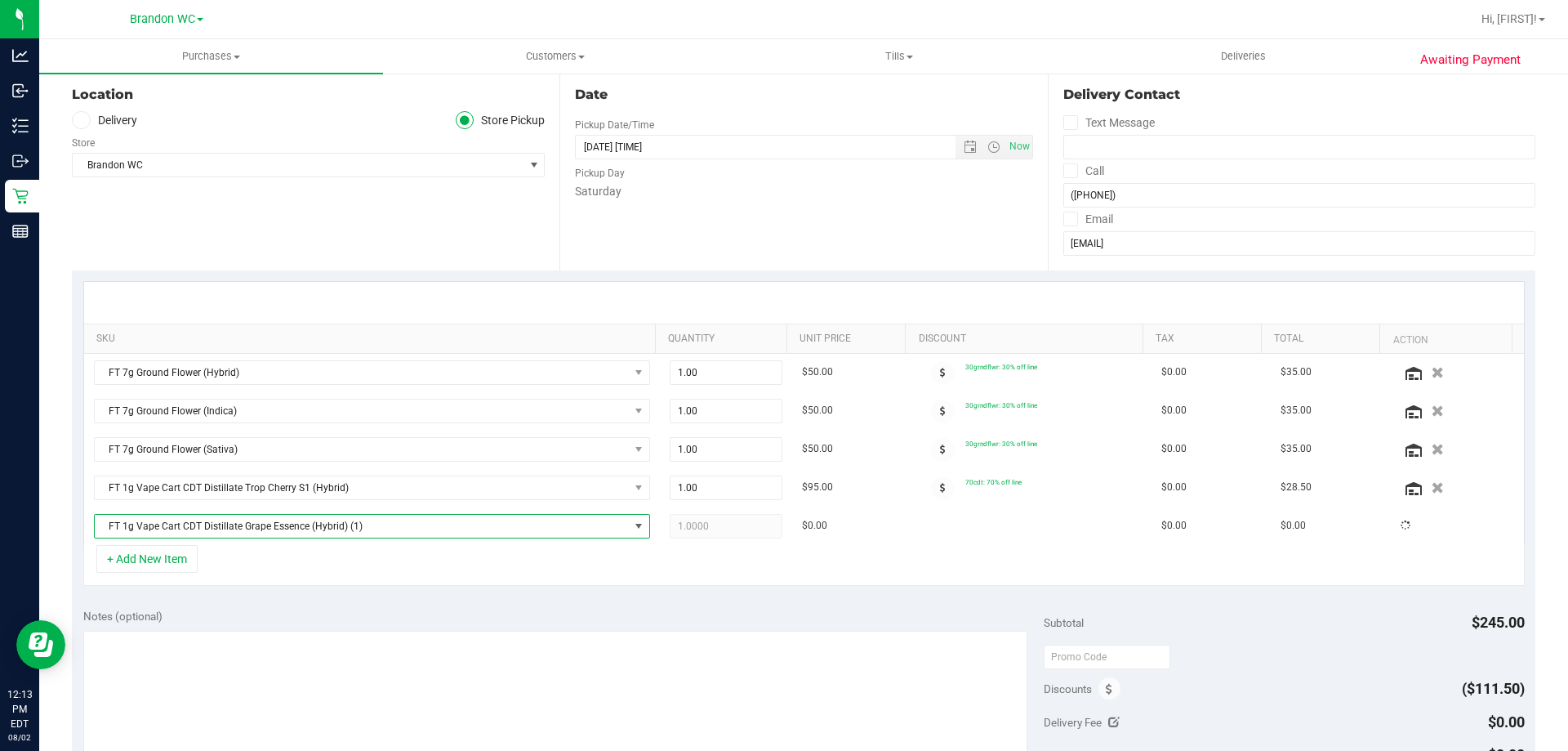 click on "+ Add New Item" at bounding box center (804, 565) 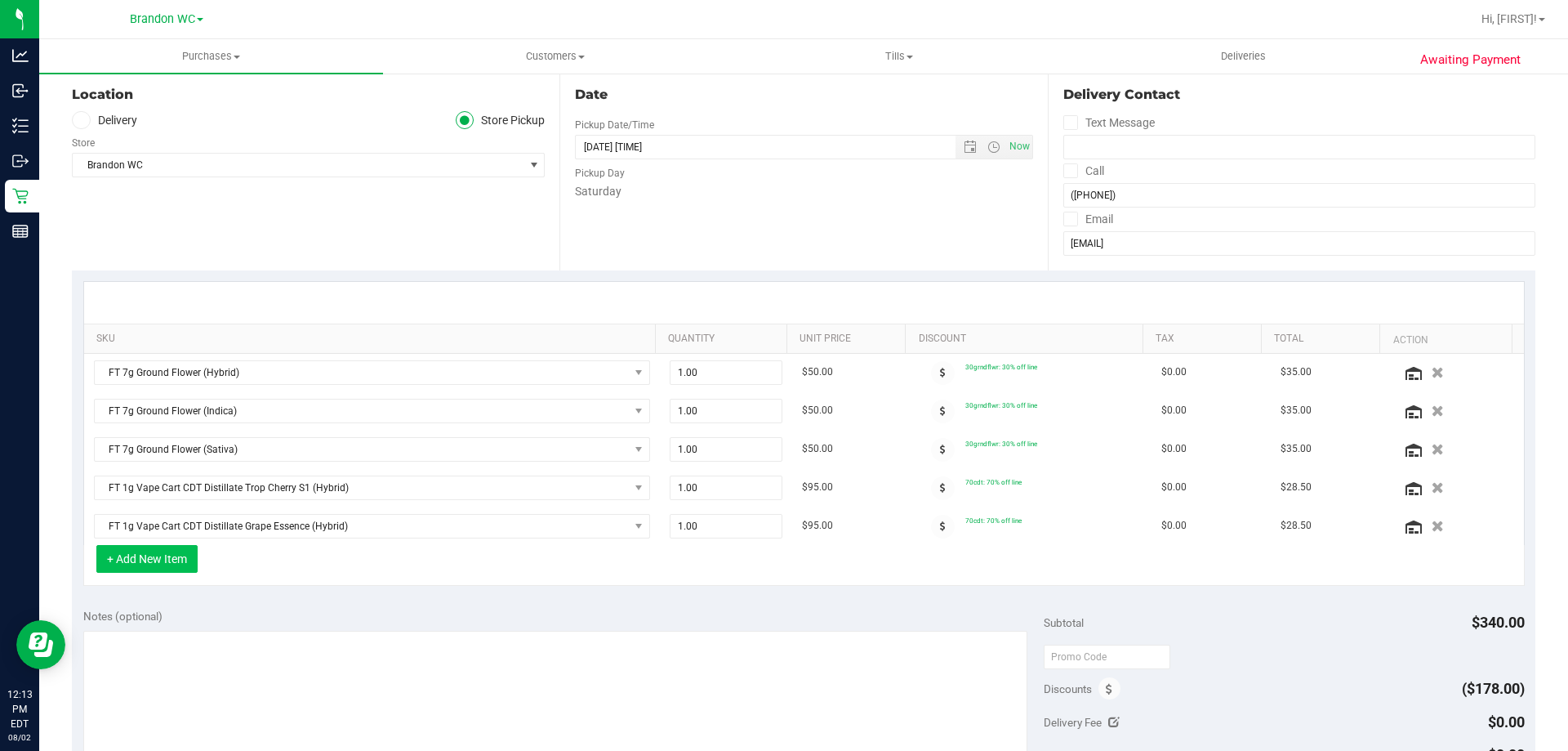 click on "+ Add New Item" at bounding box center (147, 559) 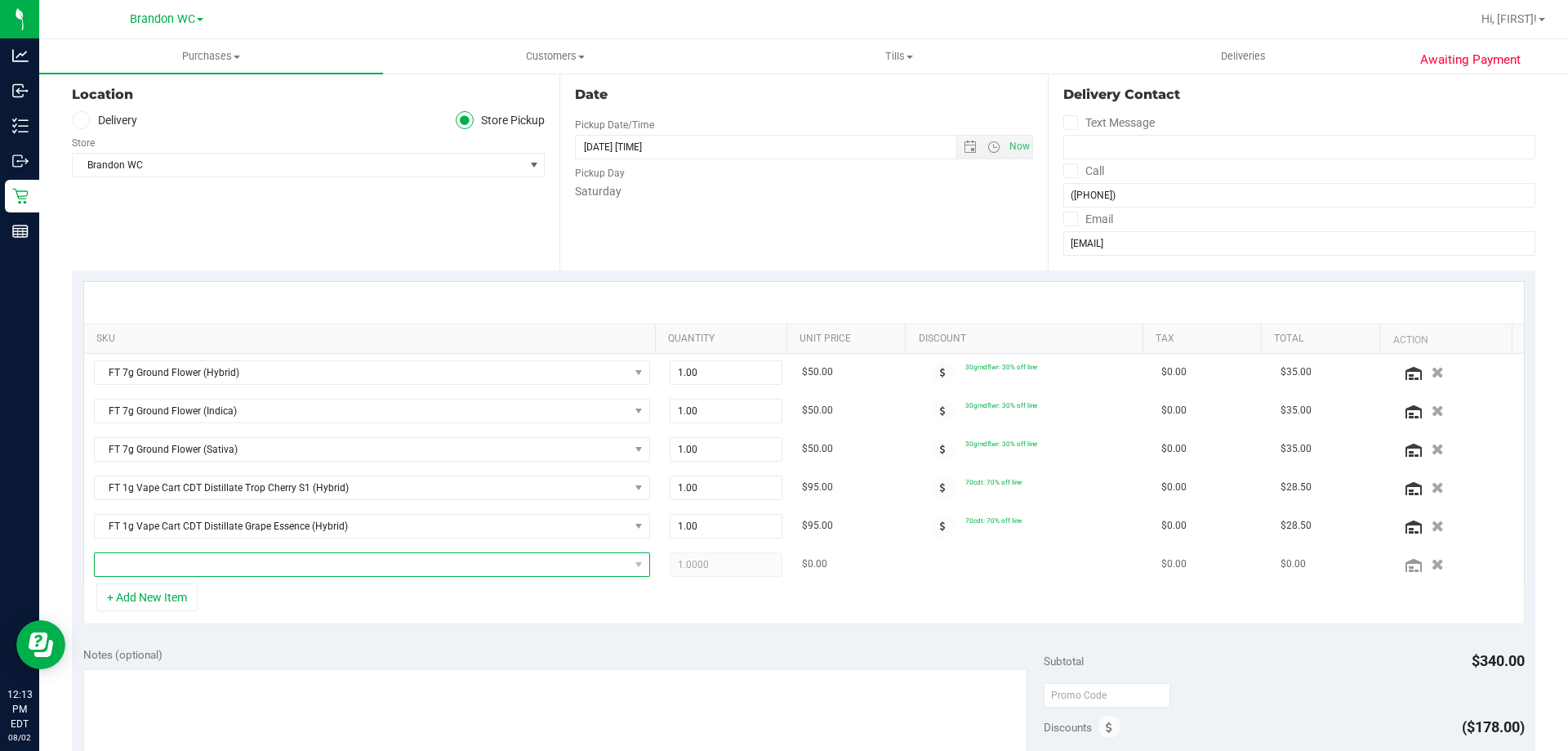 click at bounding box center (362, 565) 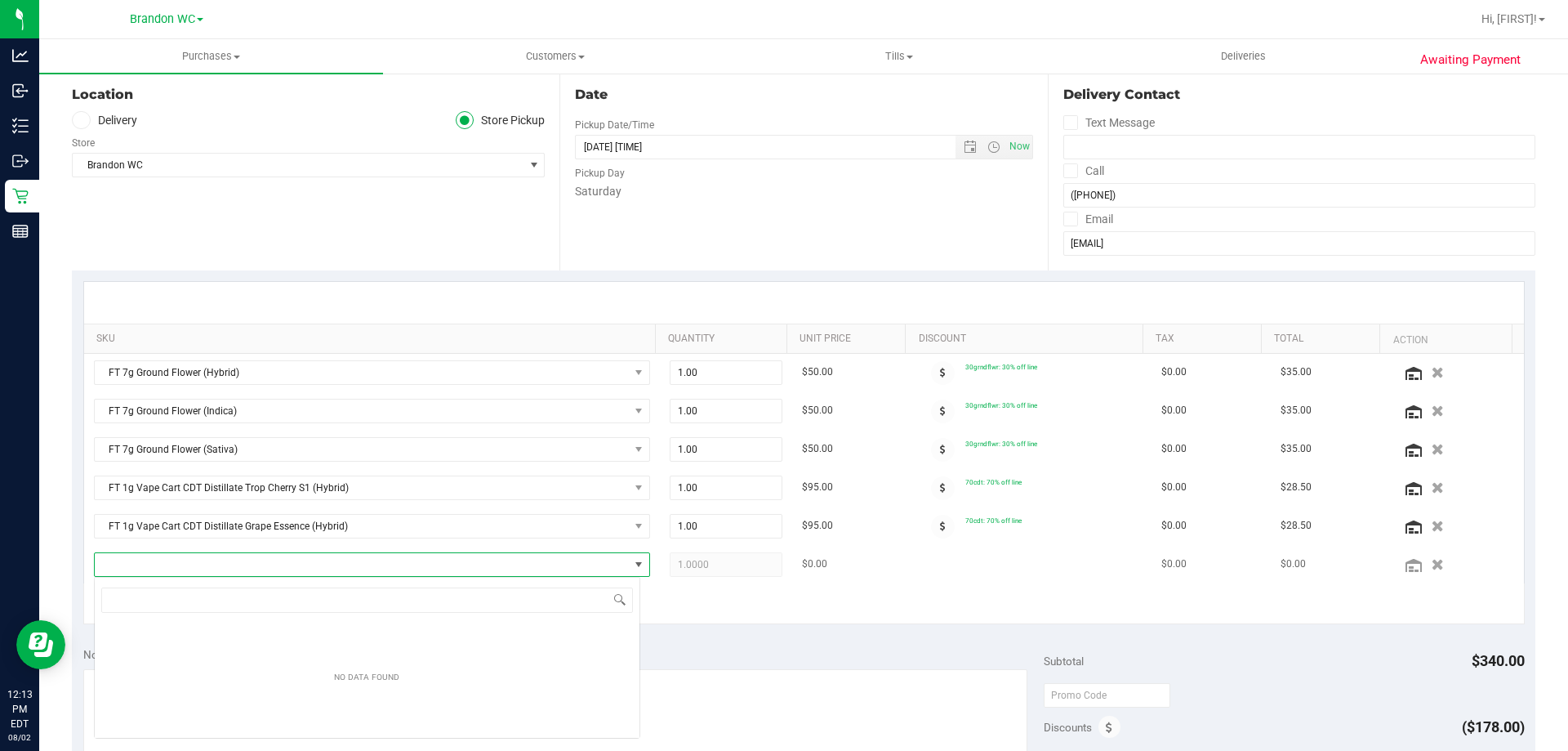scroll, scrollTop: 81695, scrollLeft: 81120, axis: both 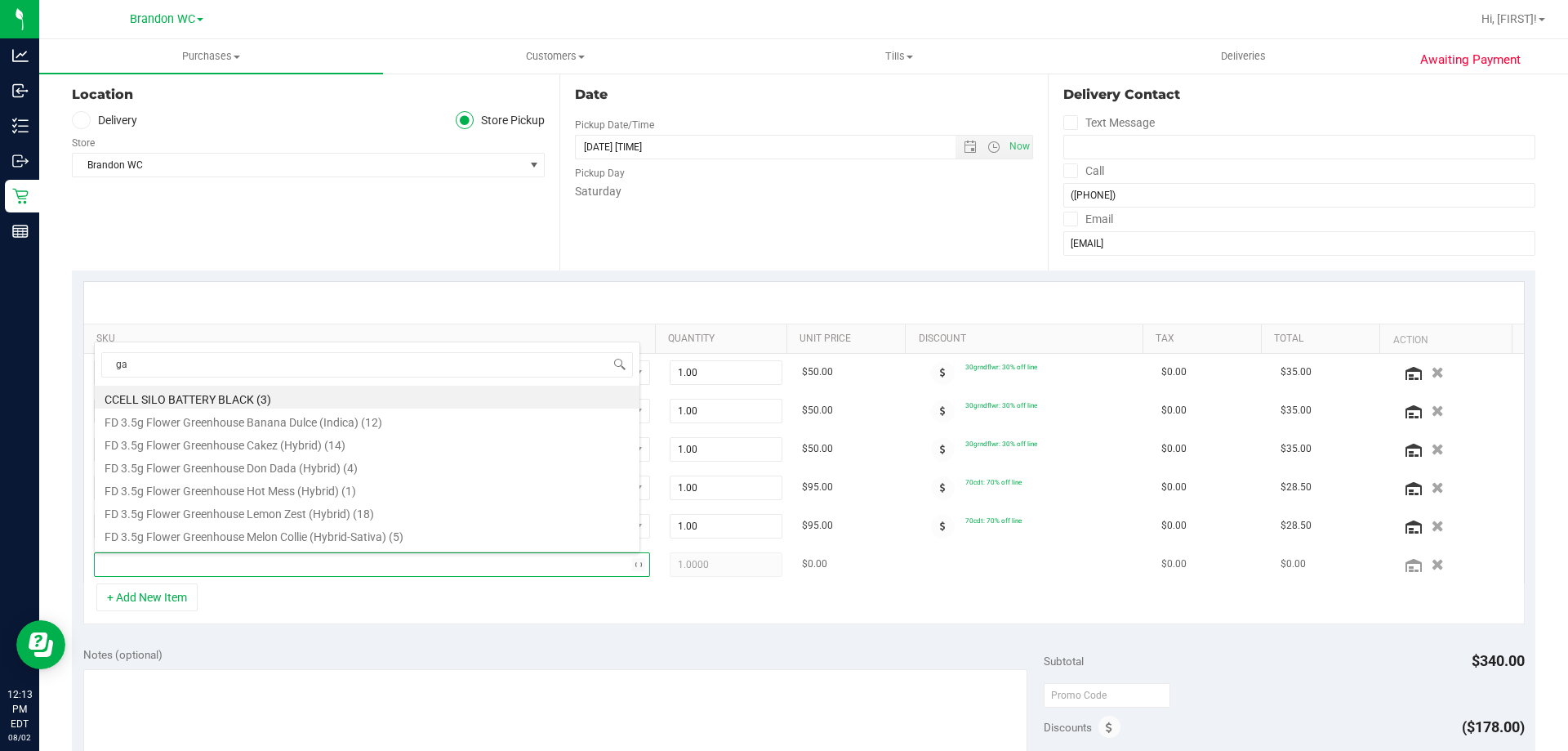 type on "gas" 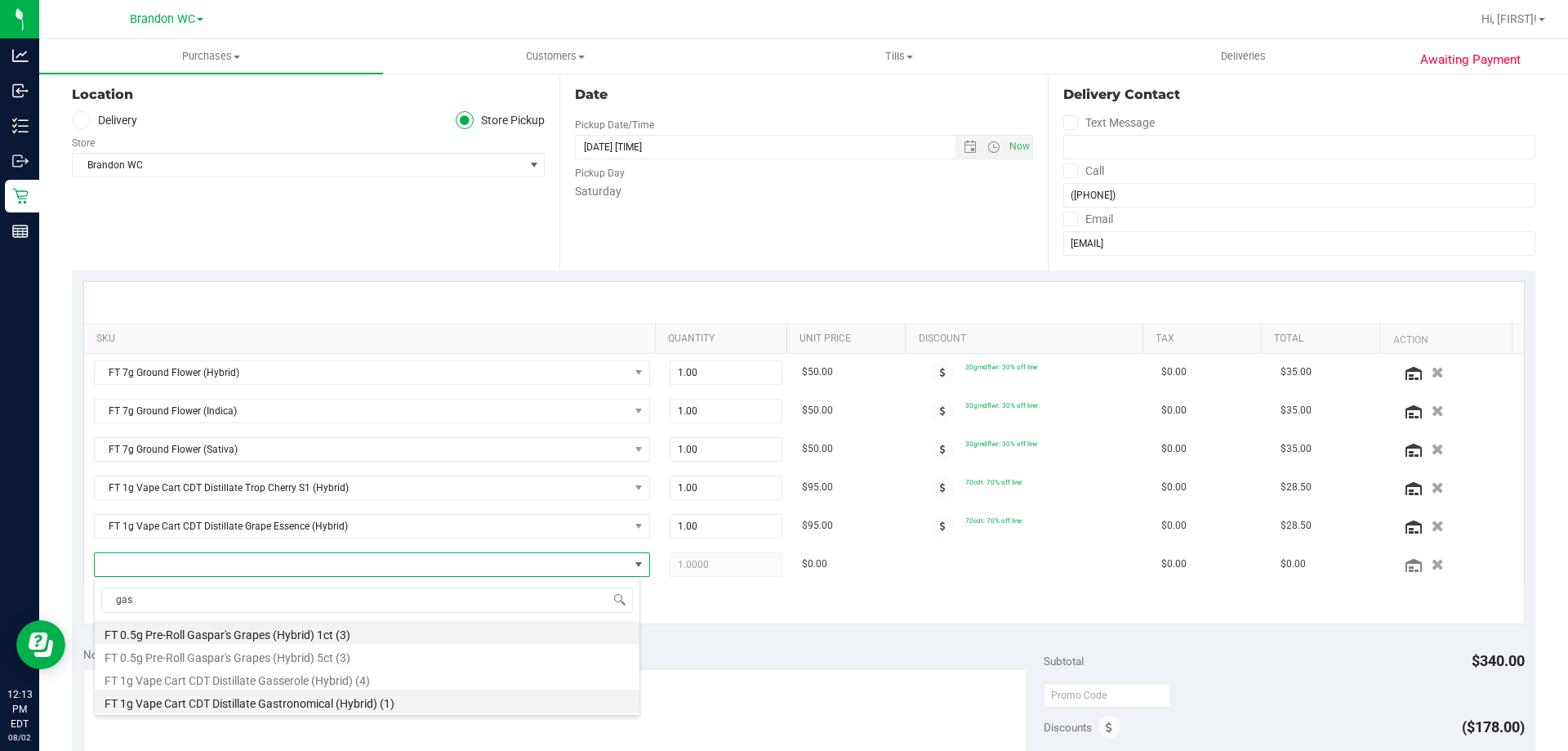 click on "FT 1g Vape Cart CDT Distillate Gastronomical (Hybrid) (1)" at bounding box center (367, 701) 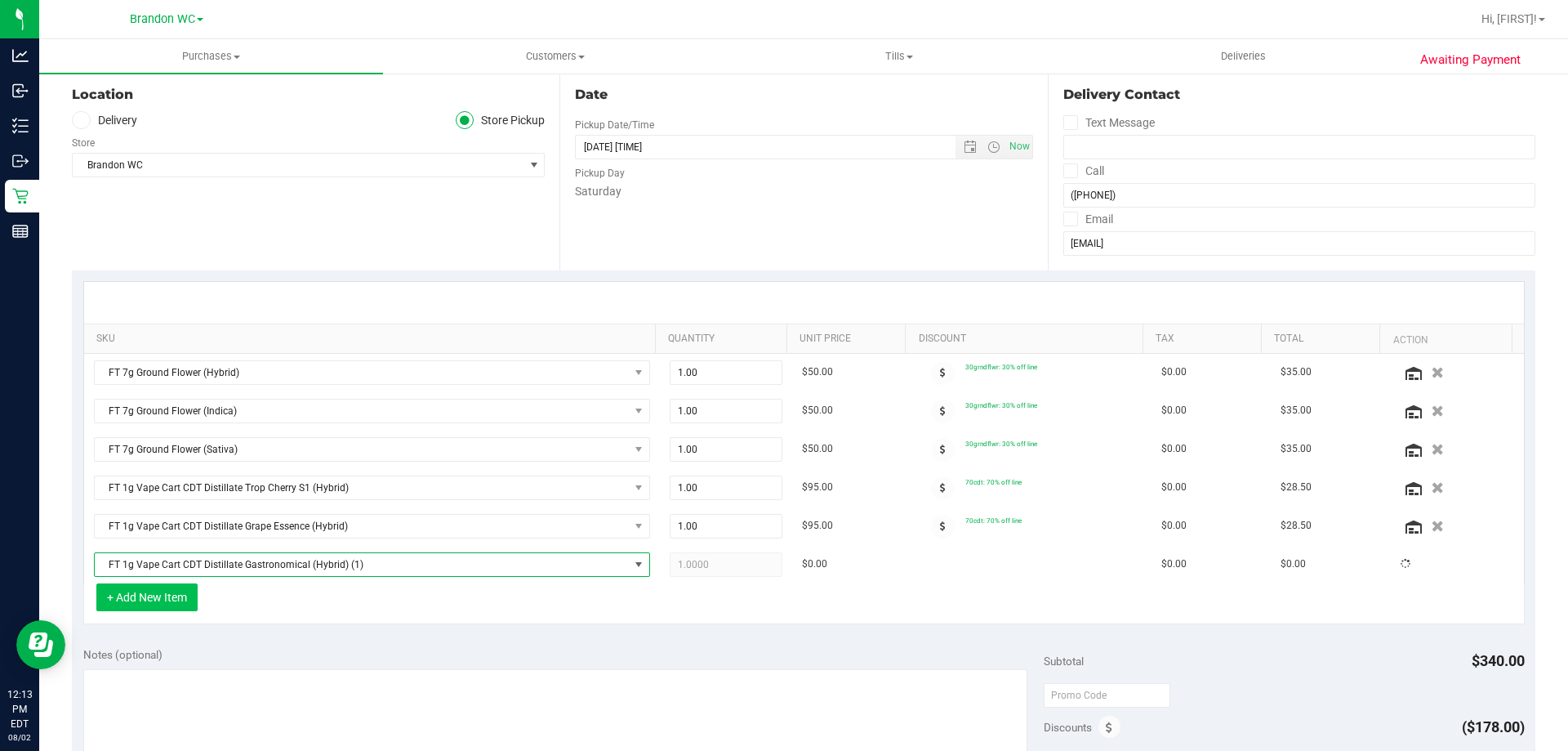 click on "+ Add New Item" at bounding box center (147, 597) 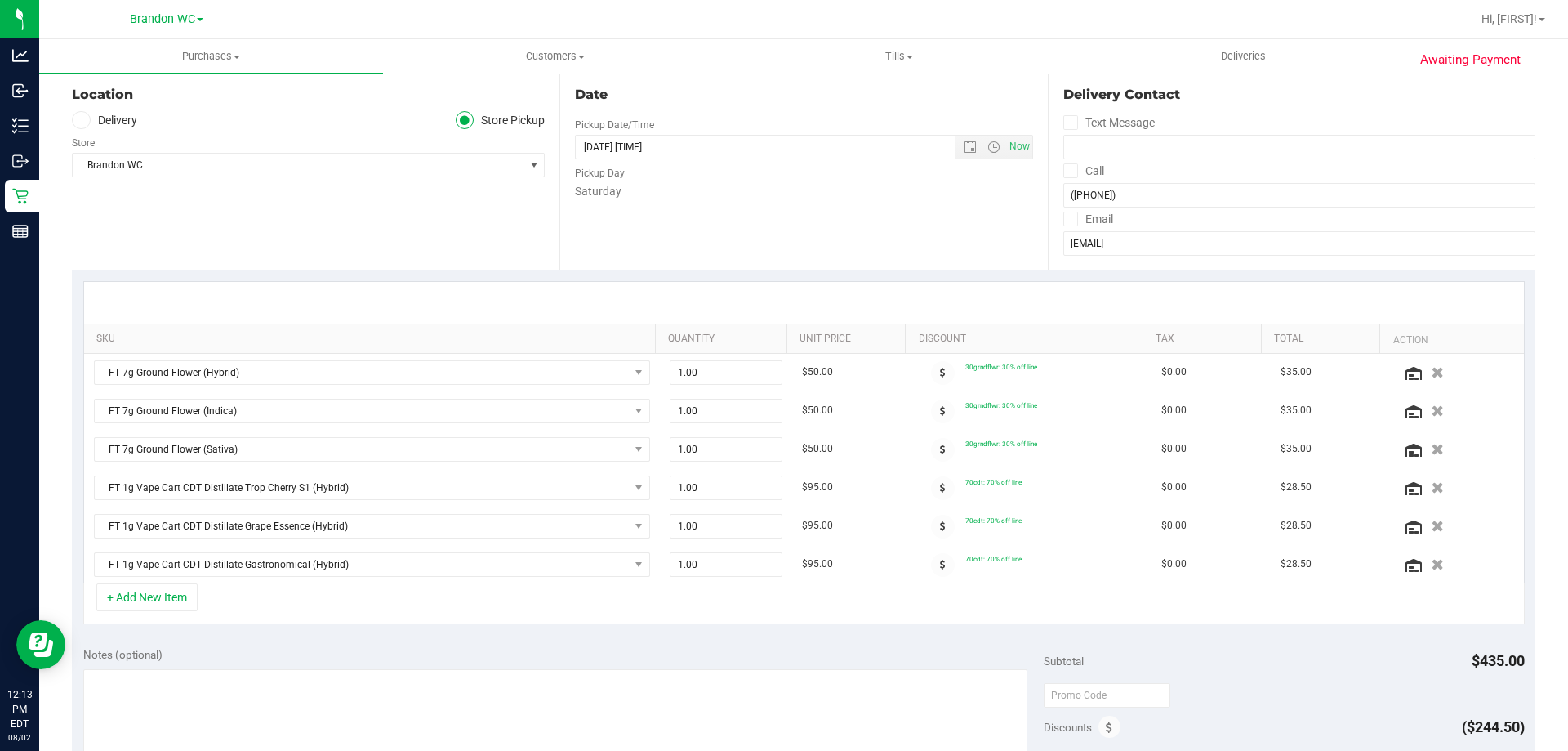 click on "+ Add New Item" at bounding box center [804, 604] 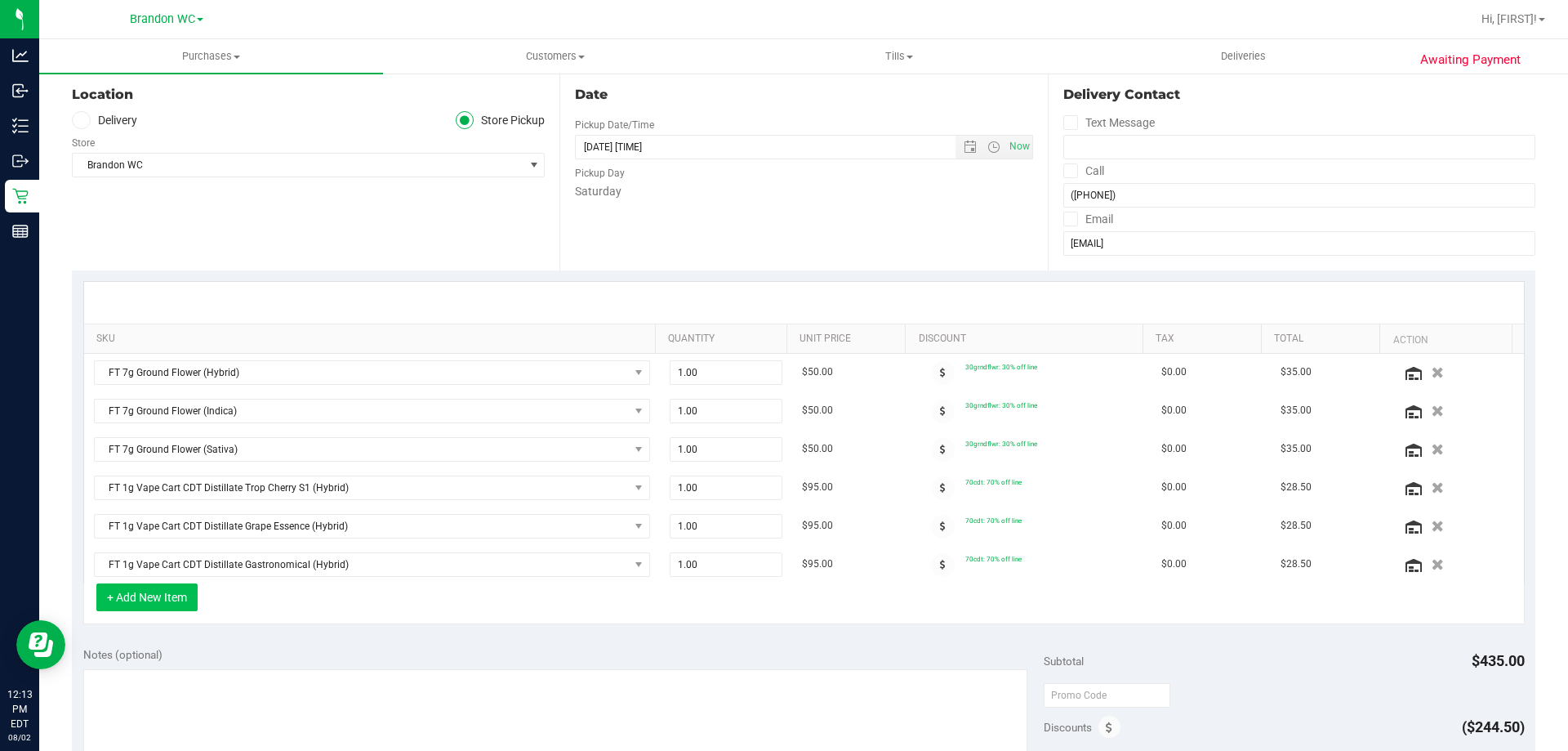 click on "+ Add New Item" at bounding box center [147, 597] 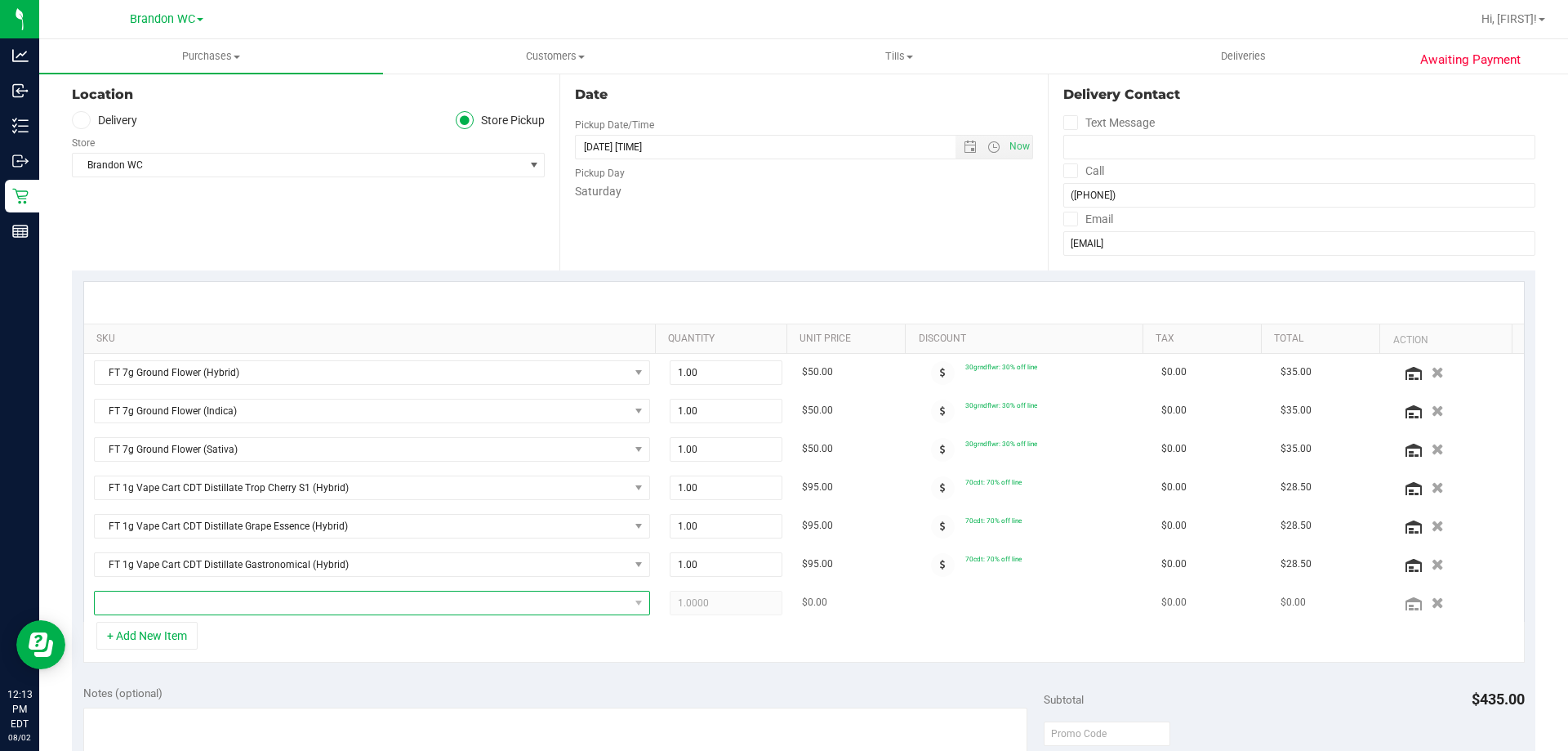 click at bounding box center [362, 603] 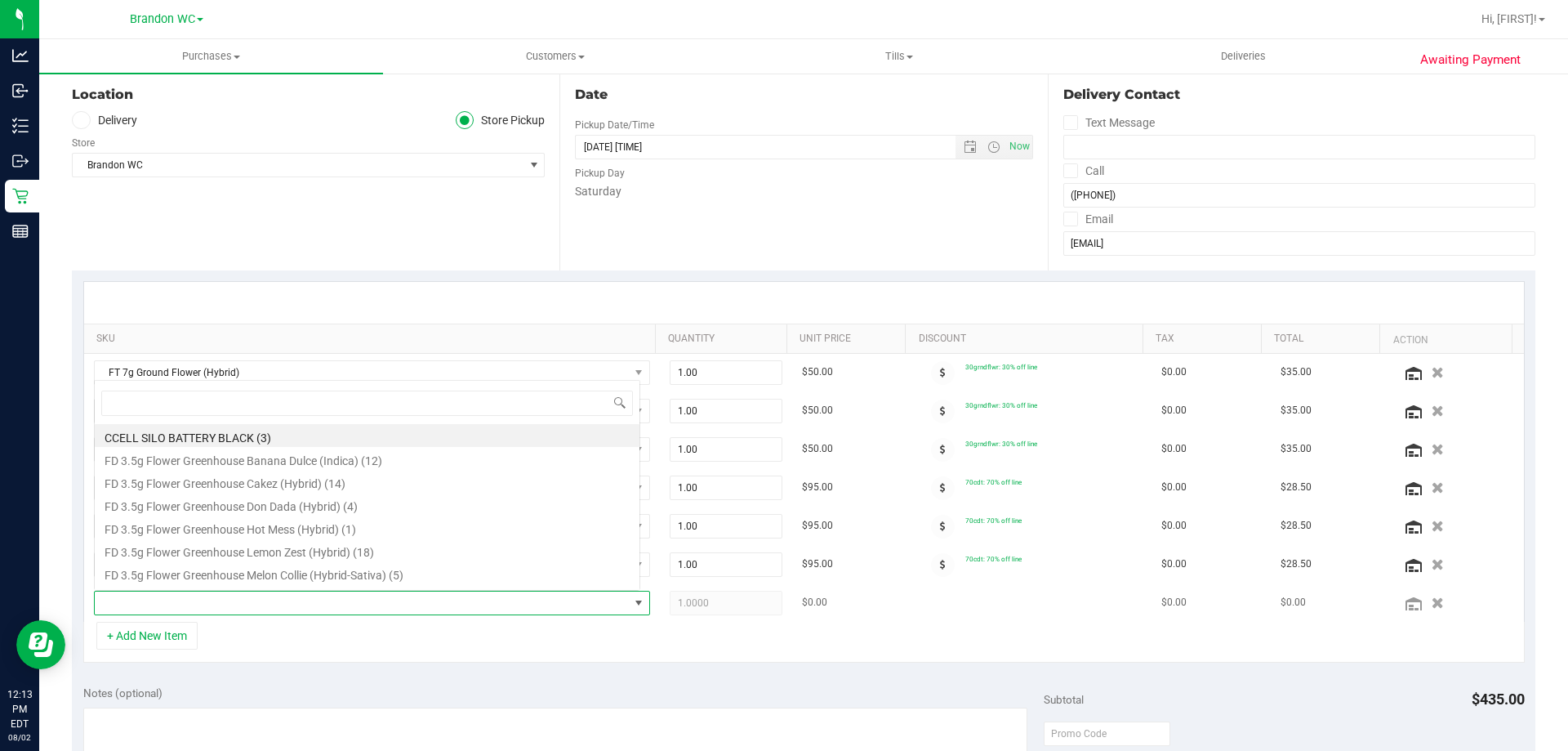 scroll, scrollTop: 0, scrollLeft: 0, axis: both 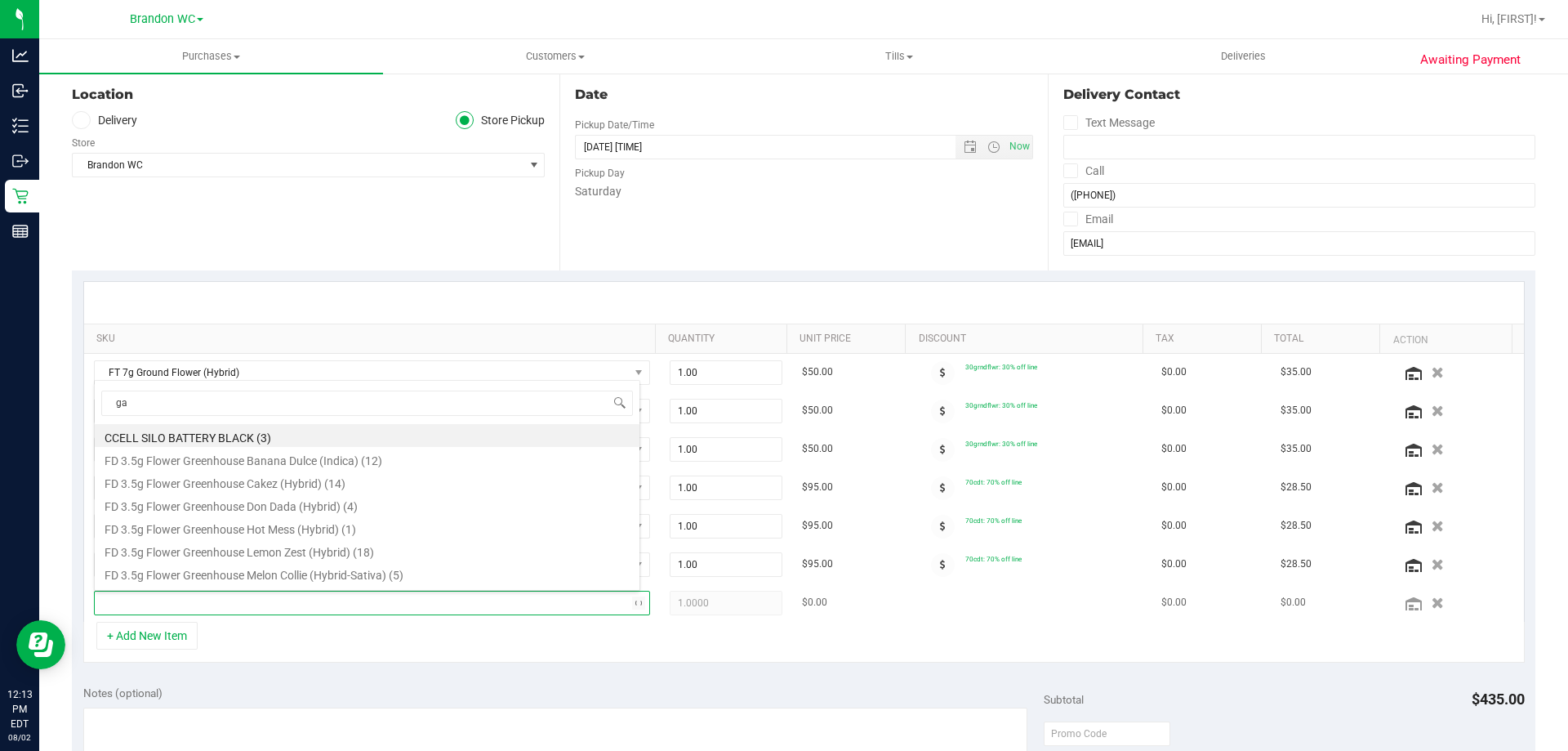 type on "gas" 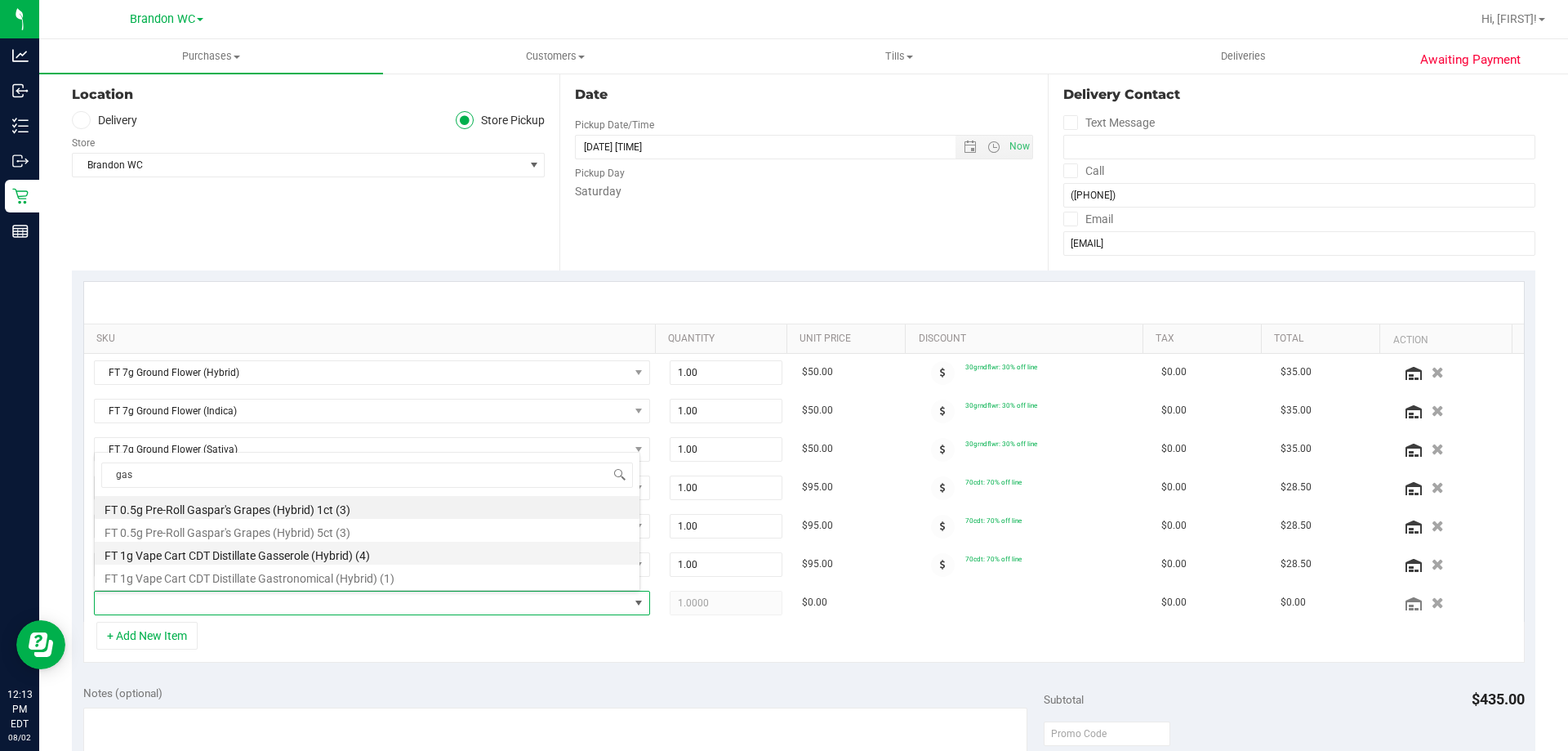 click on "FT 1g Vape Cart CDT Distillate Gasserole (Hybrid) (4)" at bounding box center (367, 553) 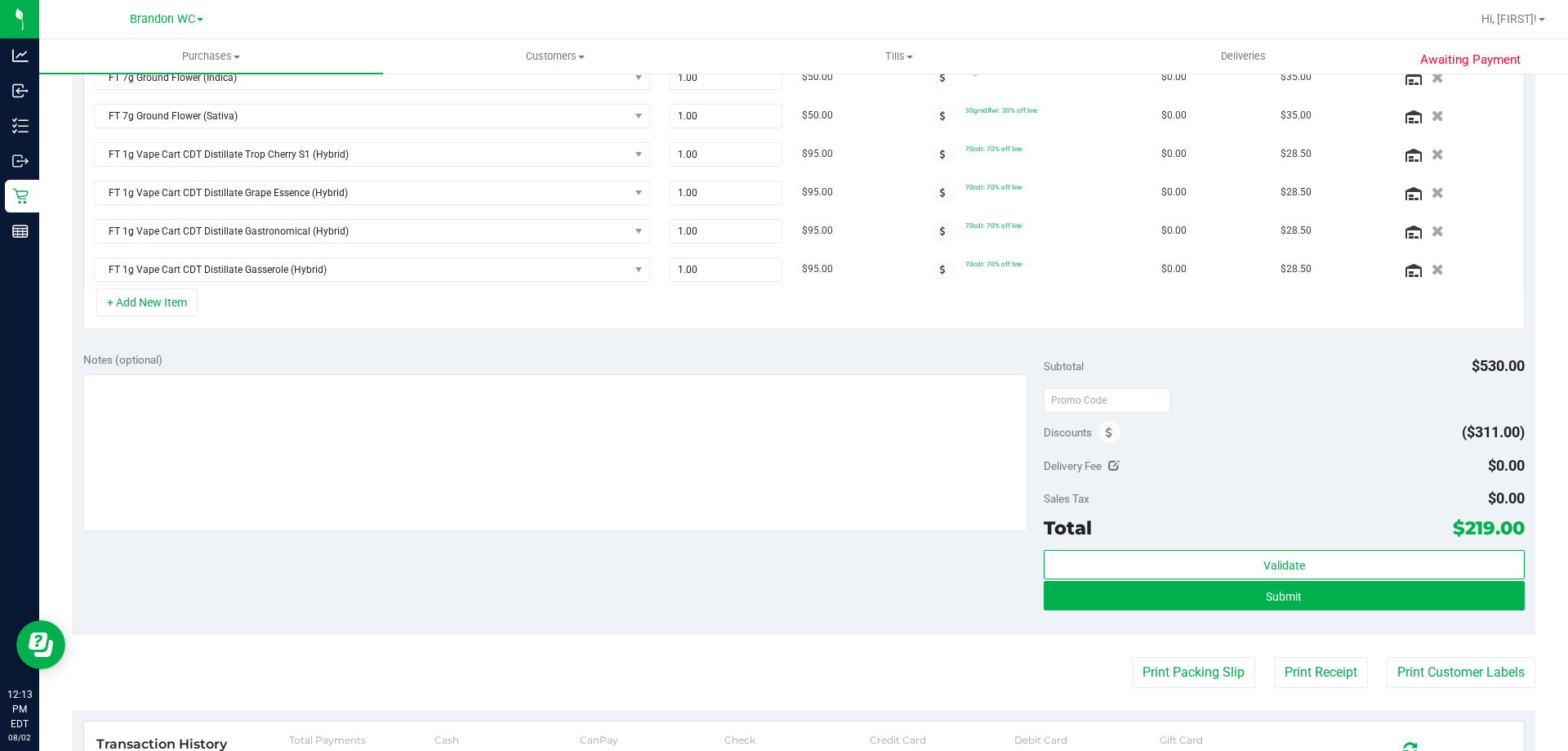 scroll, scrollTop: 572, scrollLeft: 0, axis: vertical 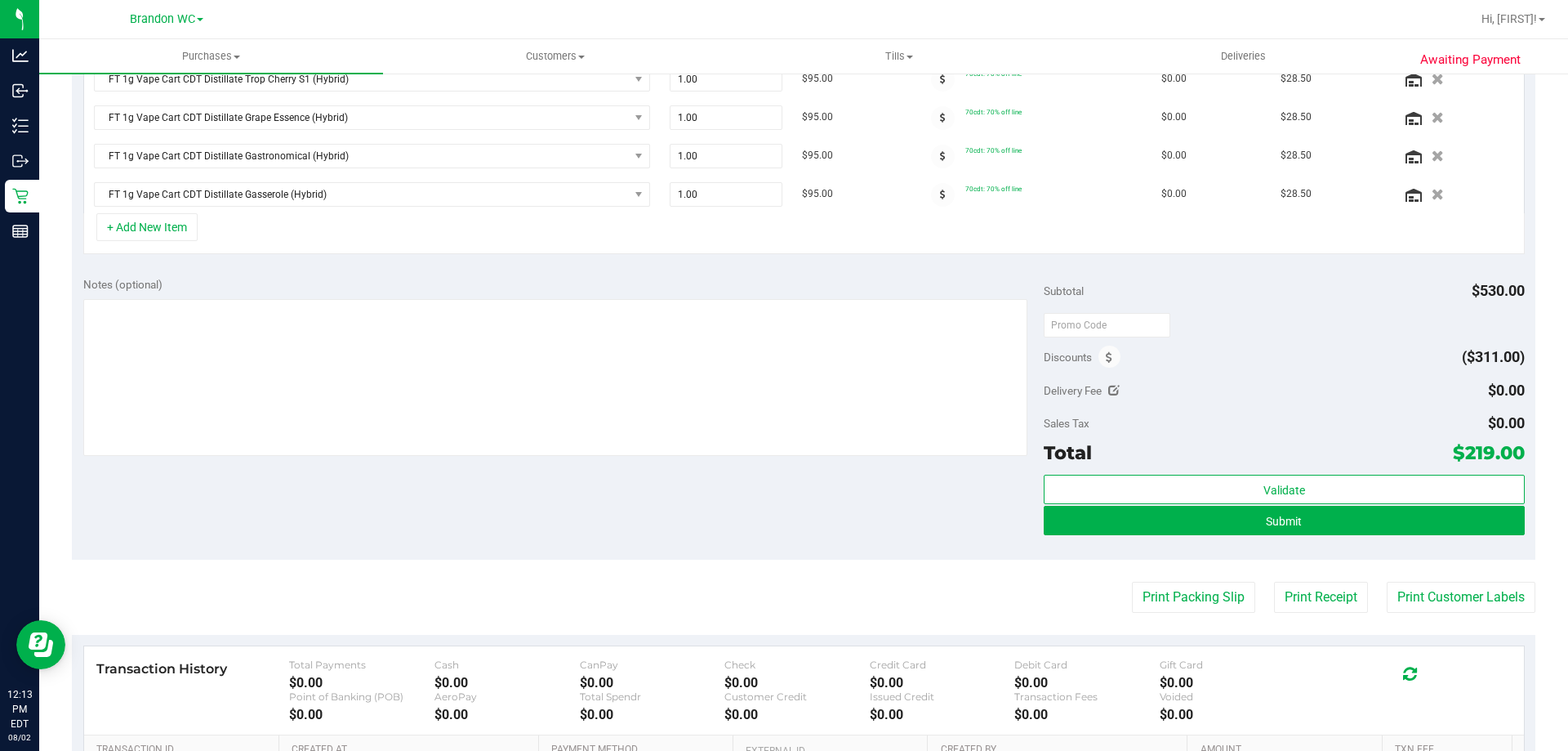 click on "Delivery Fee
$0.00" at bounding box center (1284, 391) 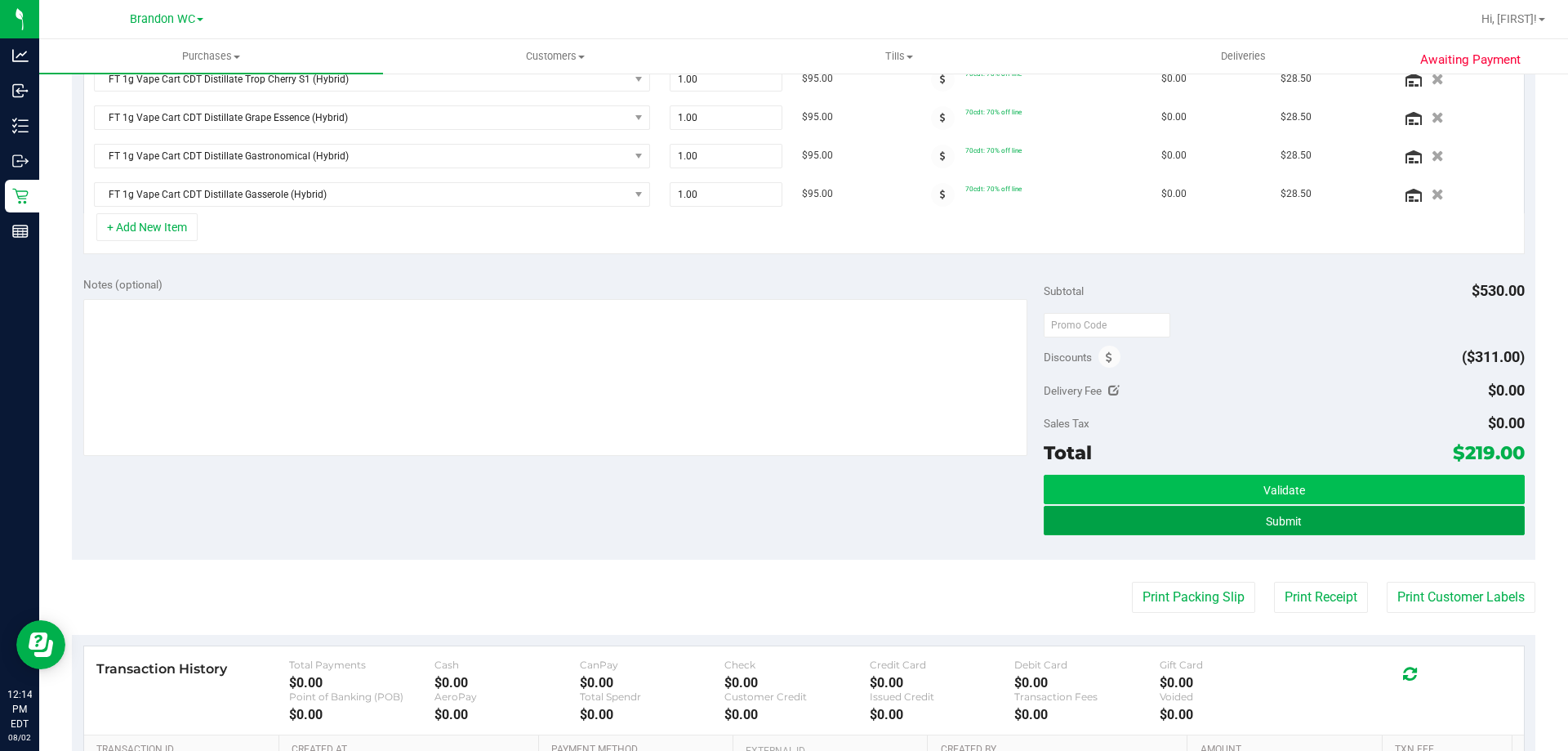 click on "Submit" at bounding box center (1284, 521) 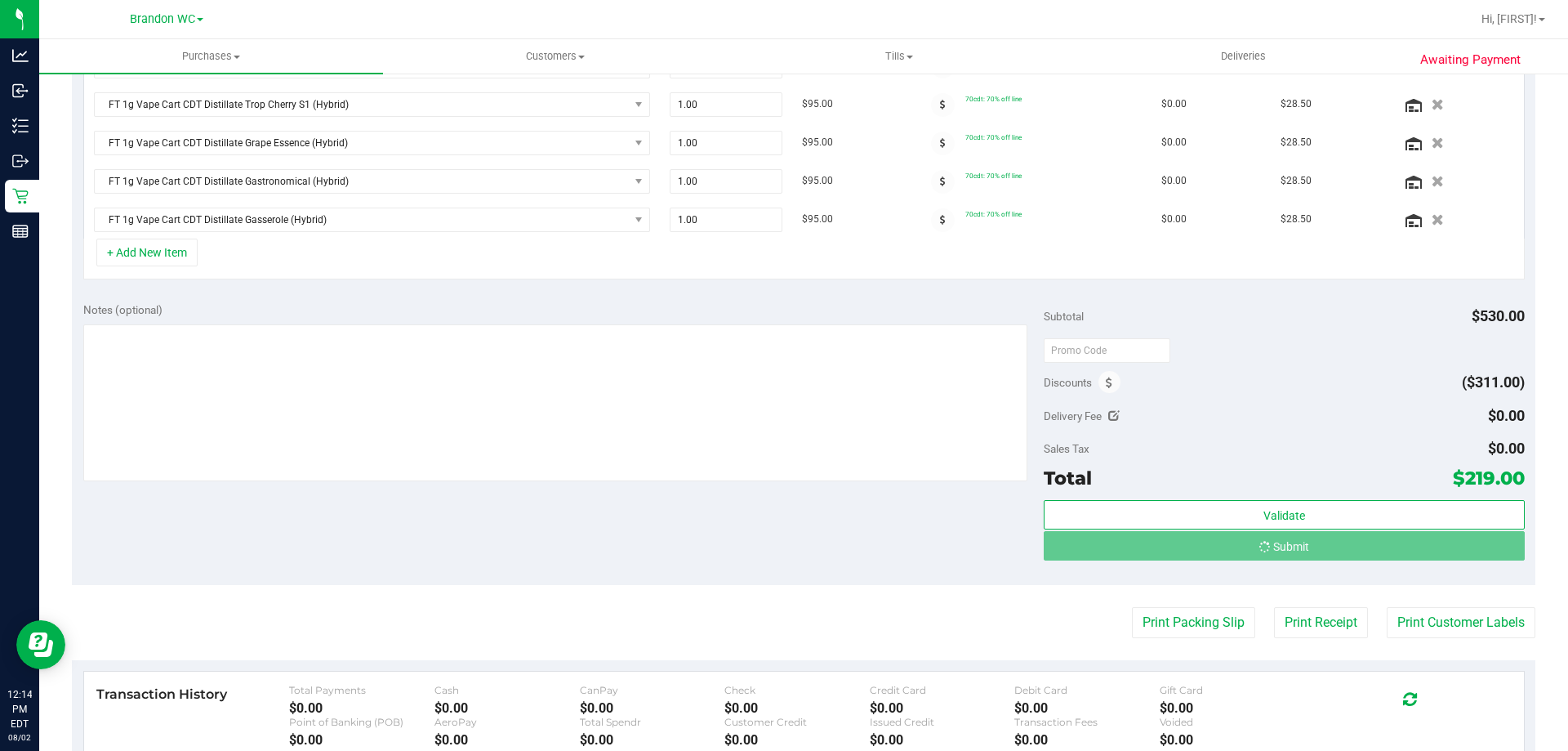 scroll, scrollTop: 521, scrollLeft: 0, axis: vertical 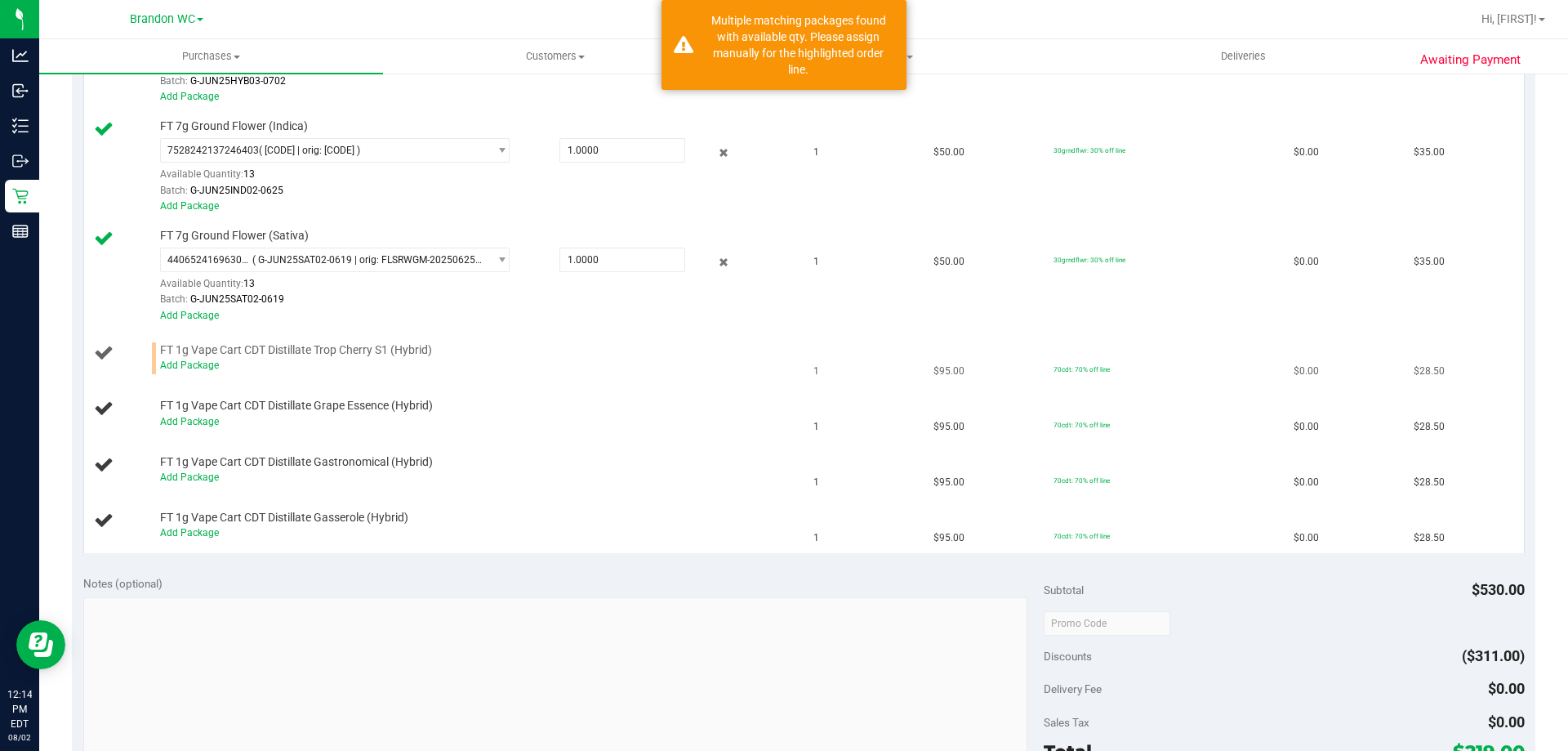 click on "FT 1g Vape Cart CDT Distillate Trop Cherry S1 (Hybrid)
Add Package" at bounding box center (444, 359) 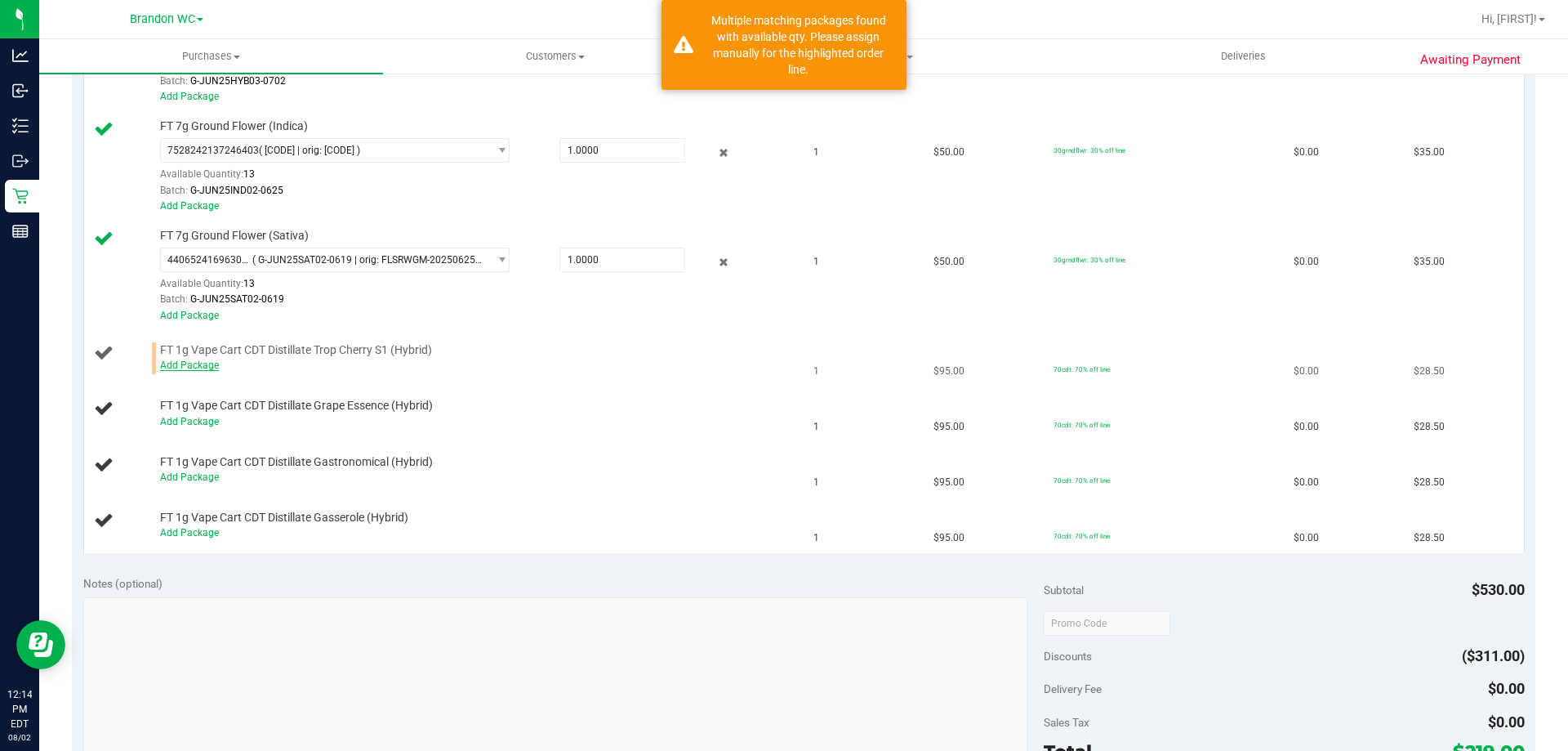 click on "Add Package" at bounding box center (189, 365) 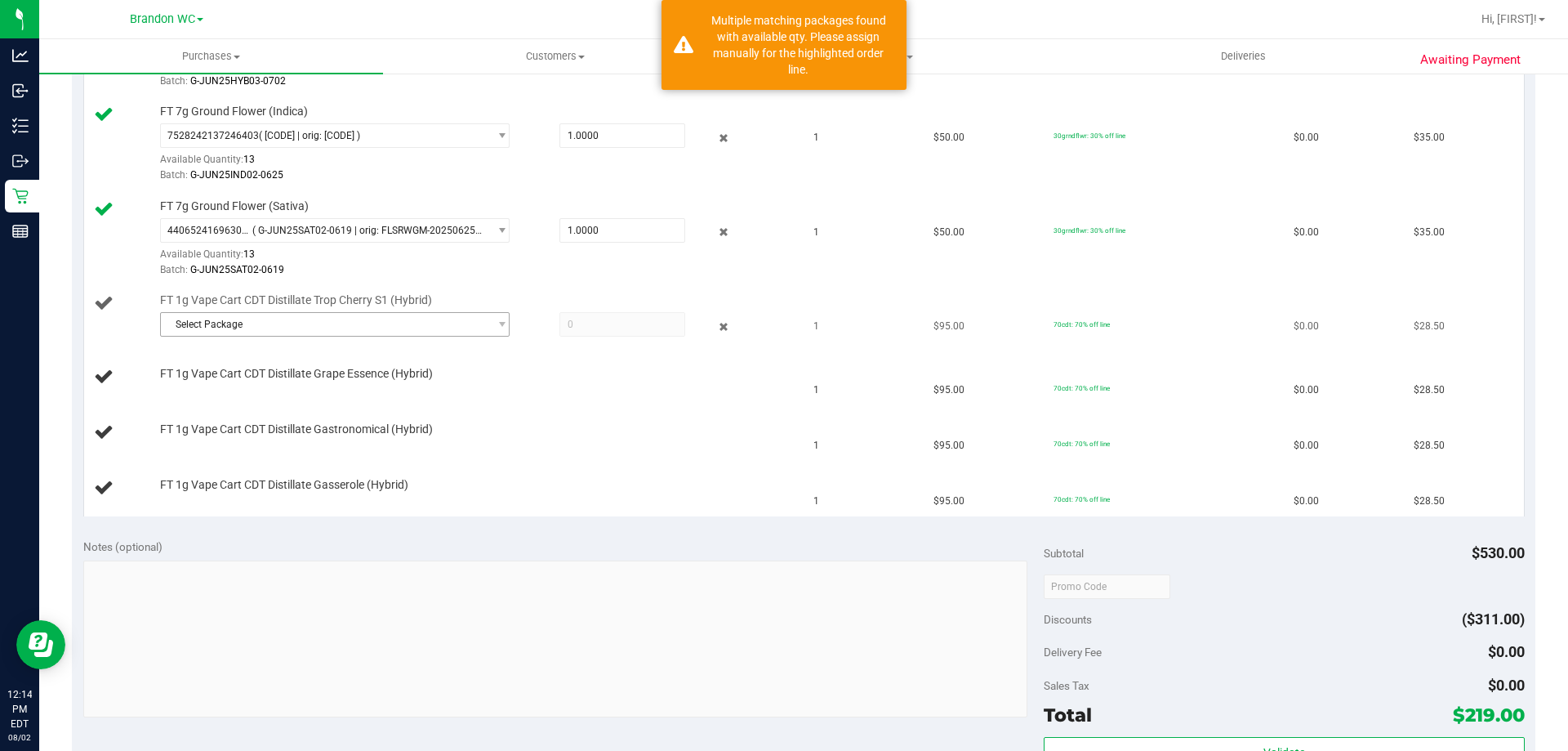 click at bounding box center (497, 324) 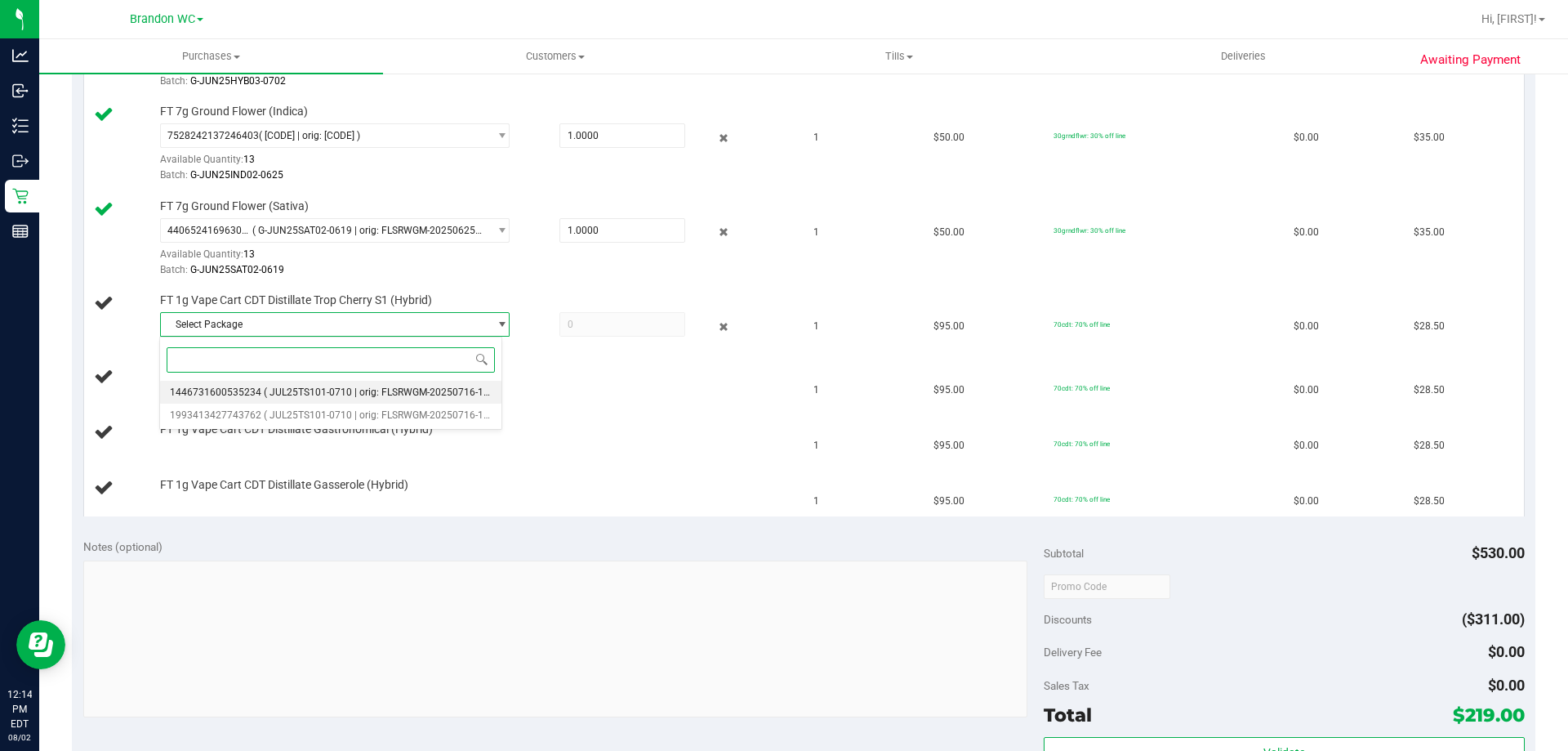 click on "(
JUL25TS101-0710 | orig: FLSRWGM-20250716-1742
)" at bounding box center [385, 392] 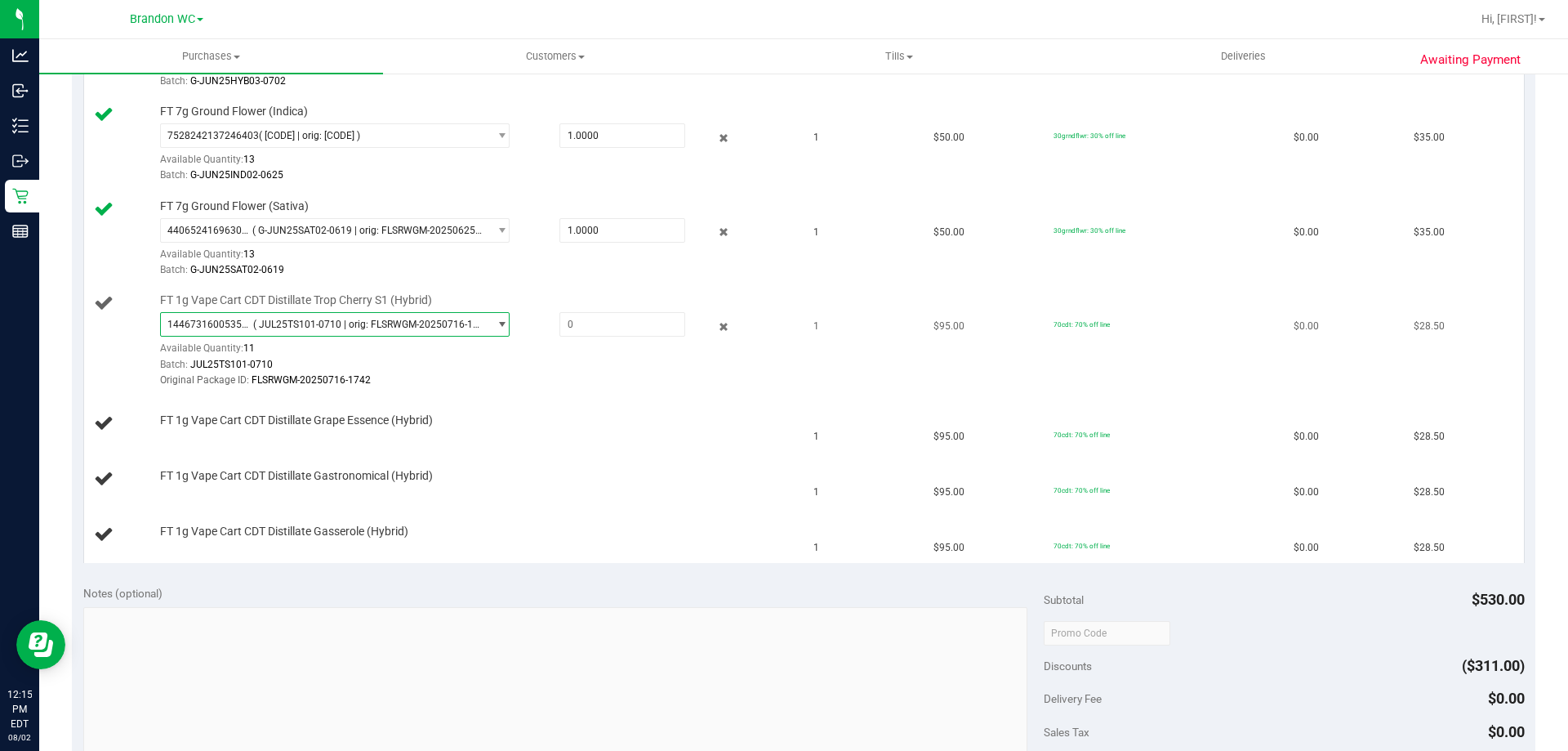 click on "1446731600535234
(
JUL25TS101-0710 | orig: FLSRWGM-20250716-1742
)" at bounding box center (324, 324) 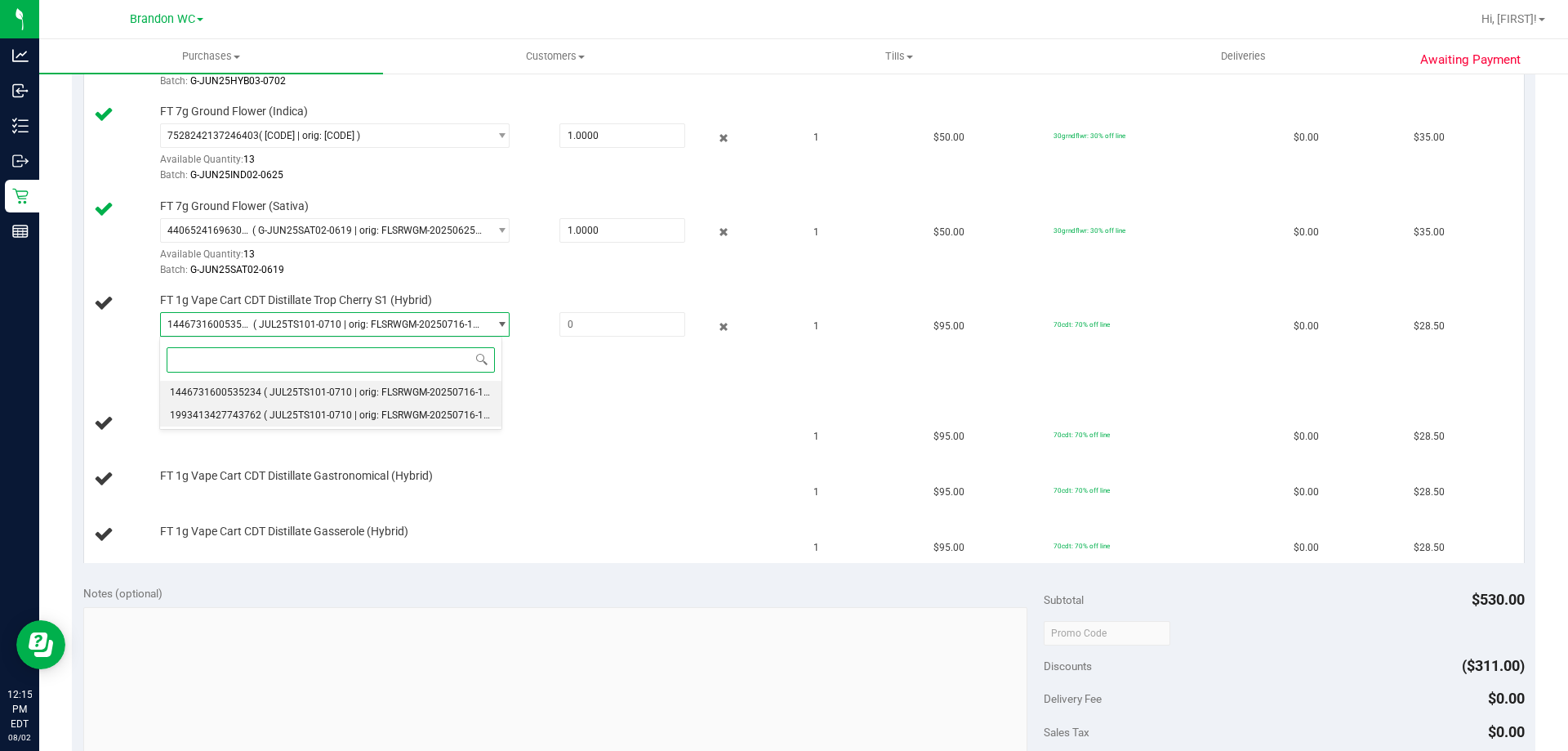 click on "(
JUL25TS101-0710 | orig: FLSRWGM-20250716-1648
)" at bounding box center (385, 415) 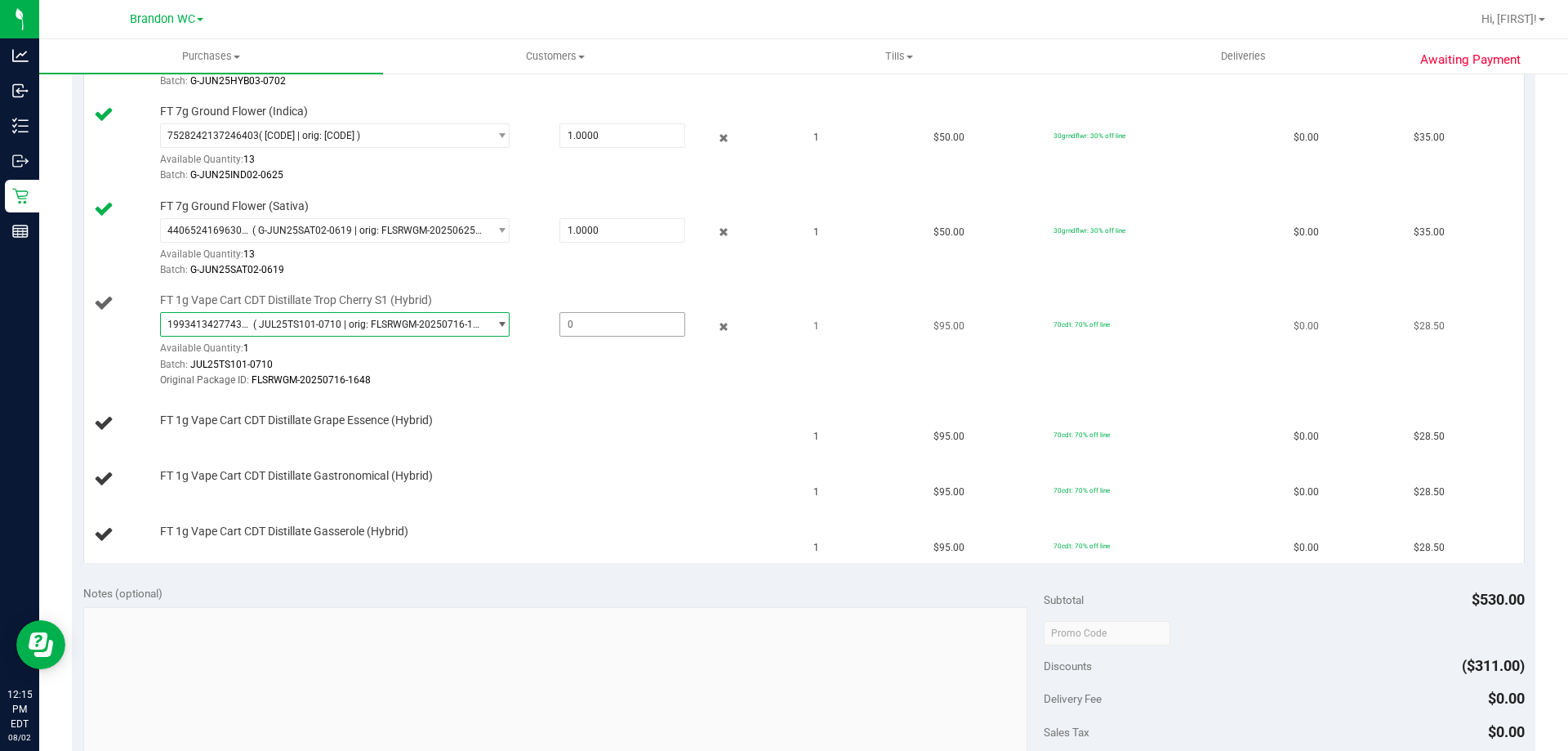 click at bounding box center (622, 324) 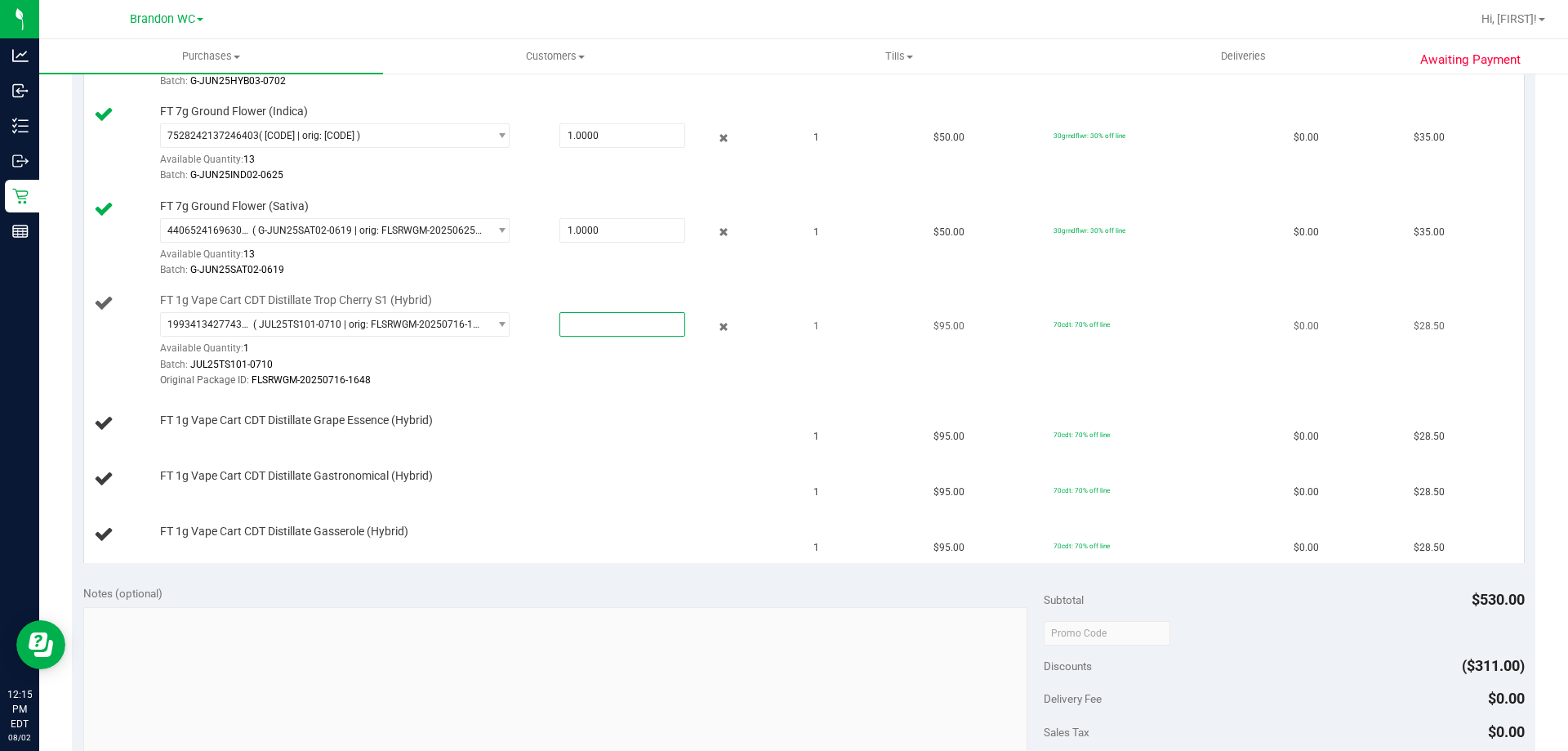 type on "1" 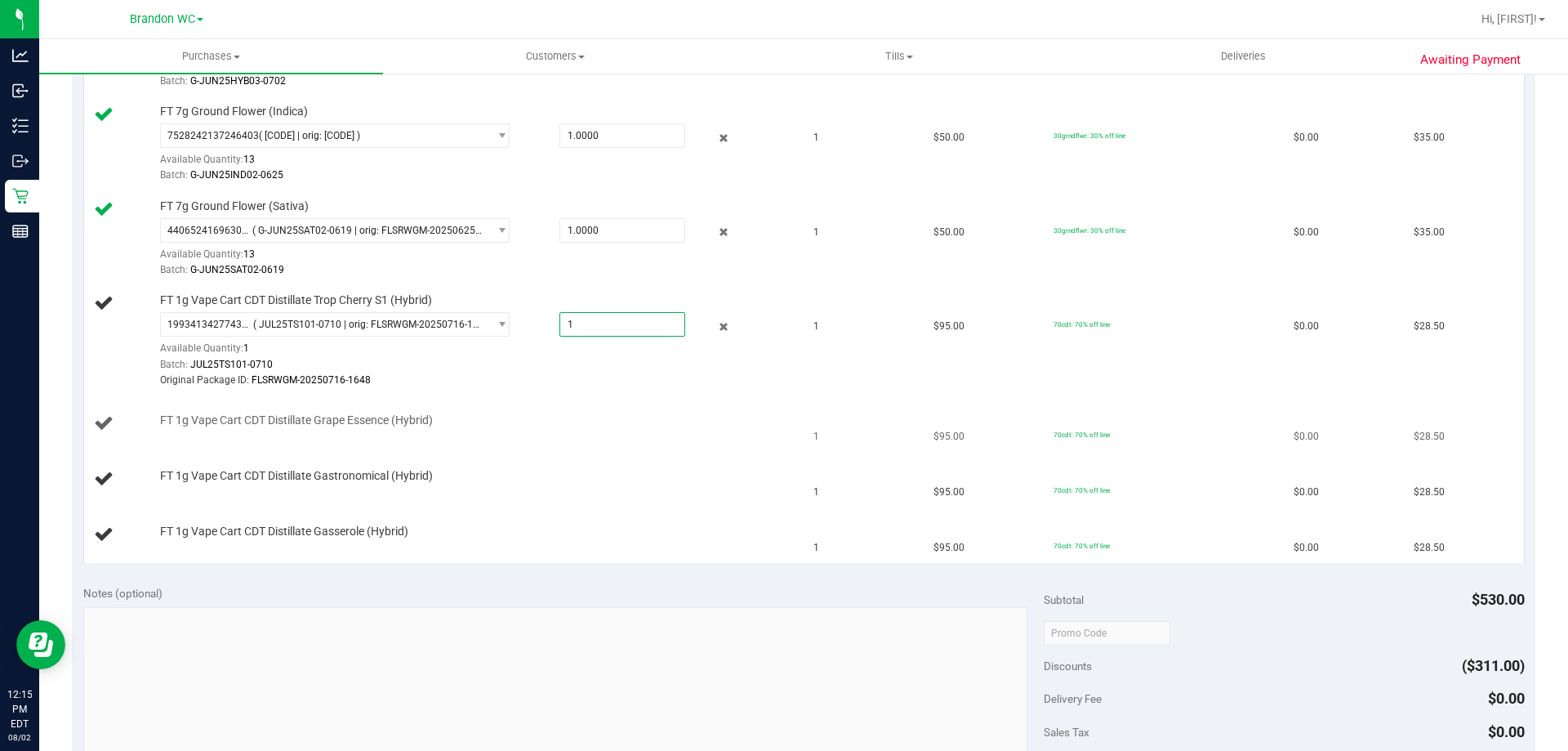 type on "1.0000" 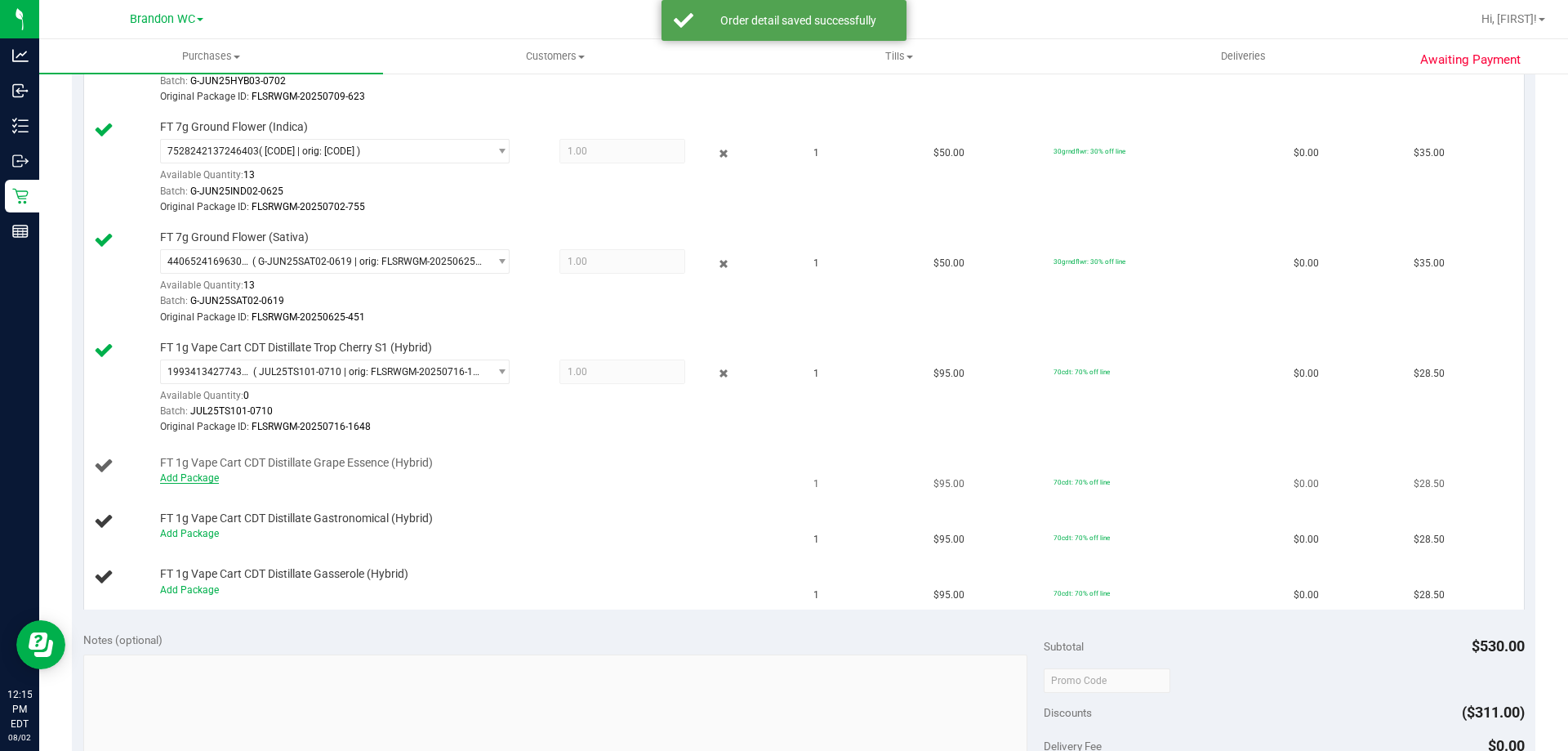 click on "Add Package" at bounding box center [189, 478] 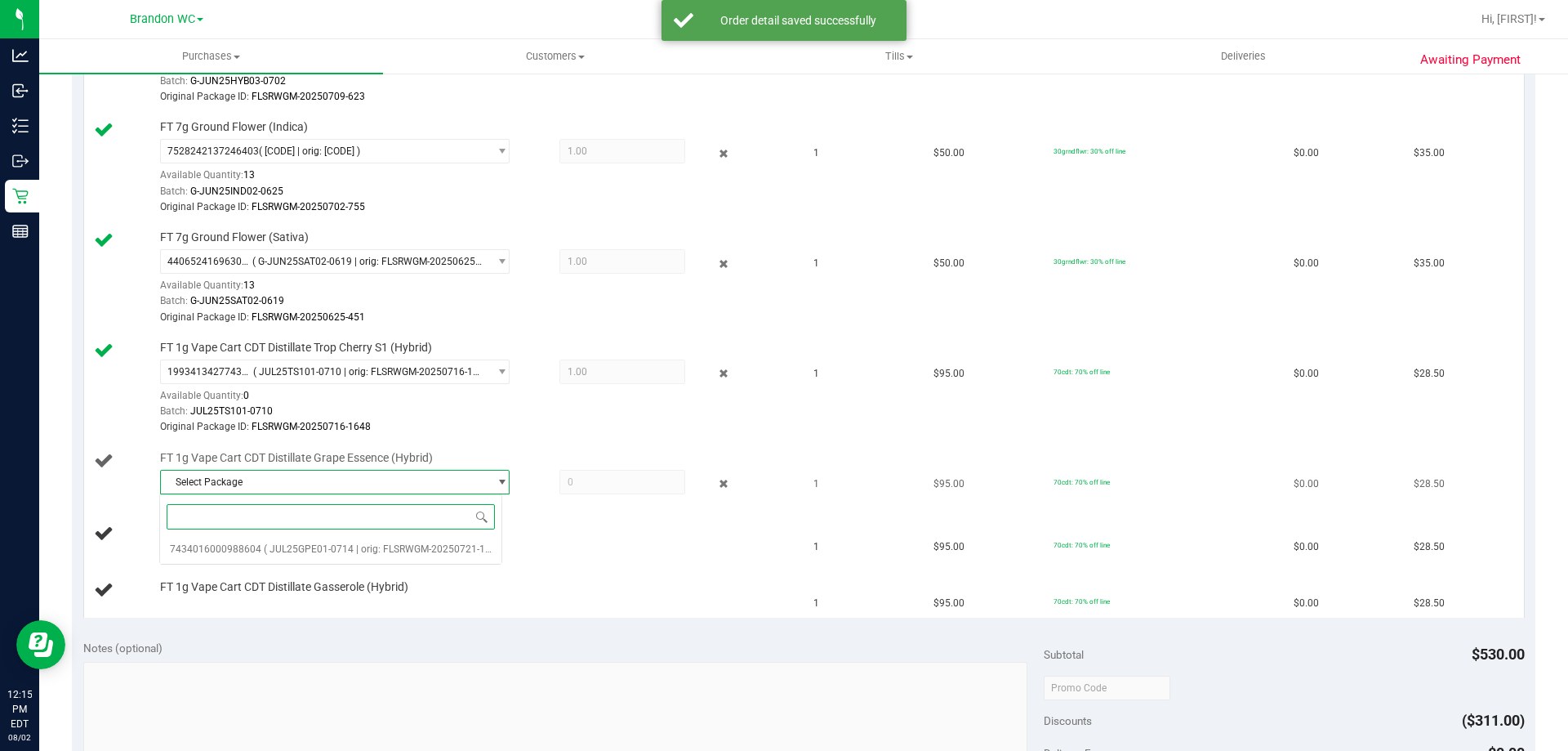 click at bounding box center [501, 482] 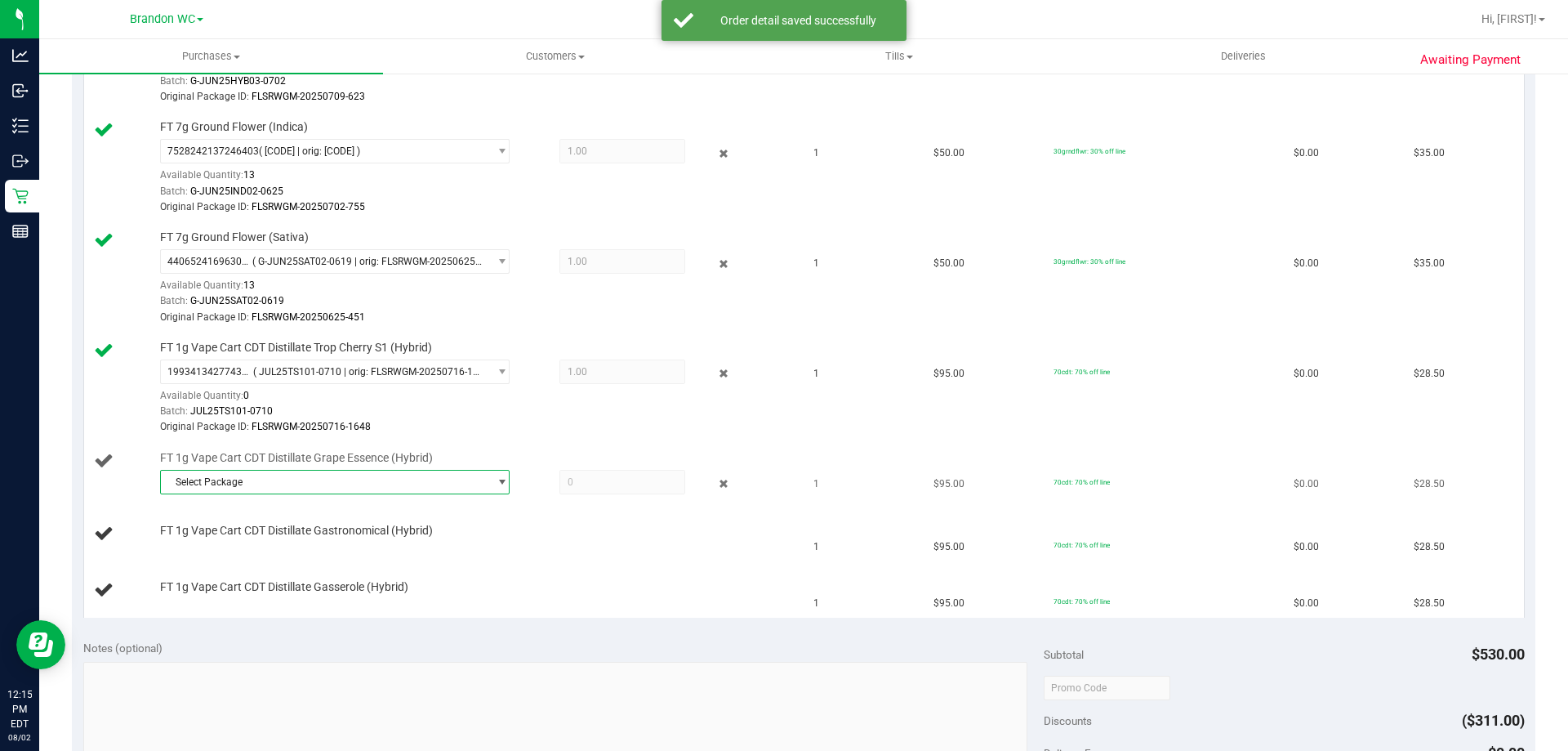 click at bounding box center (501, 482) 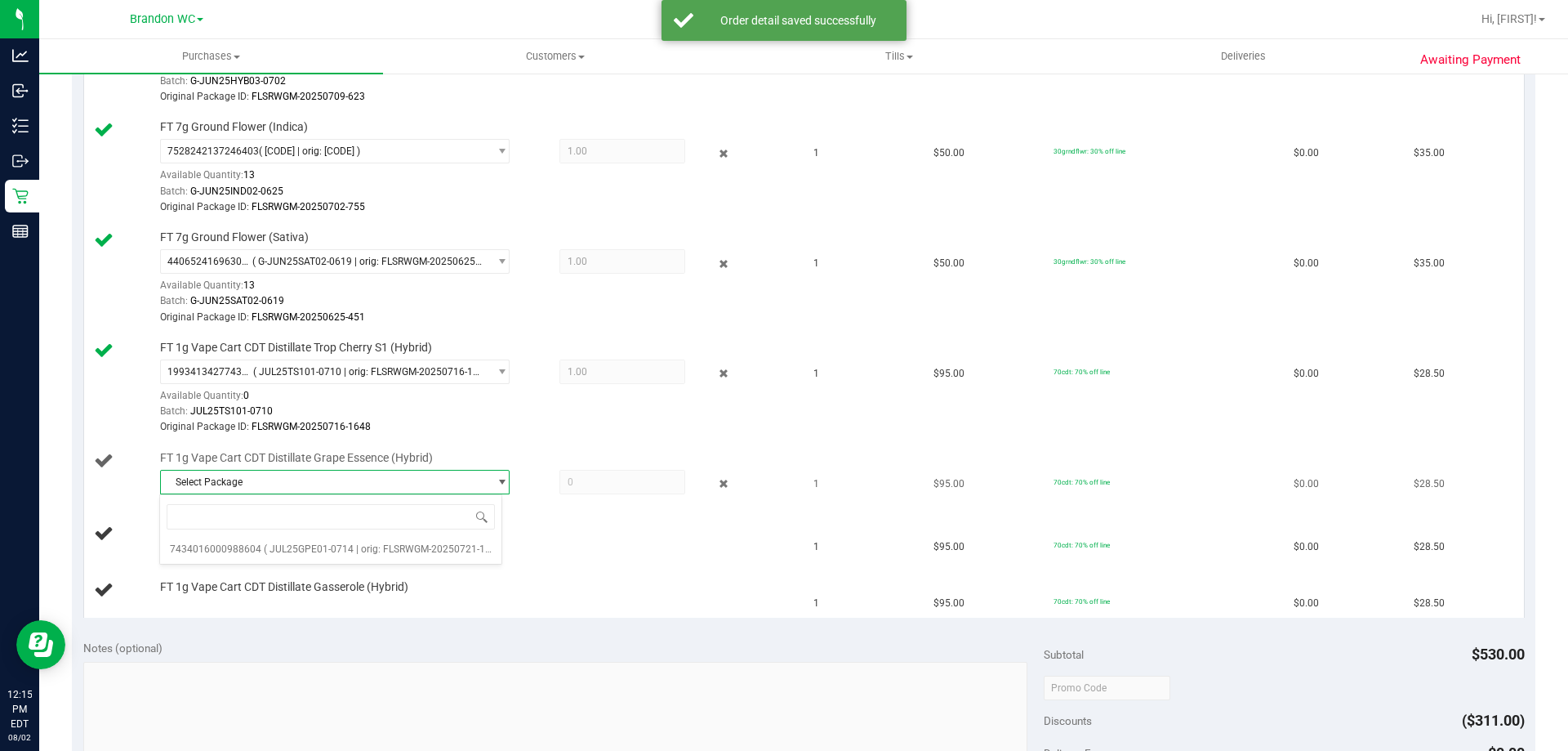 click at bounding box center (475, 498) 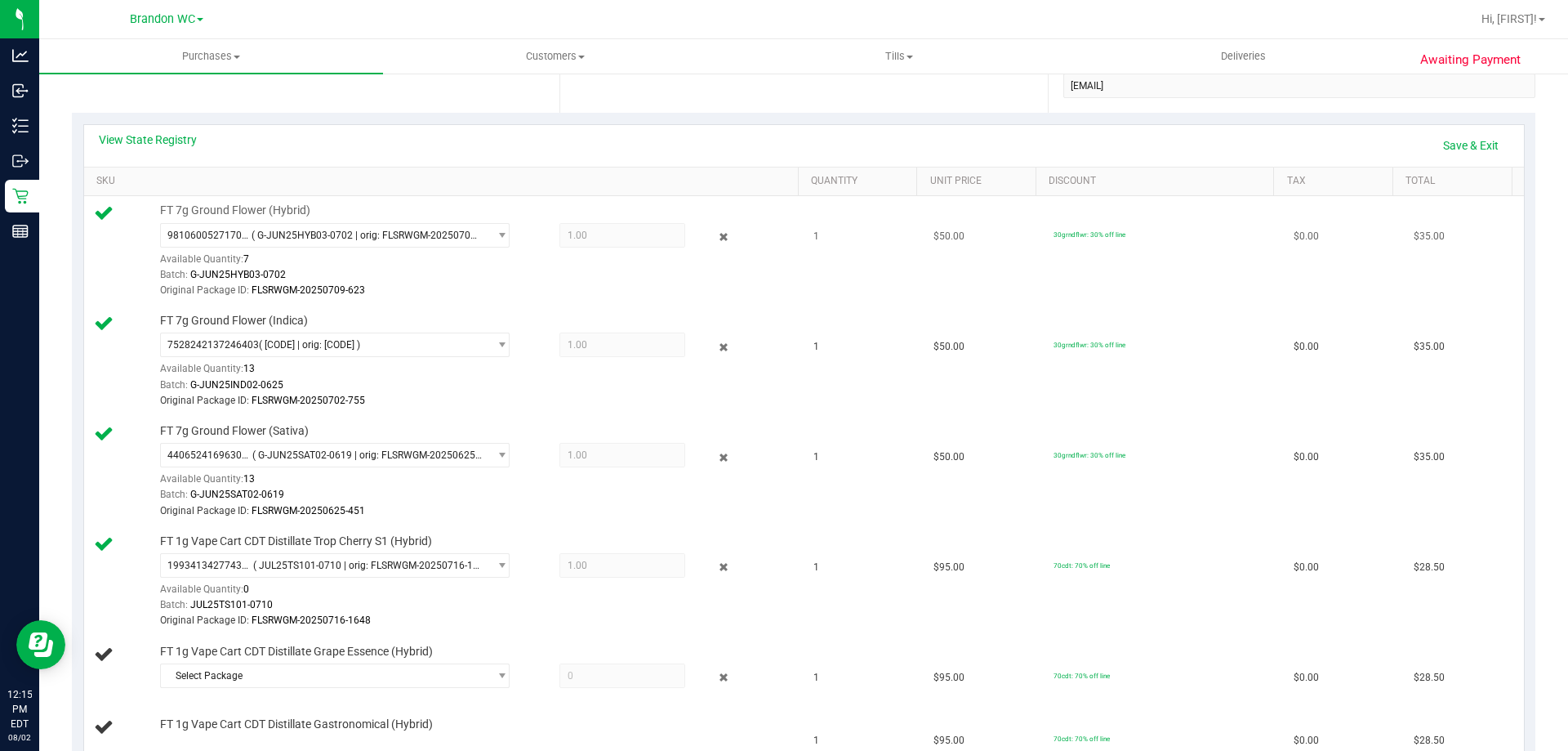 scroll, scrollTop: 194, scrollLeft: 0, axis: vertical 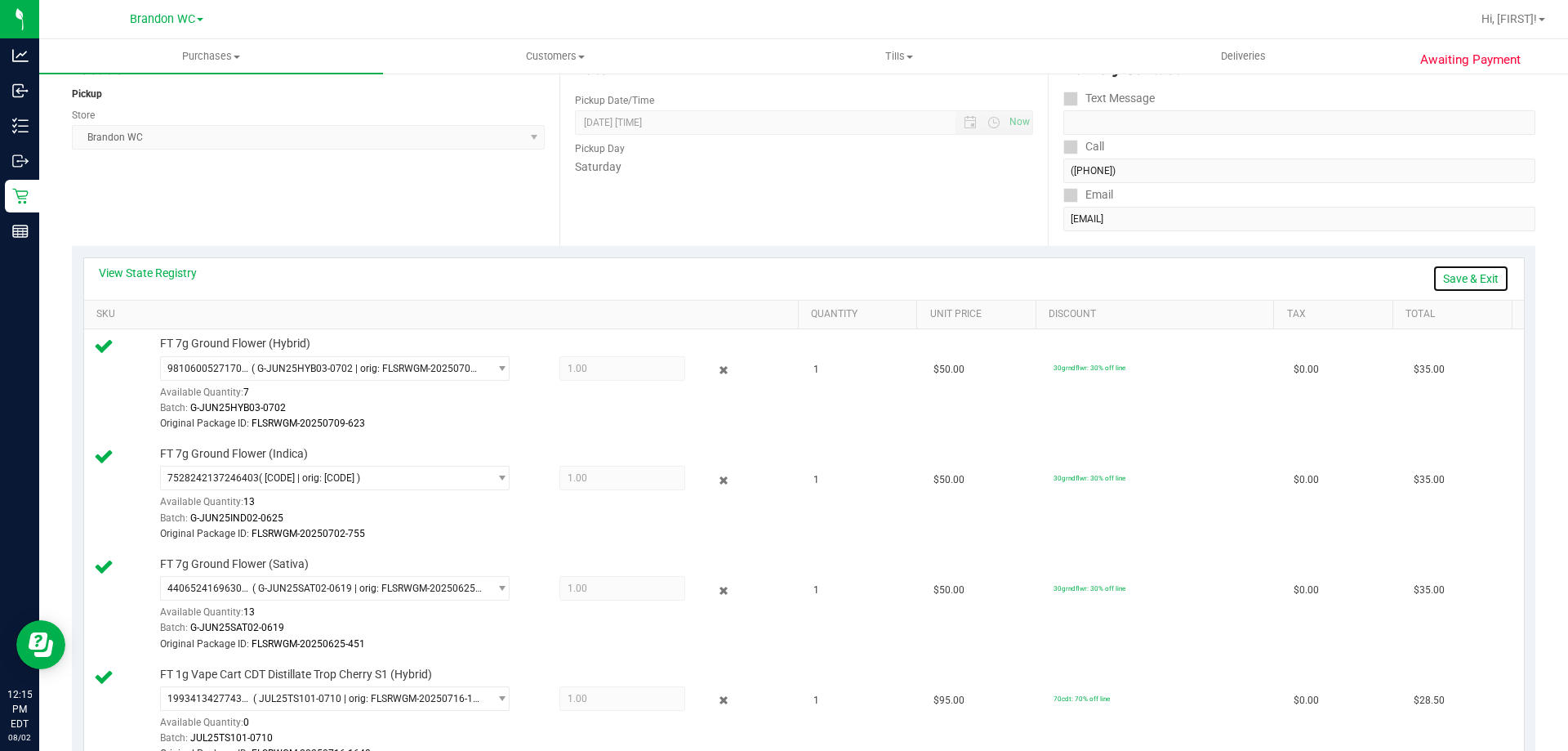 click on "Save & Exit" at bounding box center (1471, 279) 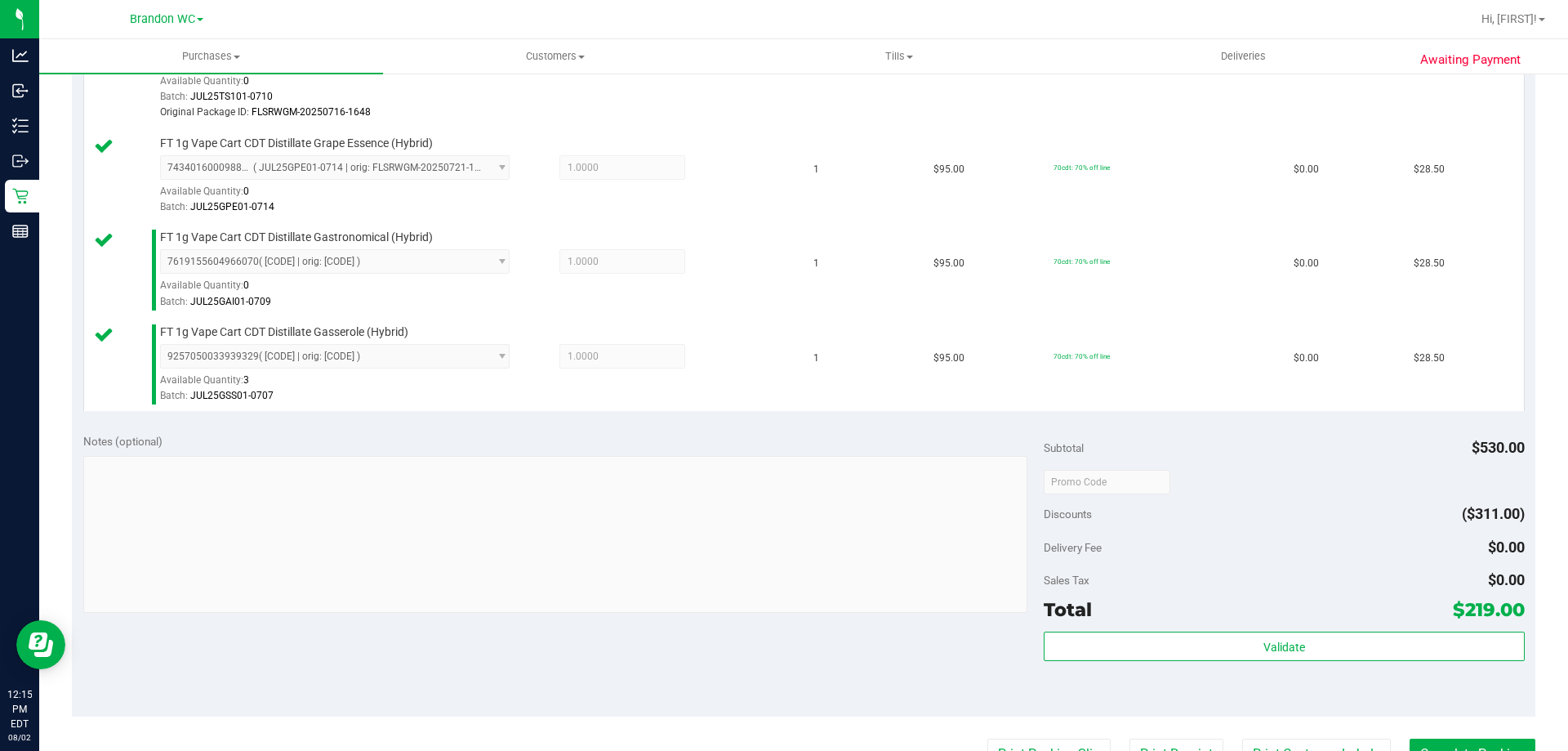 scroll, scrollTop: 930, scrollLeft: 0, axis: vertical 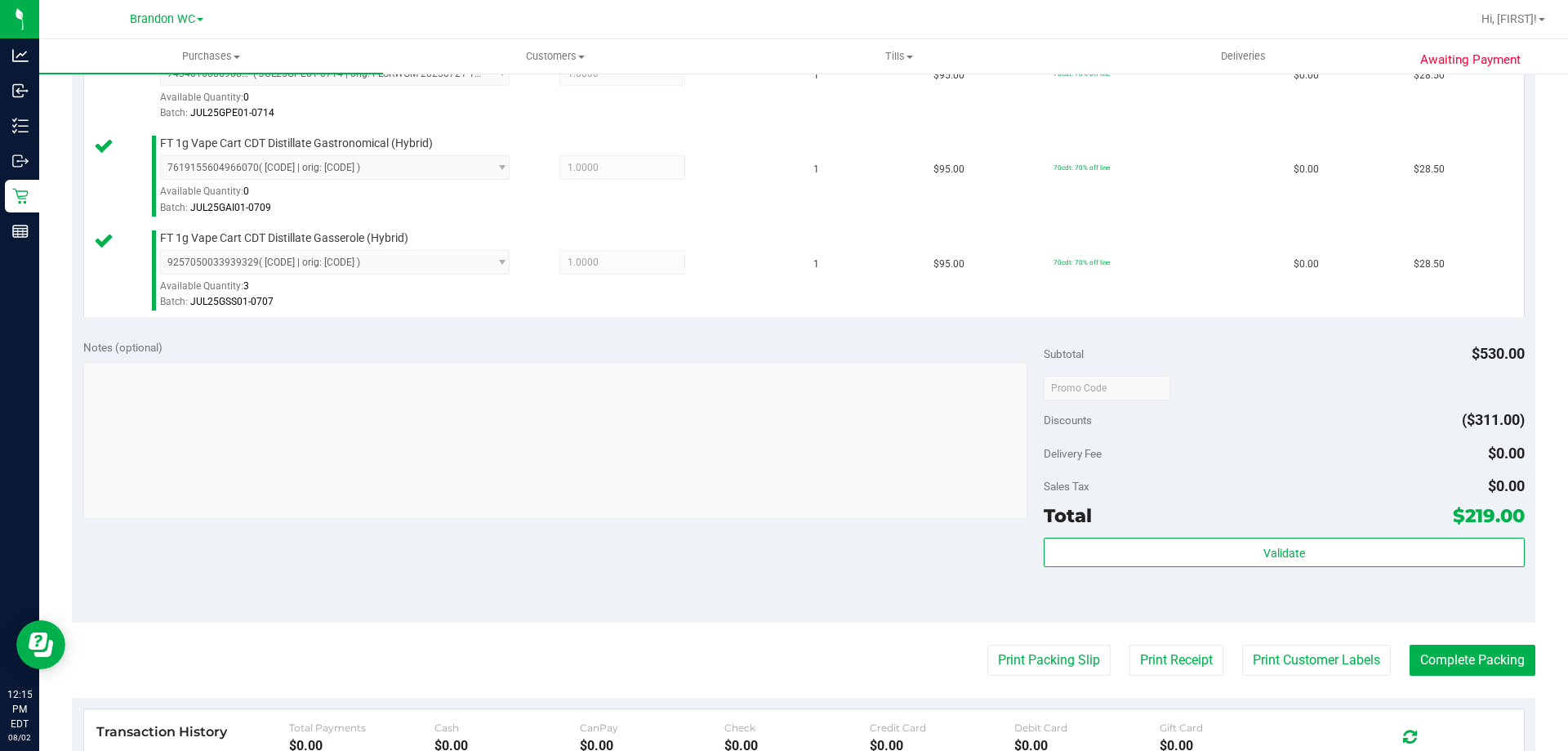 drag, startPoint x: 1251, startPoint y: 591, endPoint x: 1255, endPoint y: 579, distance: 12.649111 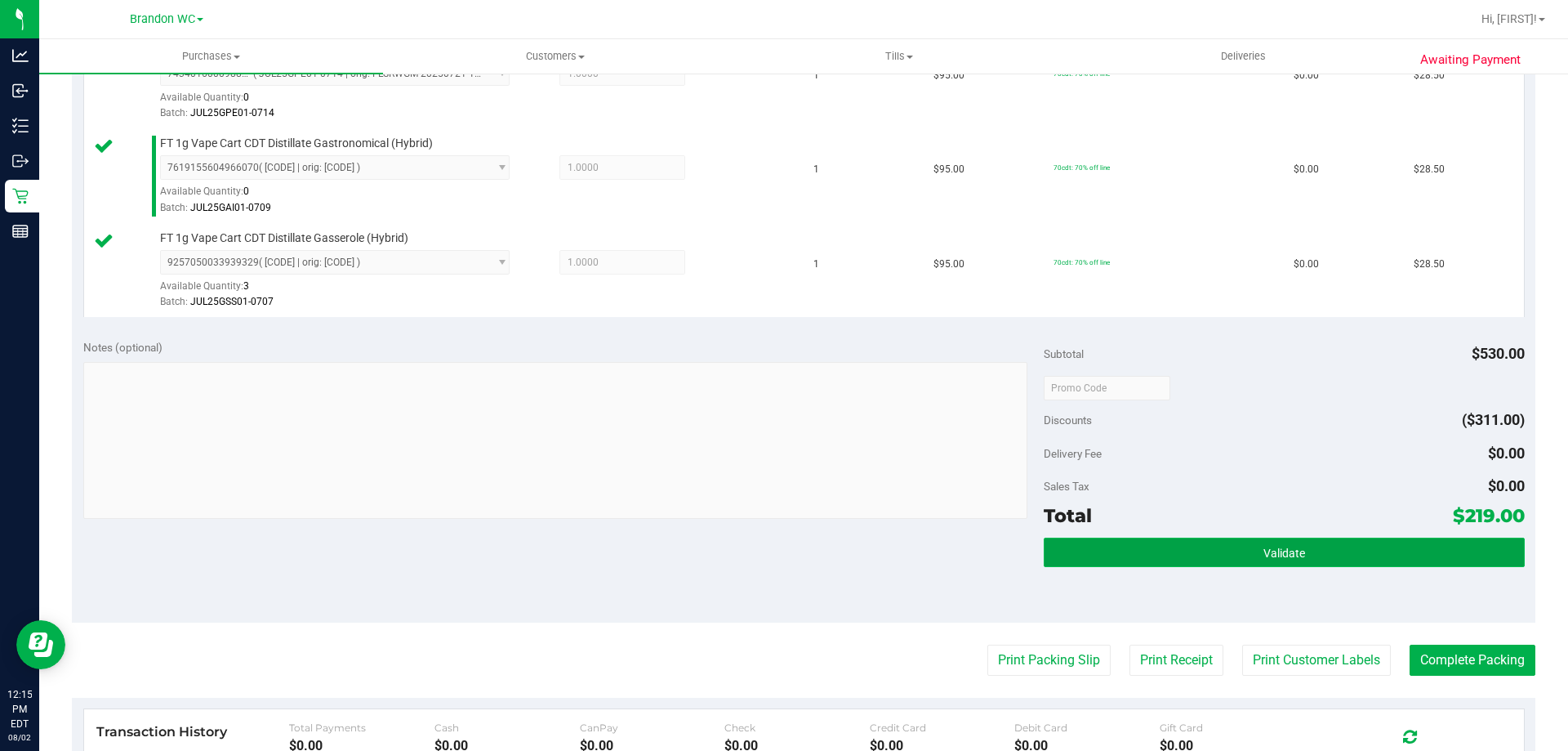click on "Validate" at bounding box center [1284, 553] 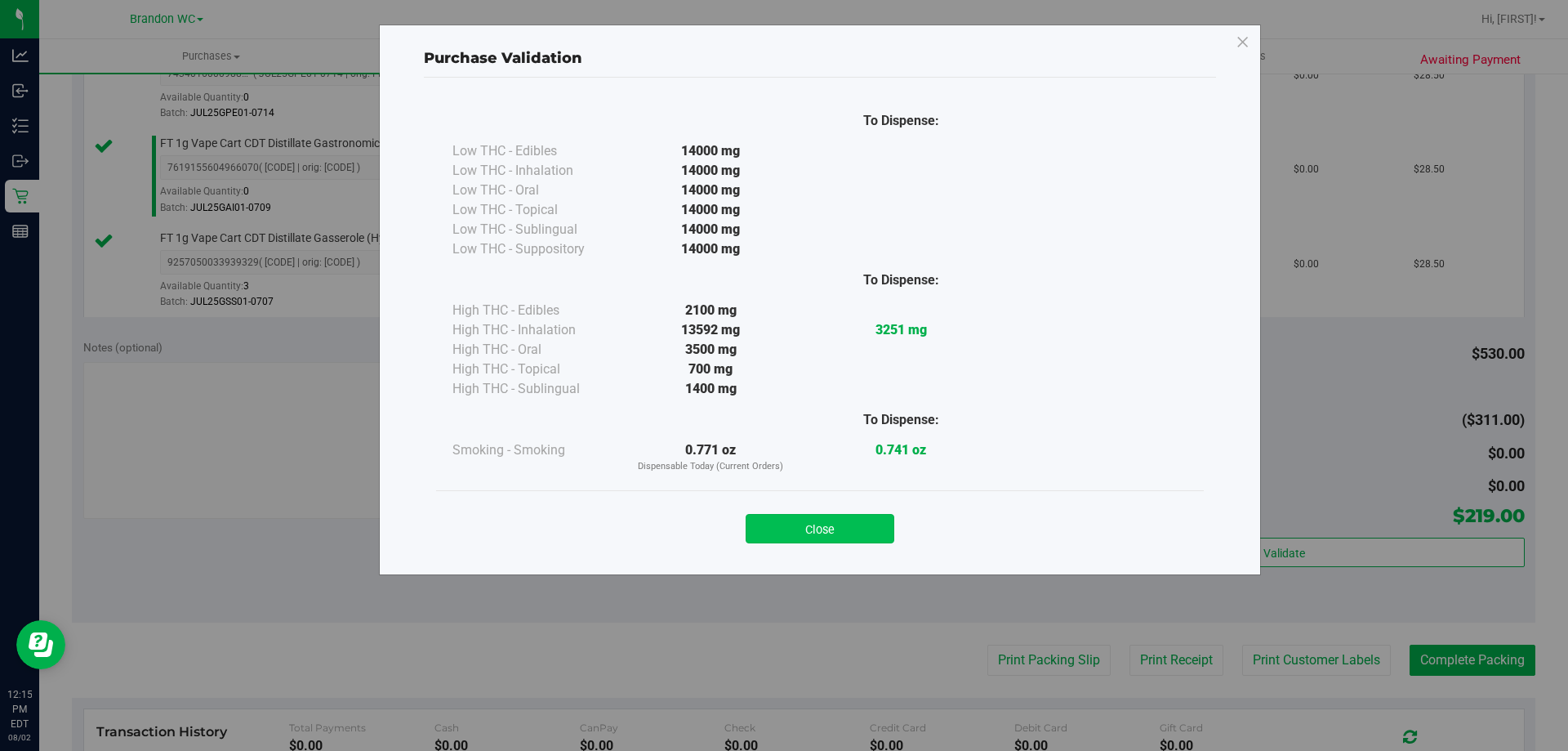 click on "Close" at bounding box center (820, 529) 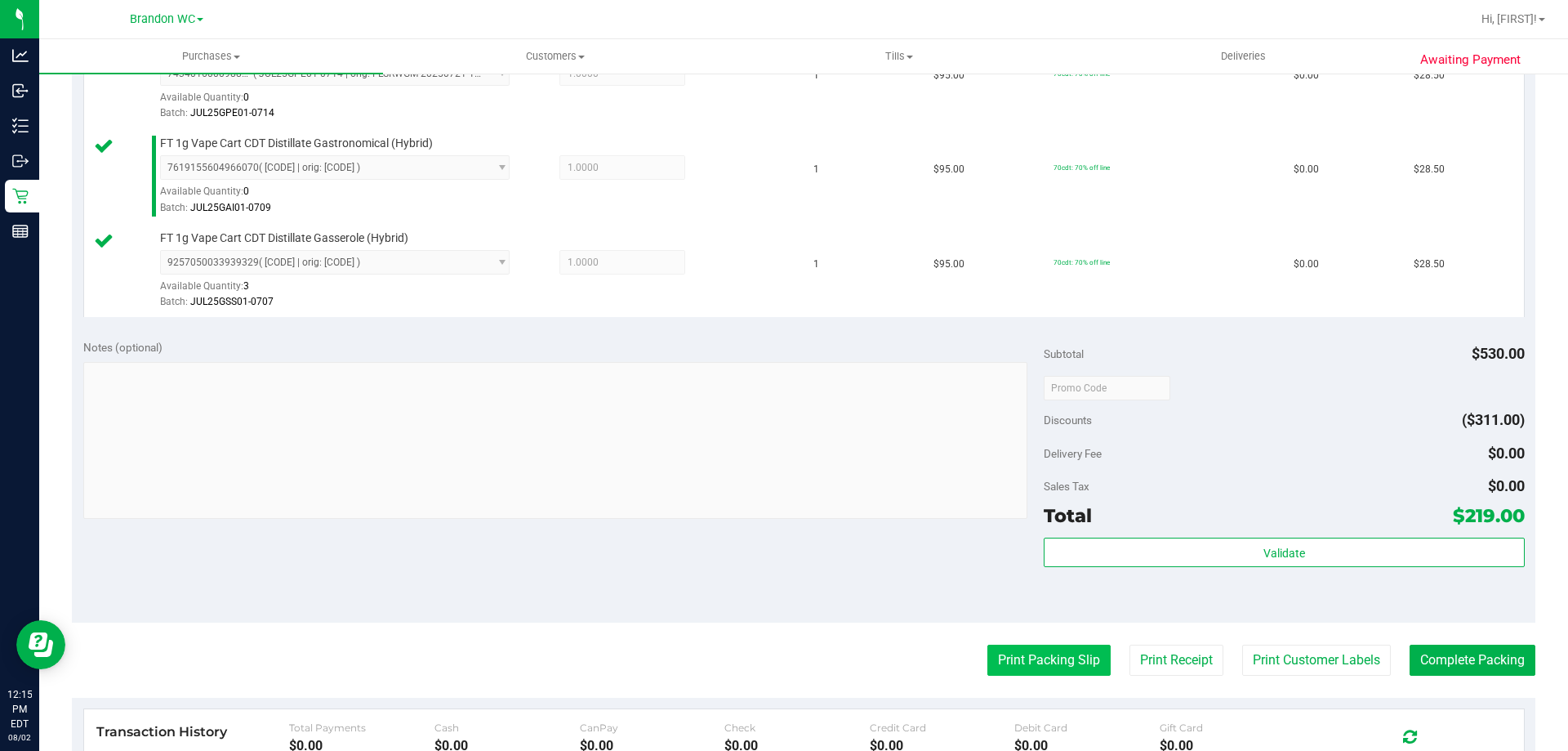 click on "Print Packing Slip" at bounding box center [1049, 660] 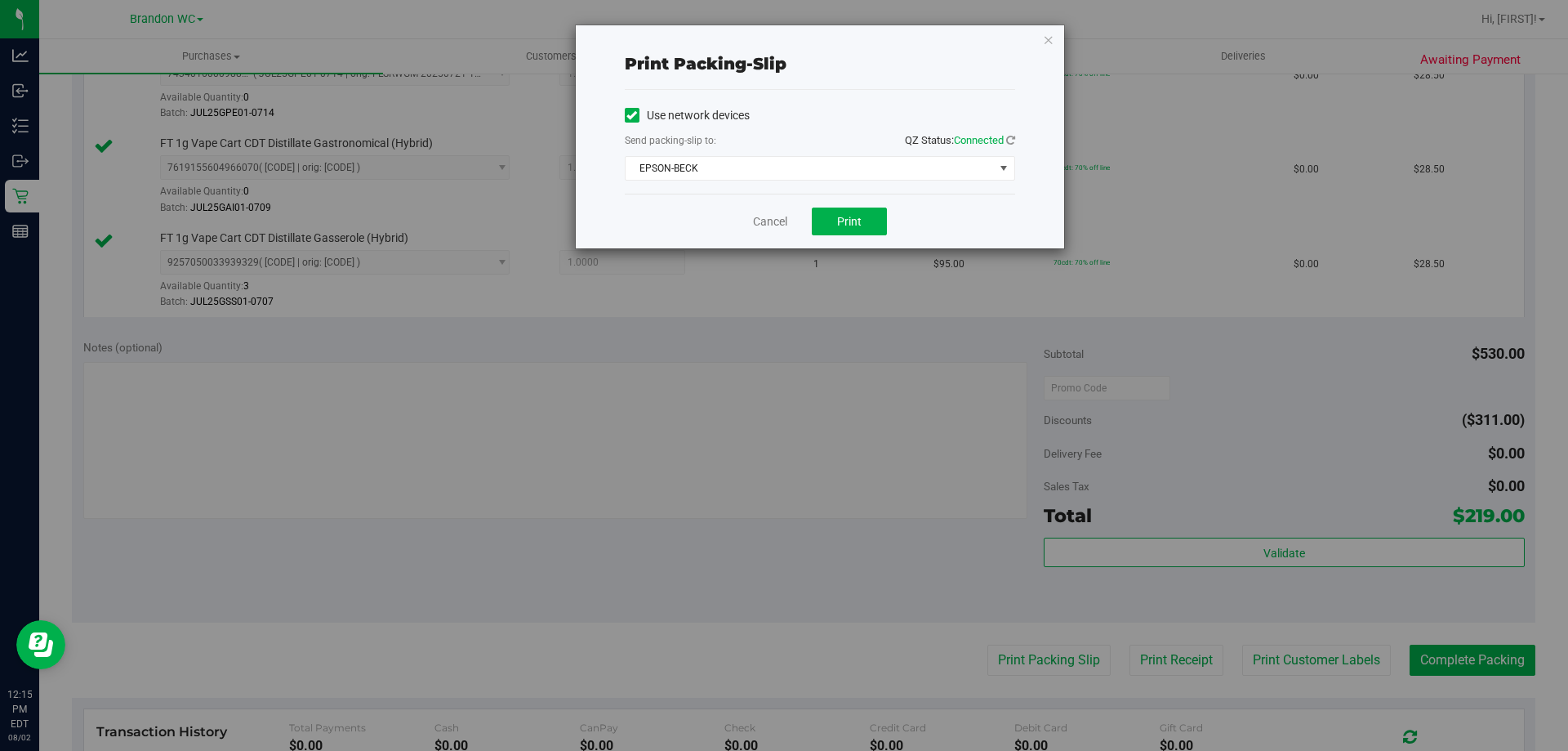 click on "Use network devices
Send packing-slip to:
QZ Status:   Connected
EPSON-BECK Choose printer EPSON-BECK EPSON-BEE GEES EPSON-BRAD-PAISLEY EPSON-CHARLIE SIMPSON EPSON-CONGO EPSON-CONNIE SMITH EPSON-DAVID BOWIE EPSON-DWIGHT YOAKAM EPSON-DYNO BITES" at bounding box center [820, 141] 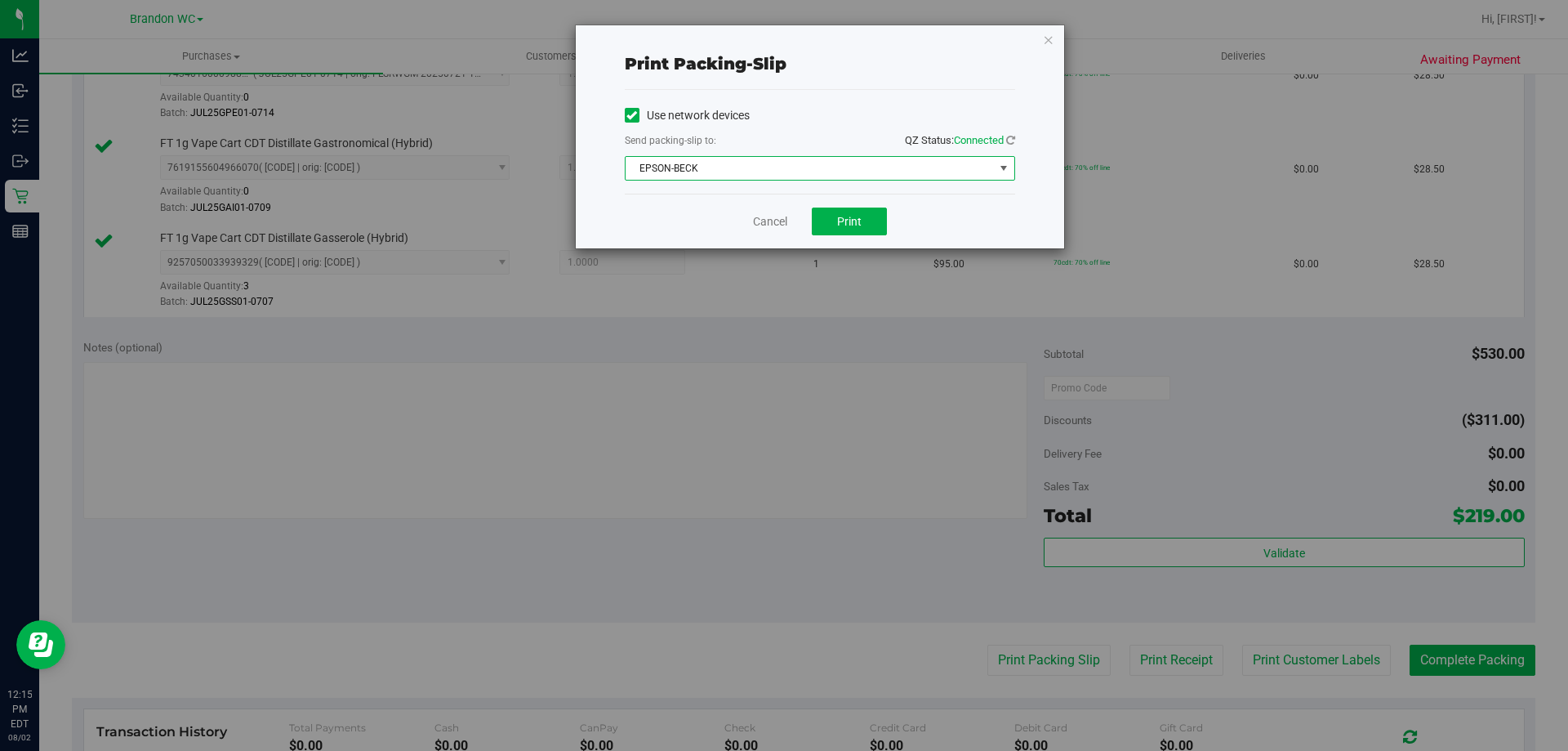 click on "EPSON-BECK" at bounding box center [809, 168] 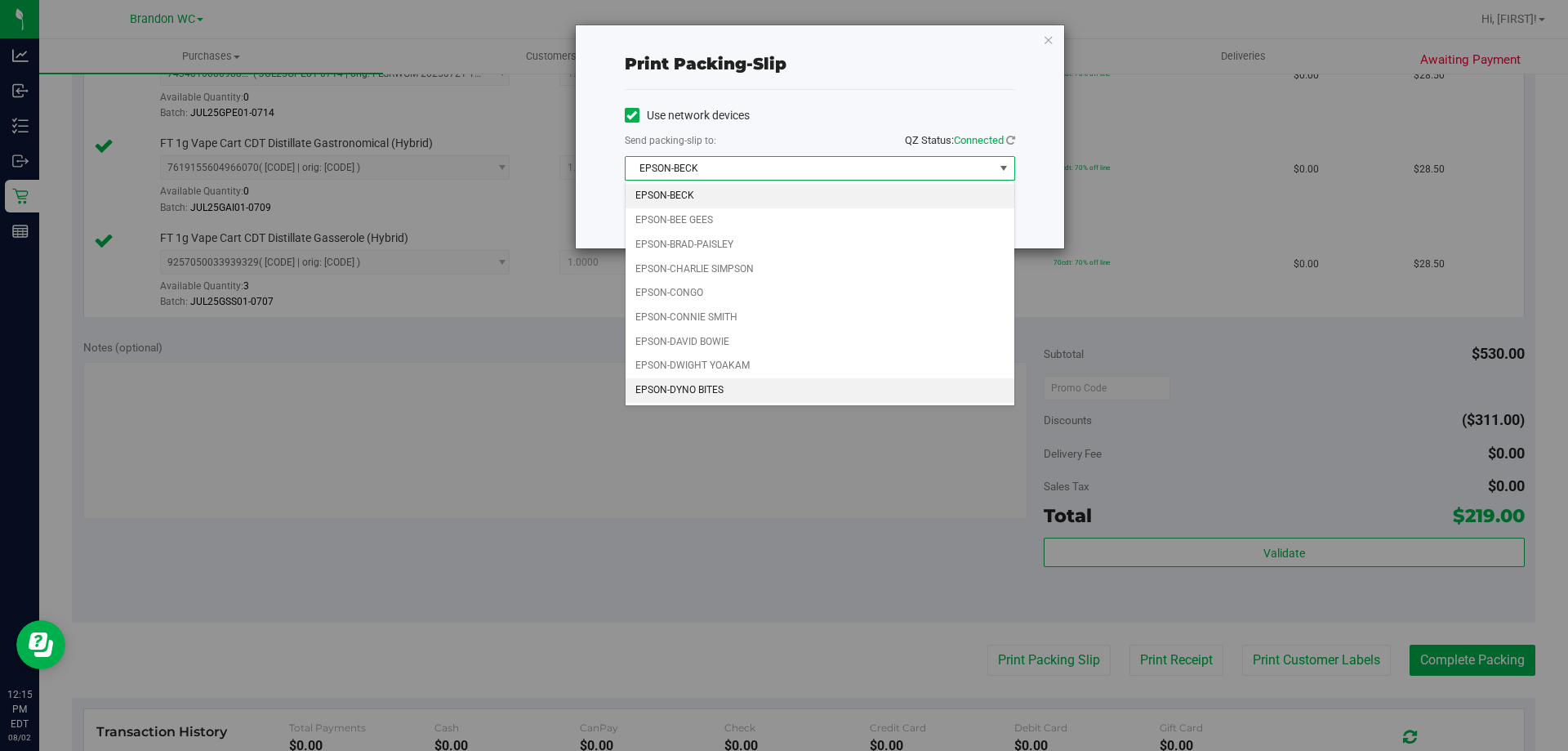 click on "EPSON-DYNO BITES" at bounding box center [820, 391] 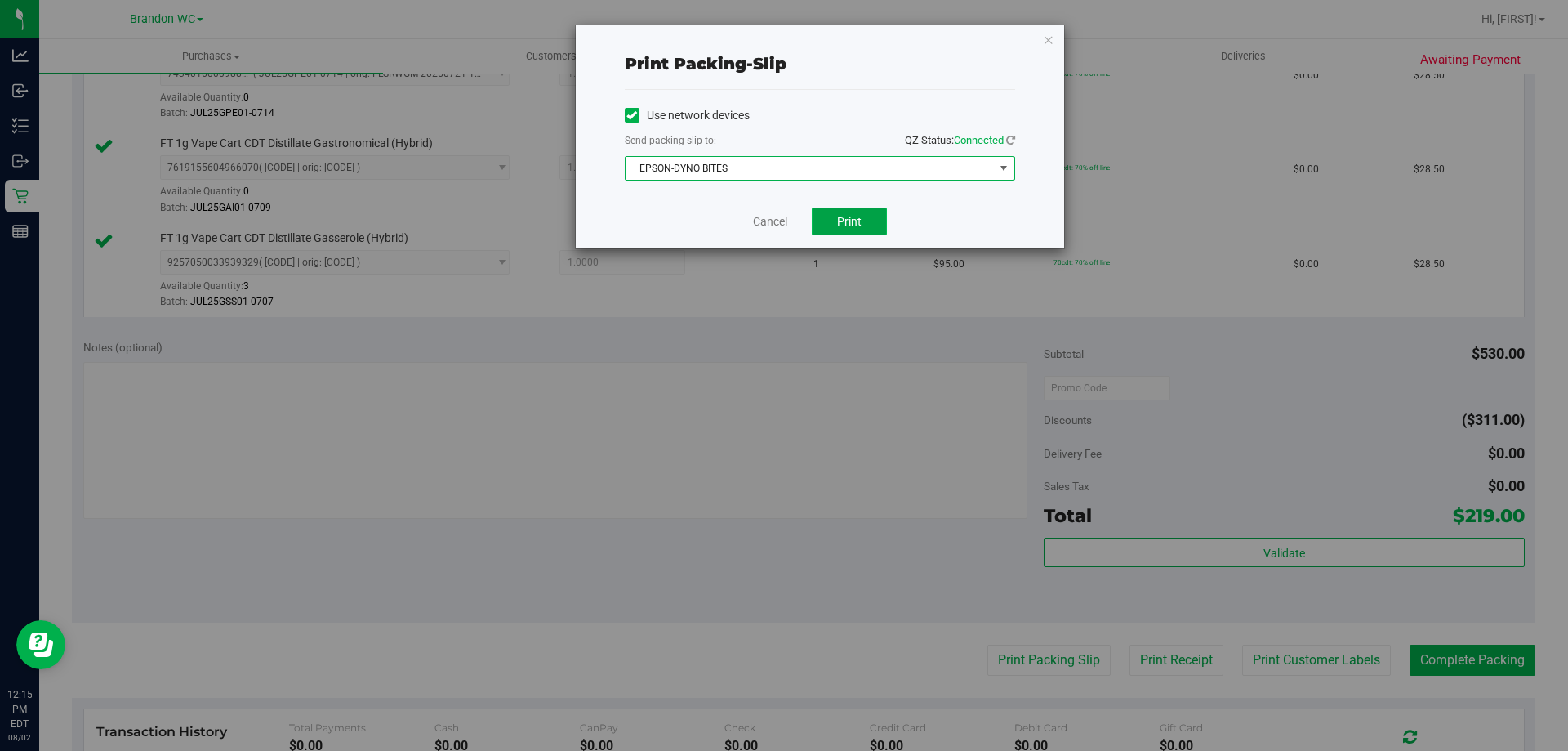 click on "Print" at bounding box center [849, 221] 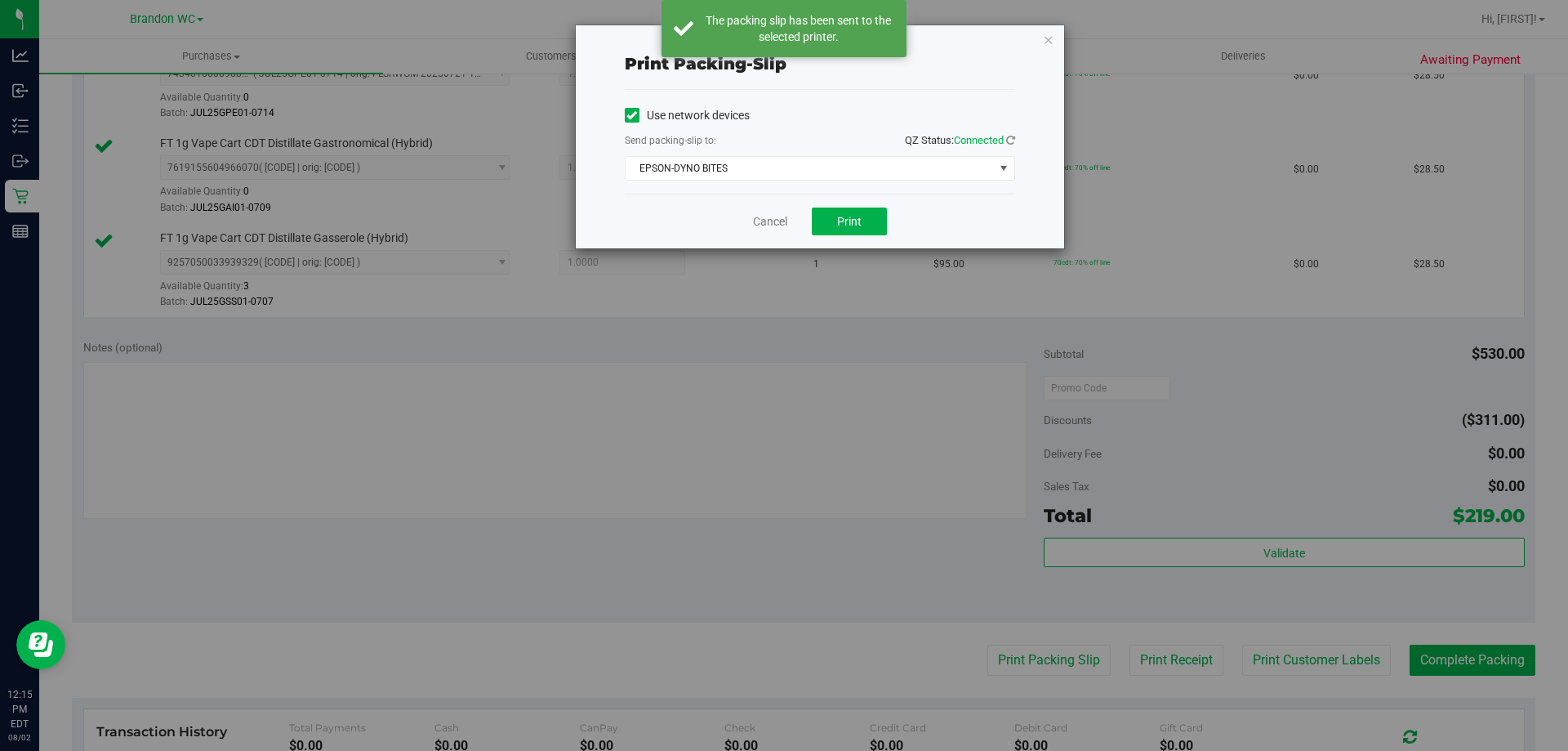 click on "Print packing-slip
Use network devices
Send packing-slip to:
QZ Status:   Connected
EPSON-DYNO BITES Choose printer EPSON-BECK EPSON-BEE GEES EPSON-BRAD-PAISLEY EPSON-CHARLIE SIMPSON EPSON-CONGO EPSON-CONNIE SMITH EPSON-DAVID BOWIE EPSON-DWIGHT YOAKAM EPSON-DYNO BITES
Cancel
Print" at bounding box center [790, 375] 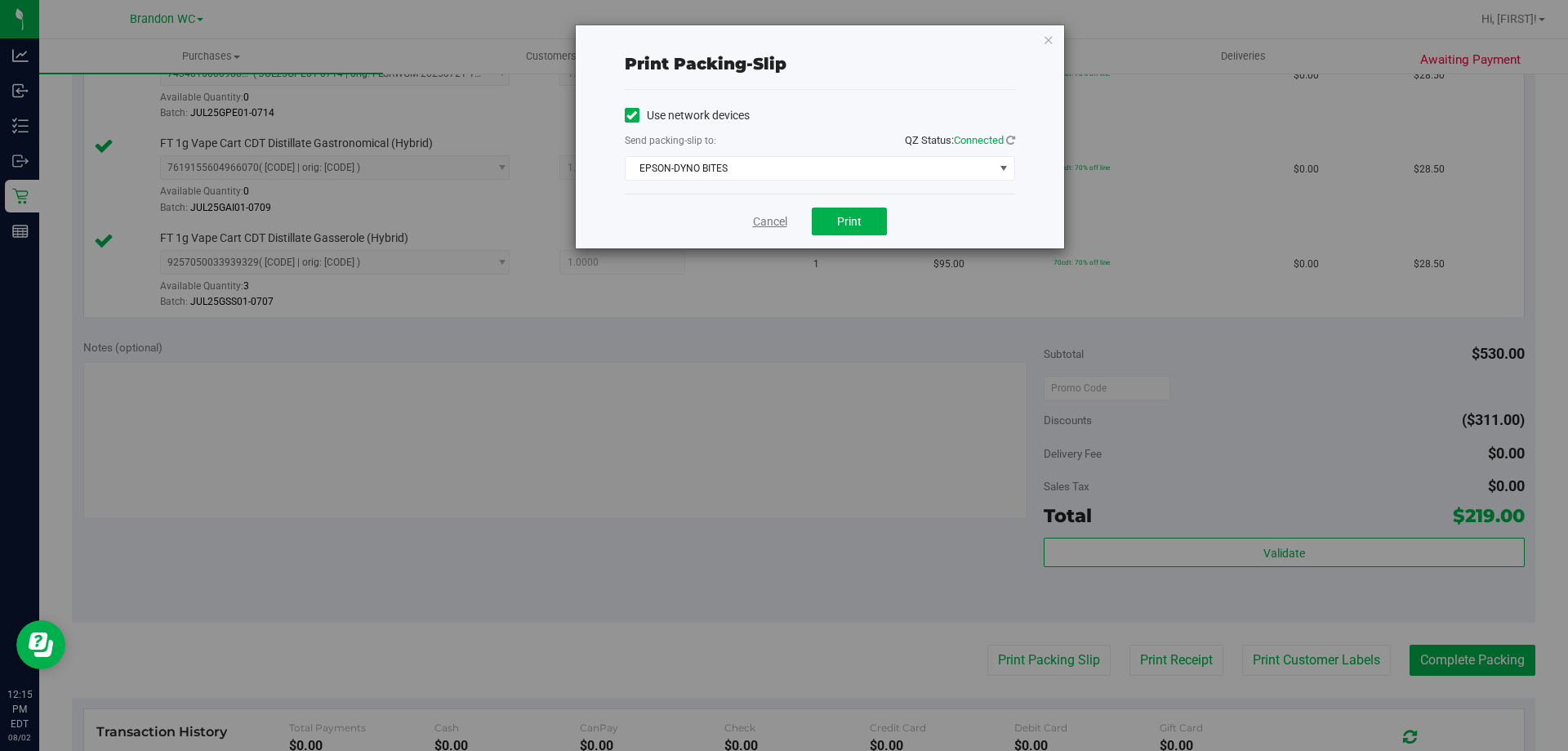 click on "Cancel" at bounding box center [770, 221] 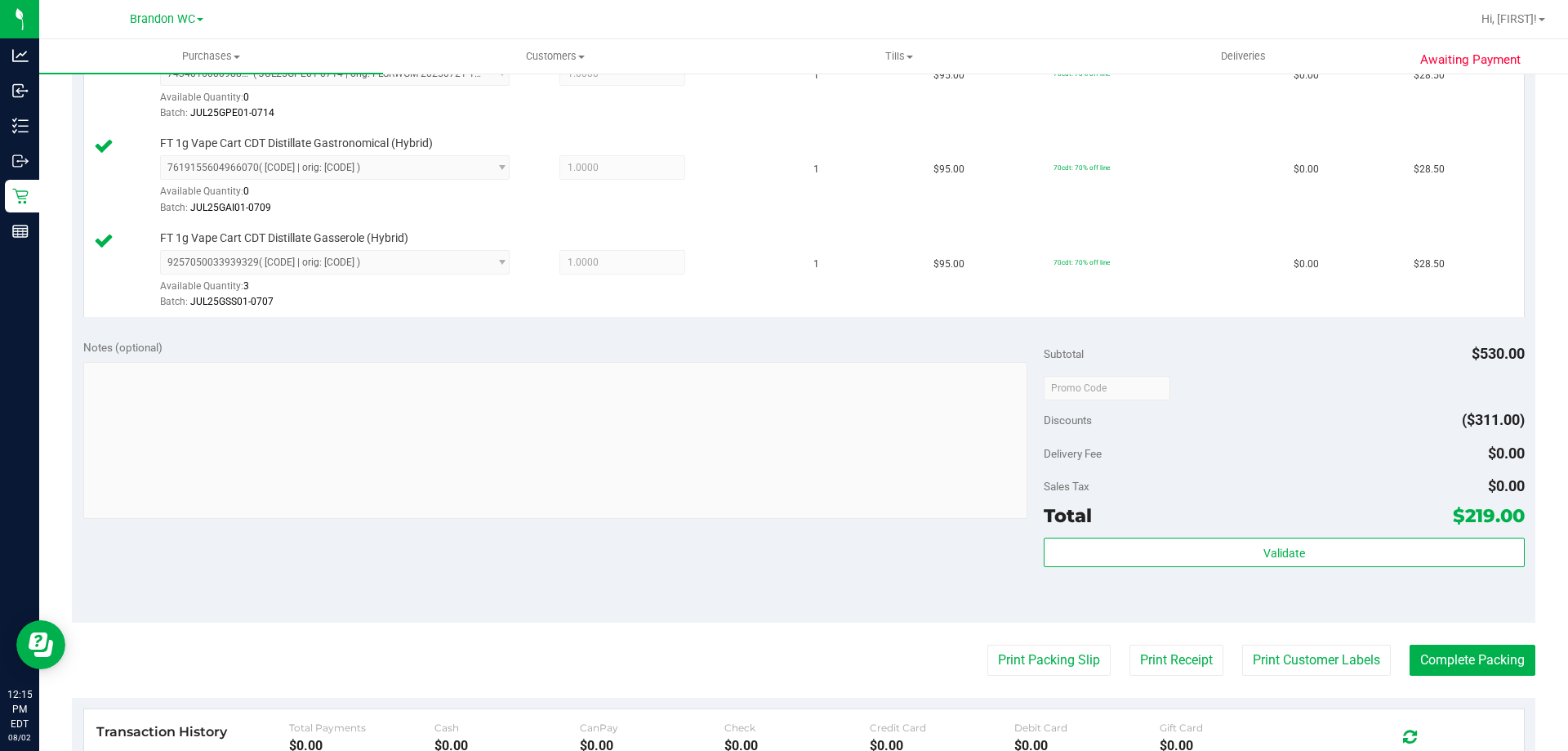 click on "Notes (optional)
Subtotal
$530.00
Discounts
($311.00)
Delivery Fee
$0.00
Sales Tax
$0.00
Total
$219.00" at bounding box center (804, 476) 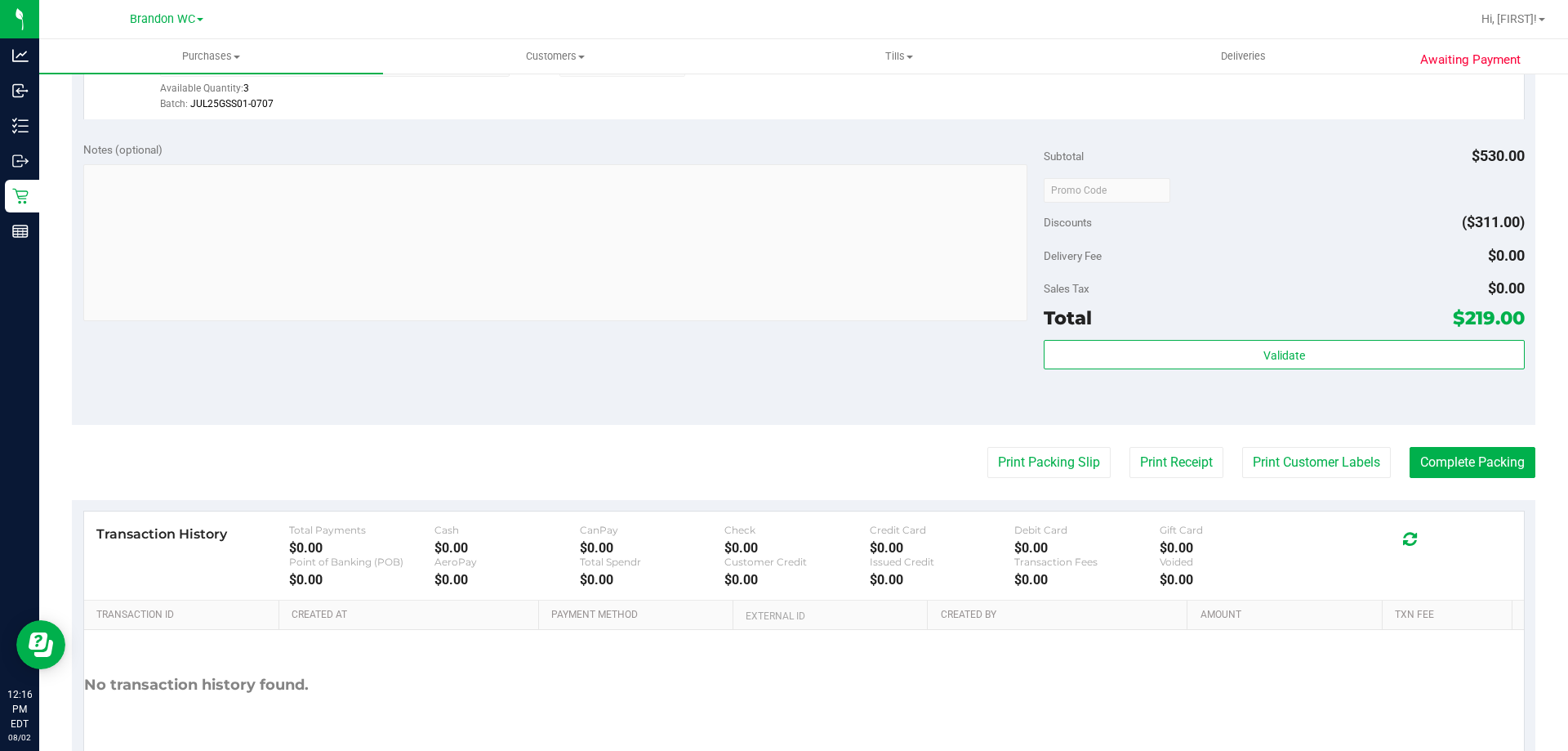 scroll, scrollTop: 1215, scrollLeft: 0, axis: vertical 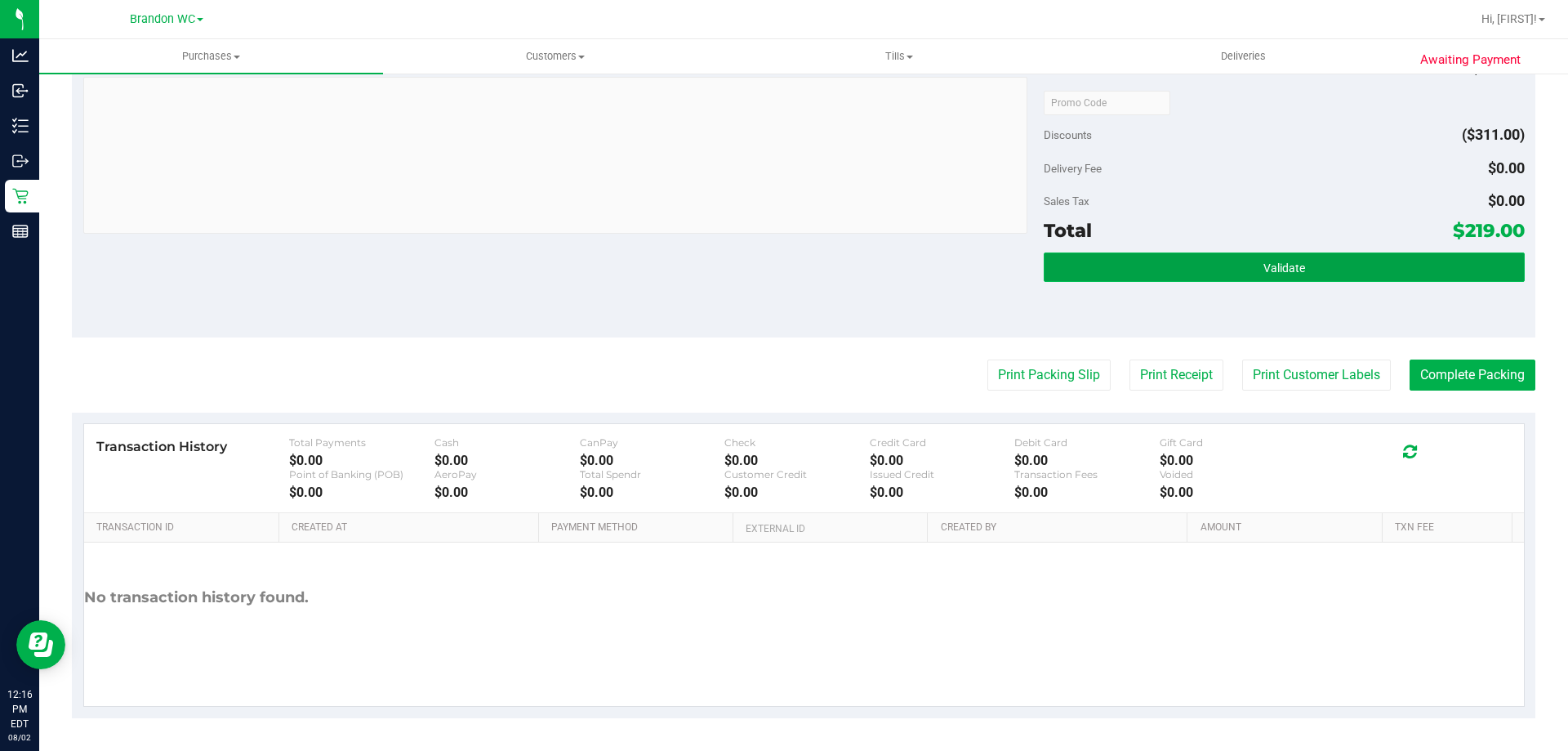 click on "Validate" at bounding box center (1284, 267) 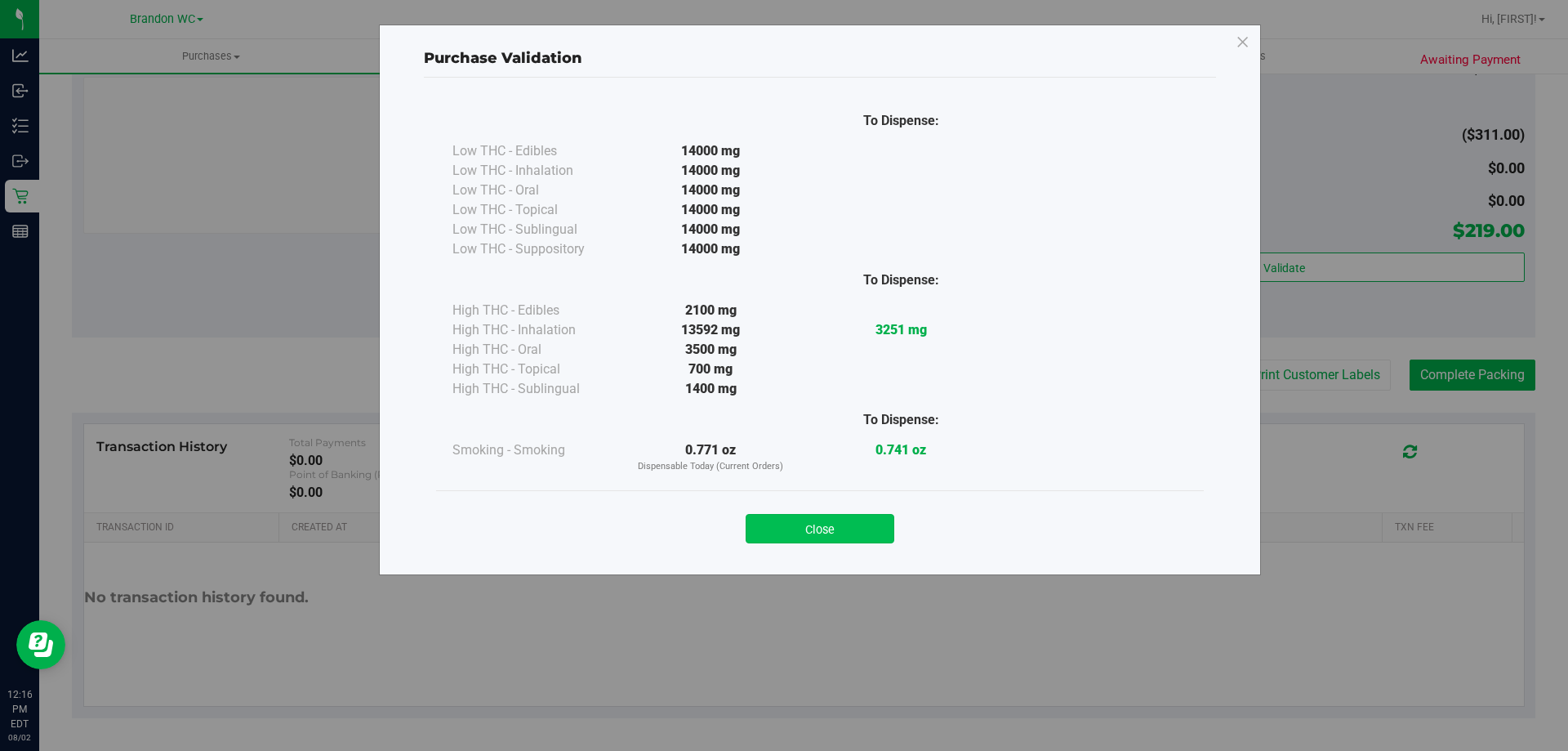 click on "Close" at bounding box center [820, 529] 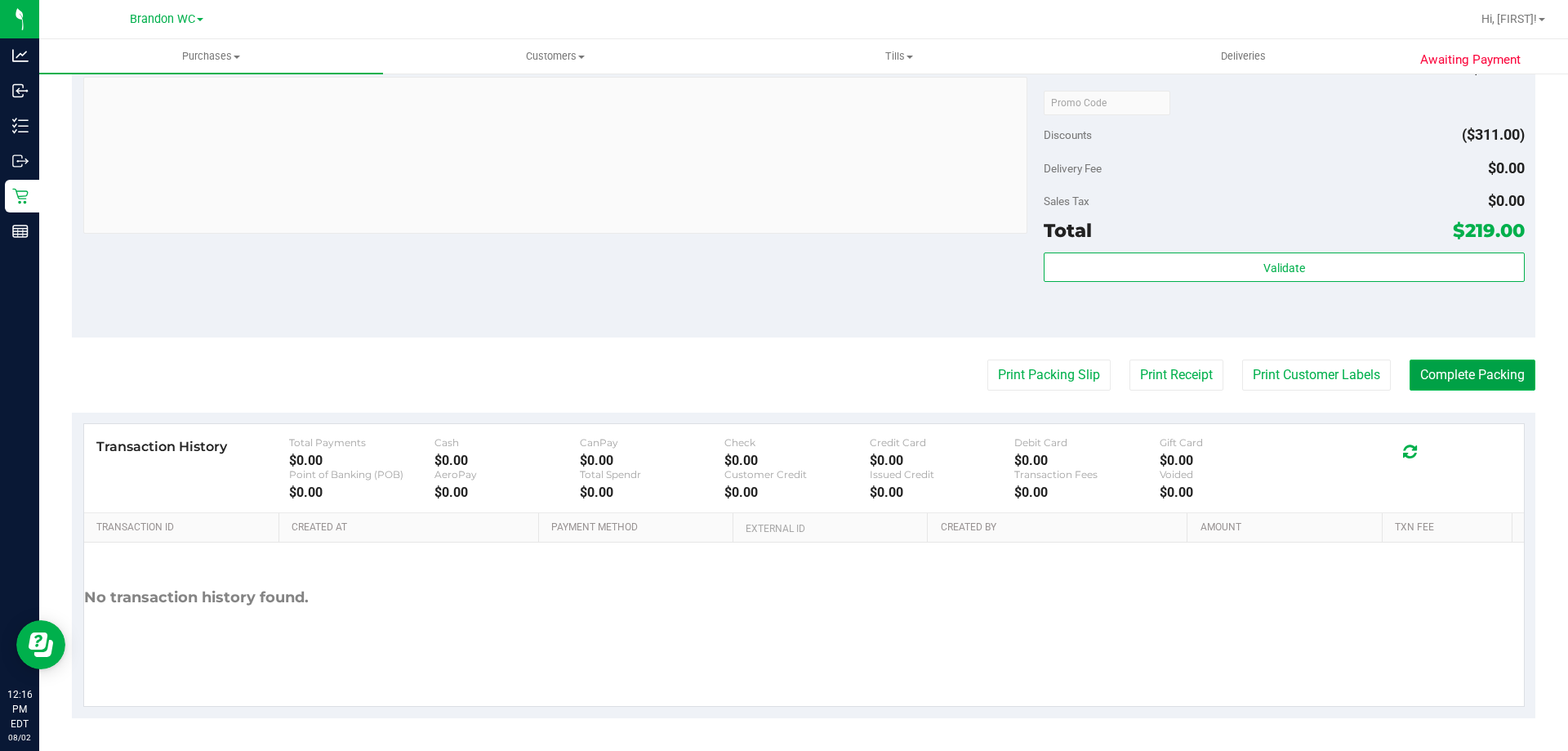 click on "Complete Packing" at bounding box center (1472, 375) 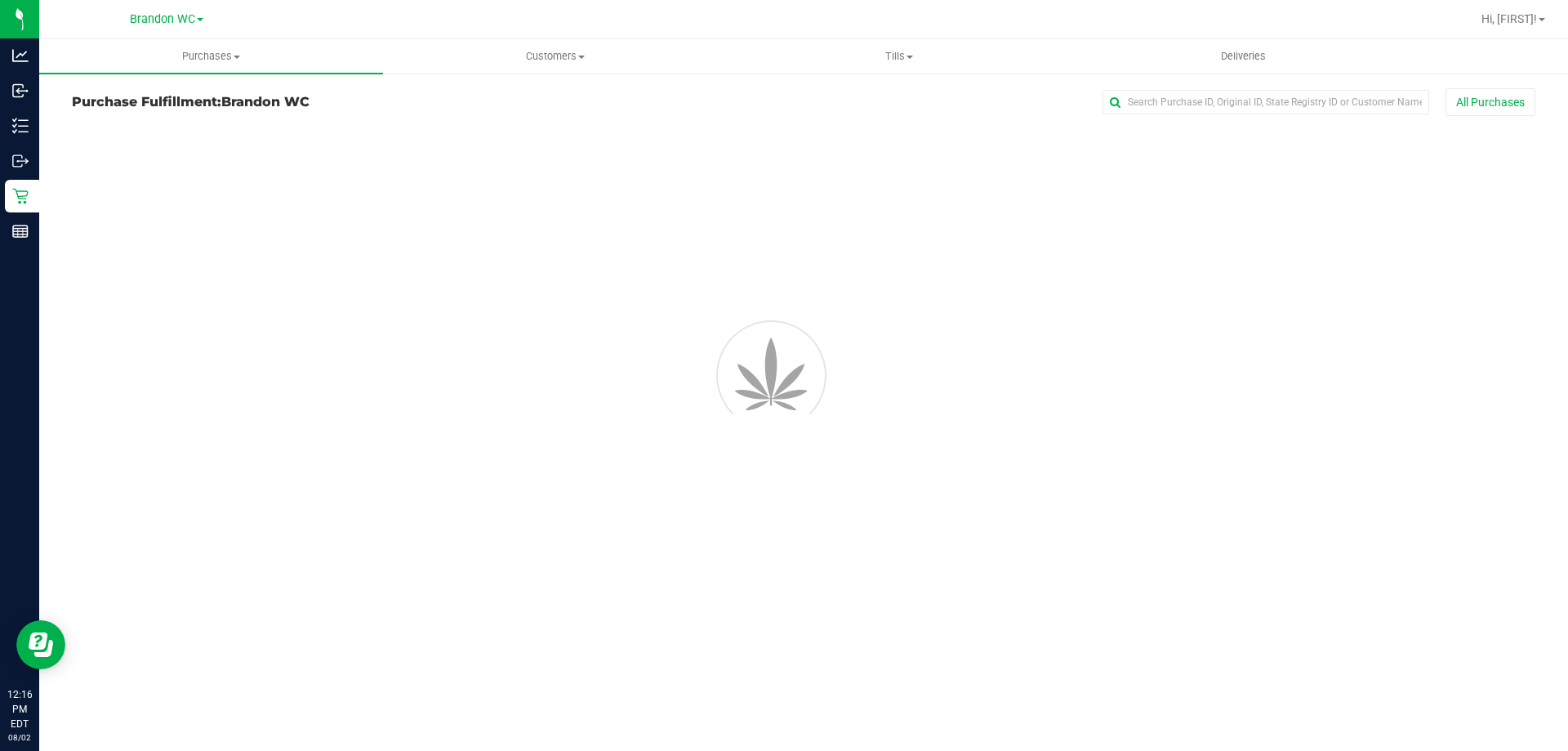 scroll, scrollTop: 0, scrollLeft: 0, axis: both 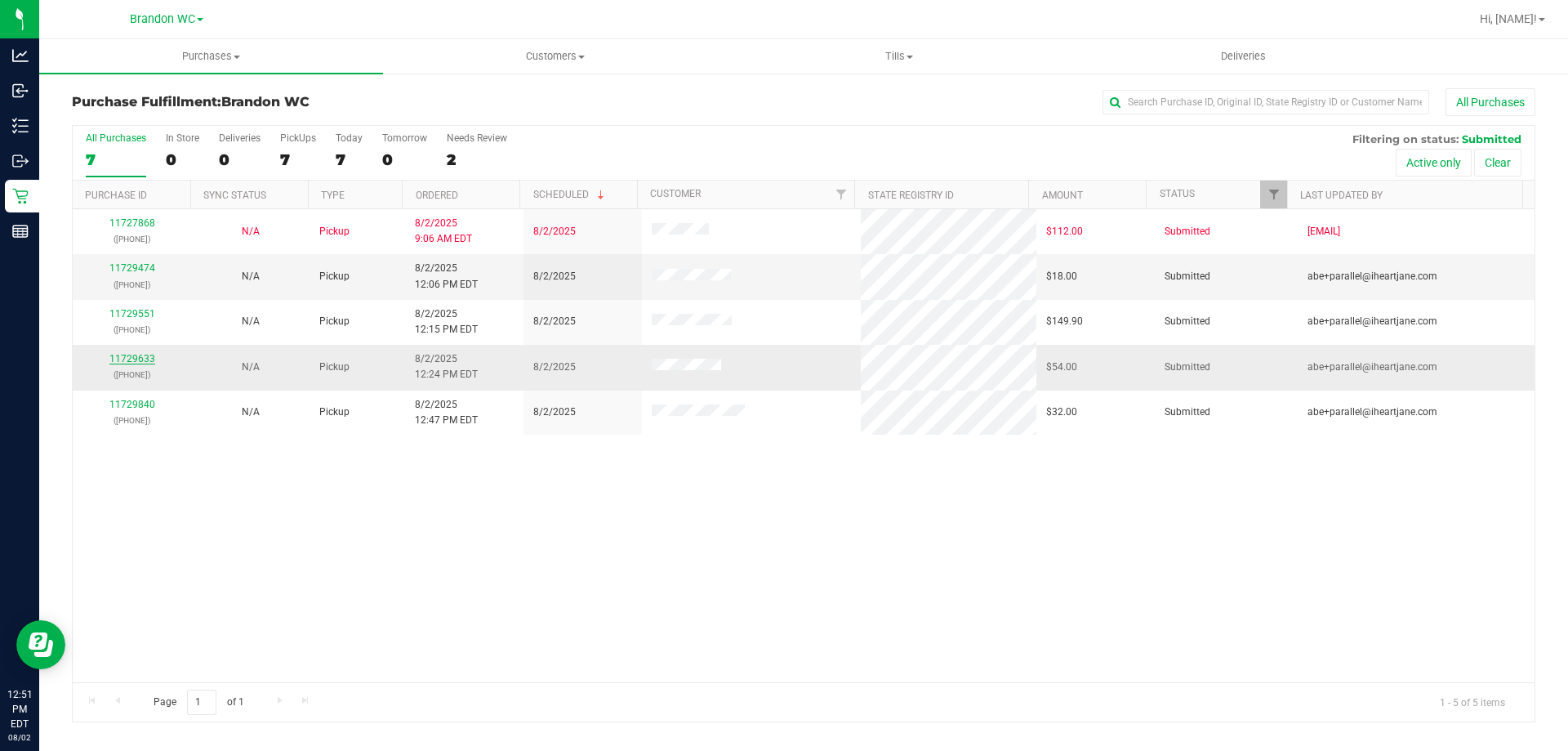 click on "11729633" at bounding box center [132, 359] 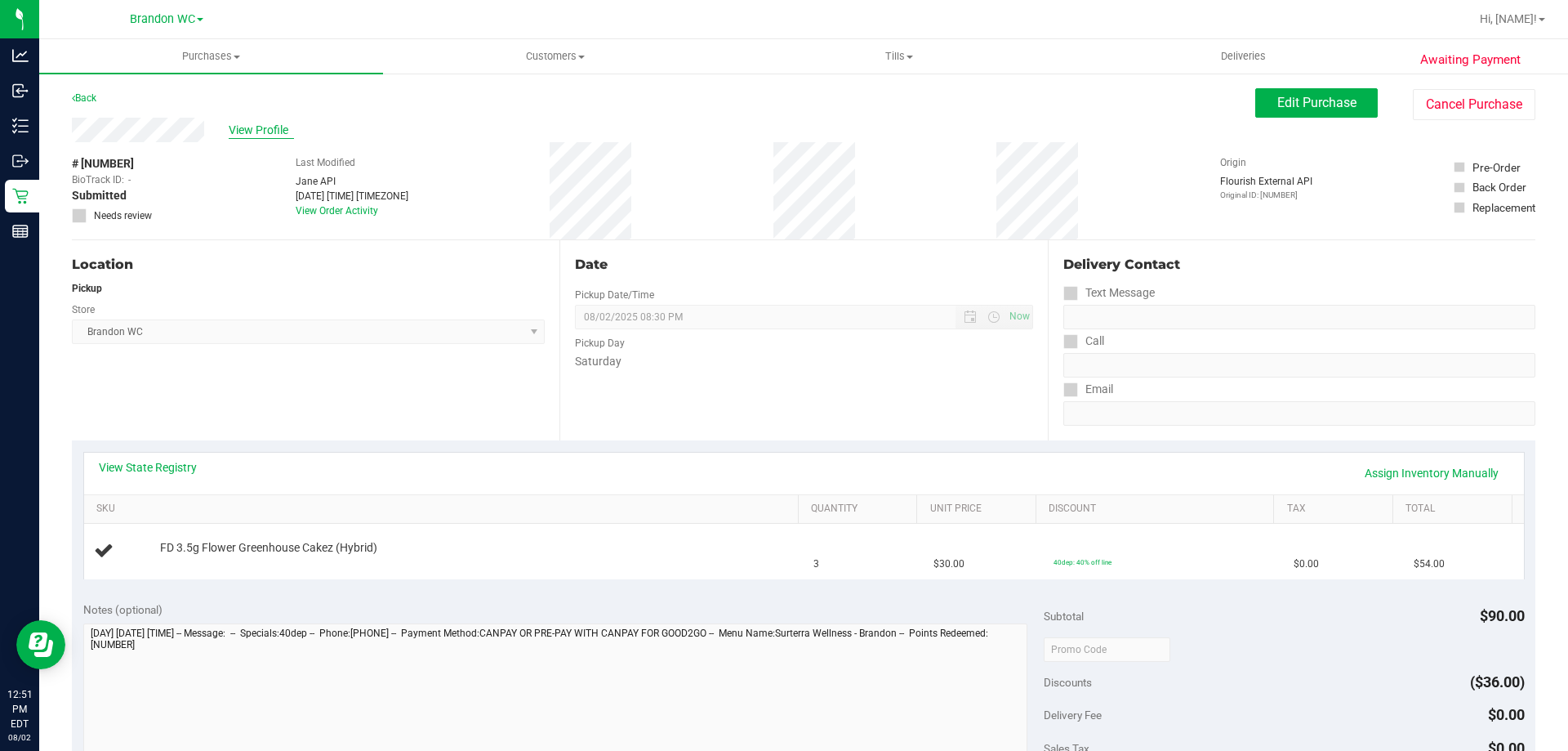 click on "View Profile" at bounding box center [261, 130] 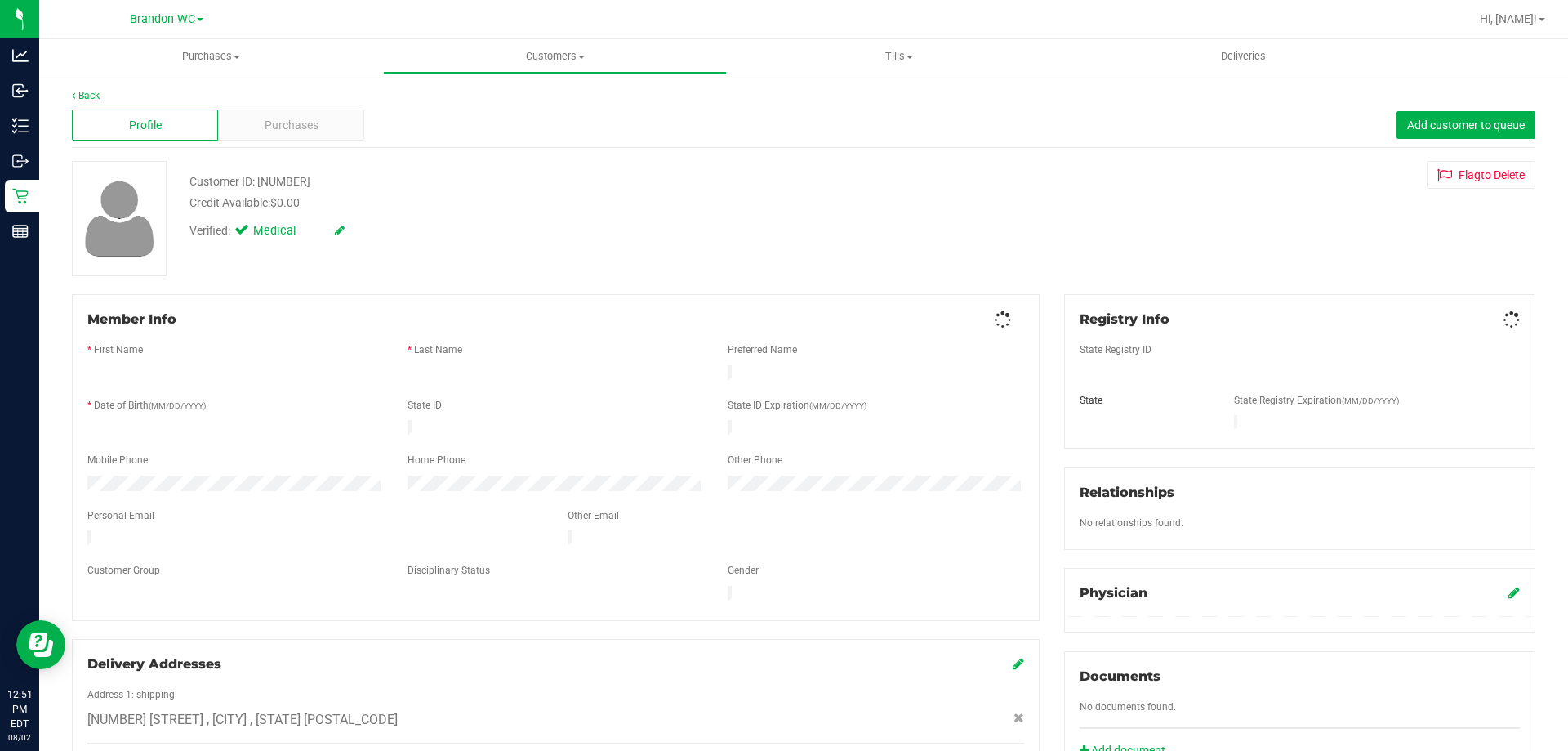 click on "Purchases" at bounding box center (292, 125) 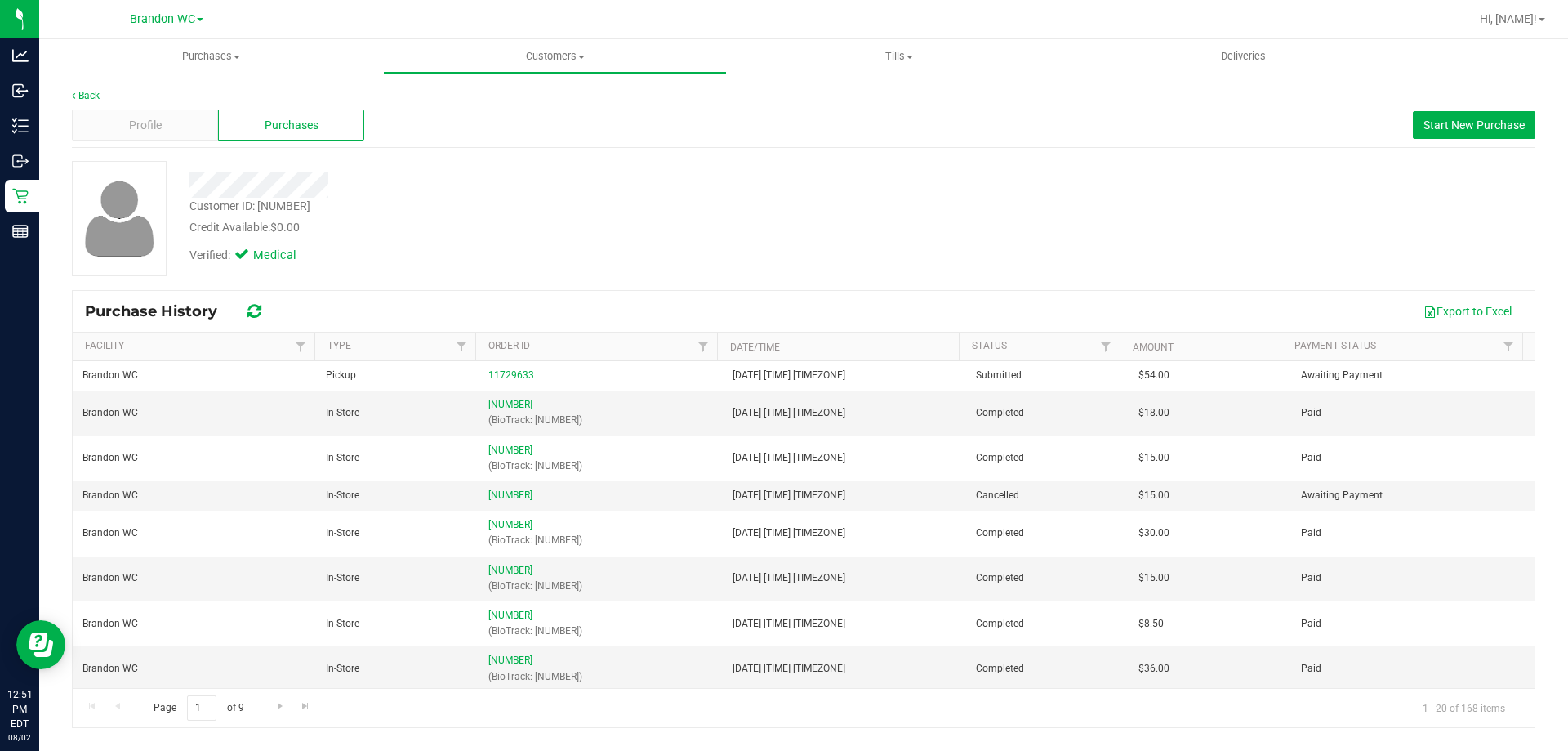 click at bounding box center (549, 185) 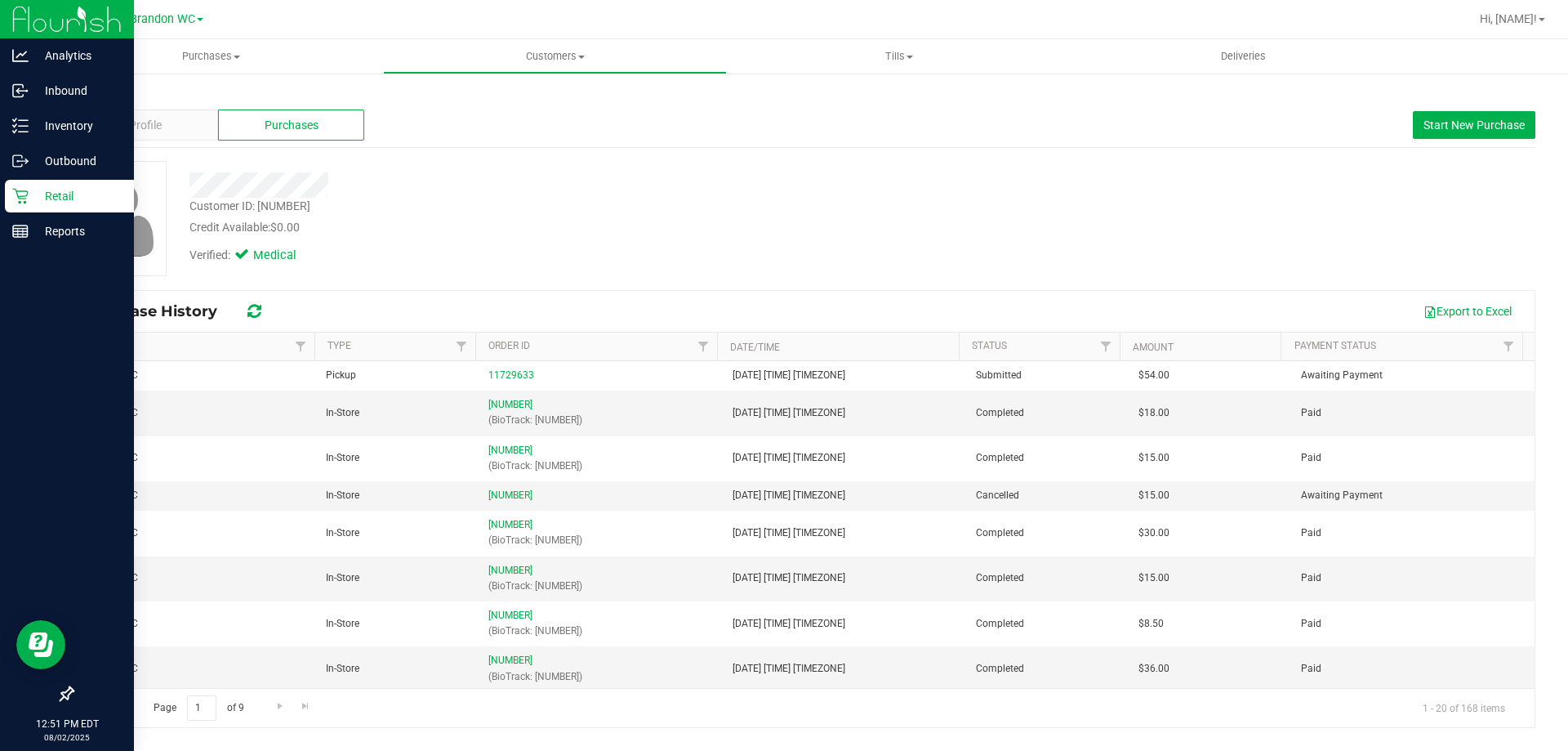 click on "Retail" at bounding box center (78, 196) 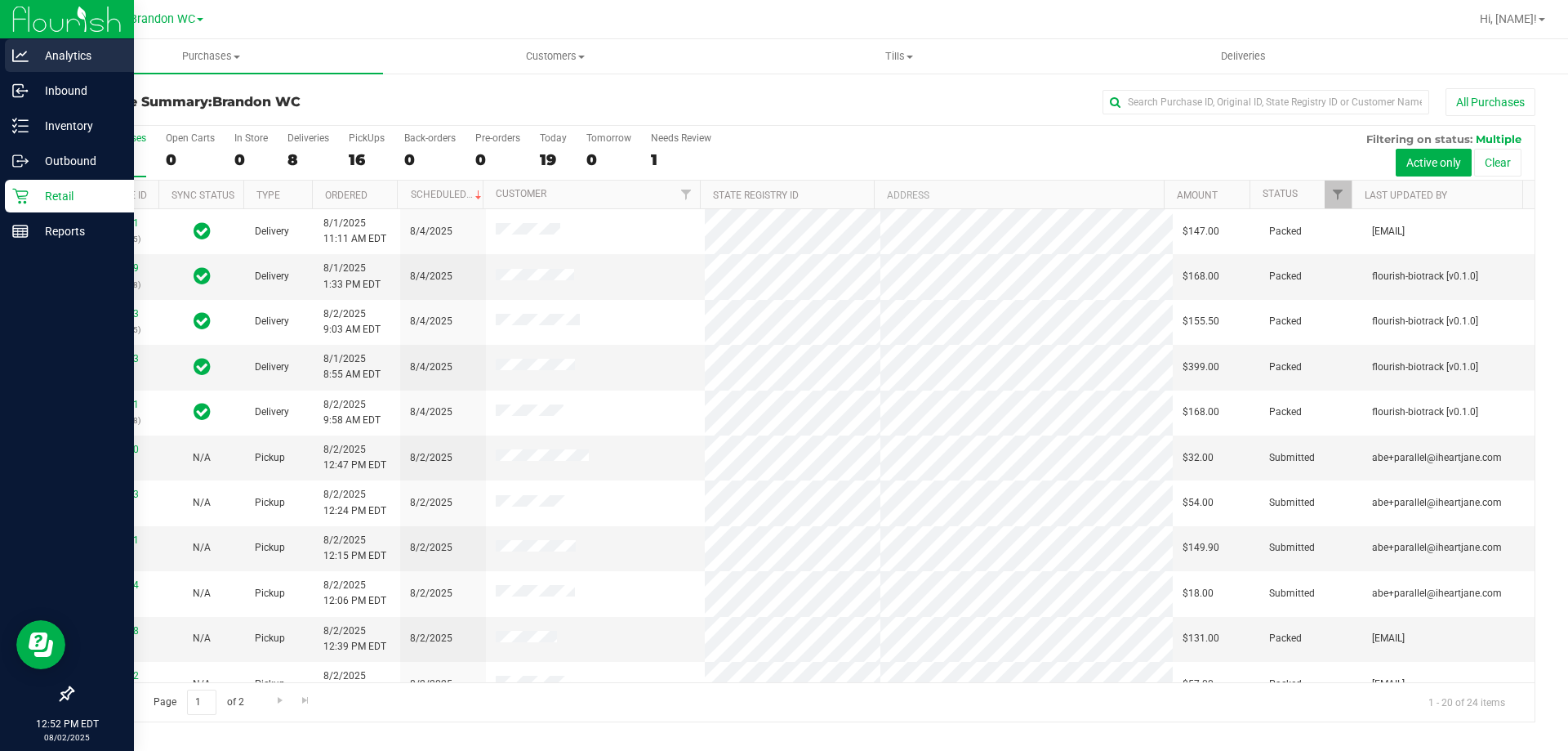 click 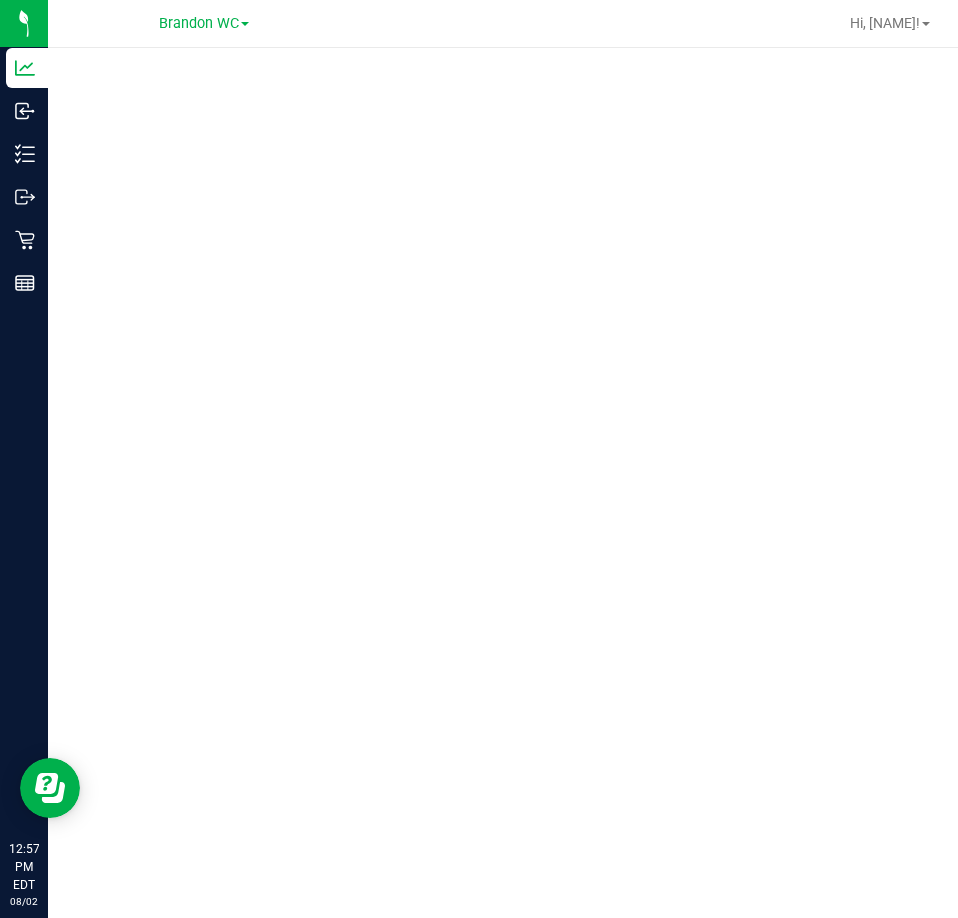 click at bounding box center (503, 477) 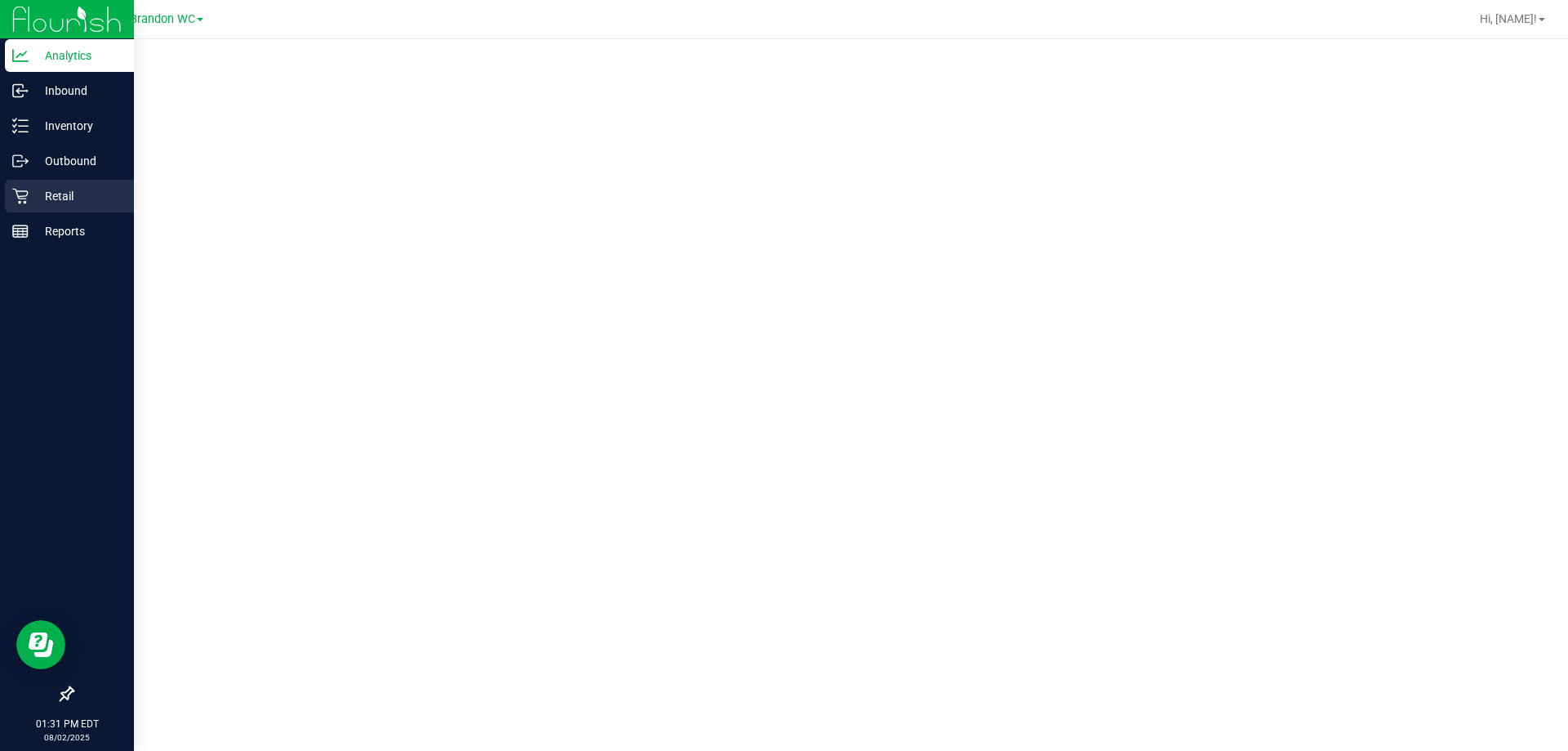 click 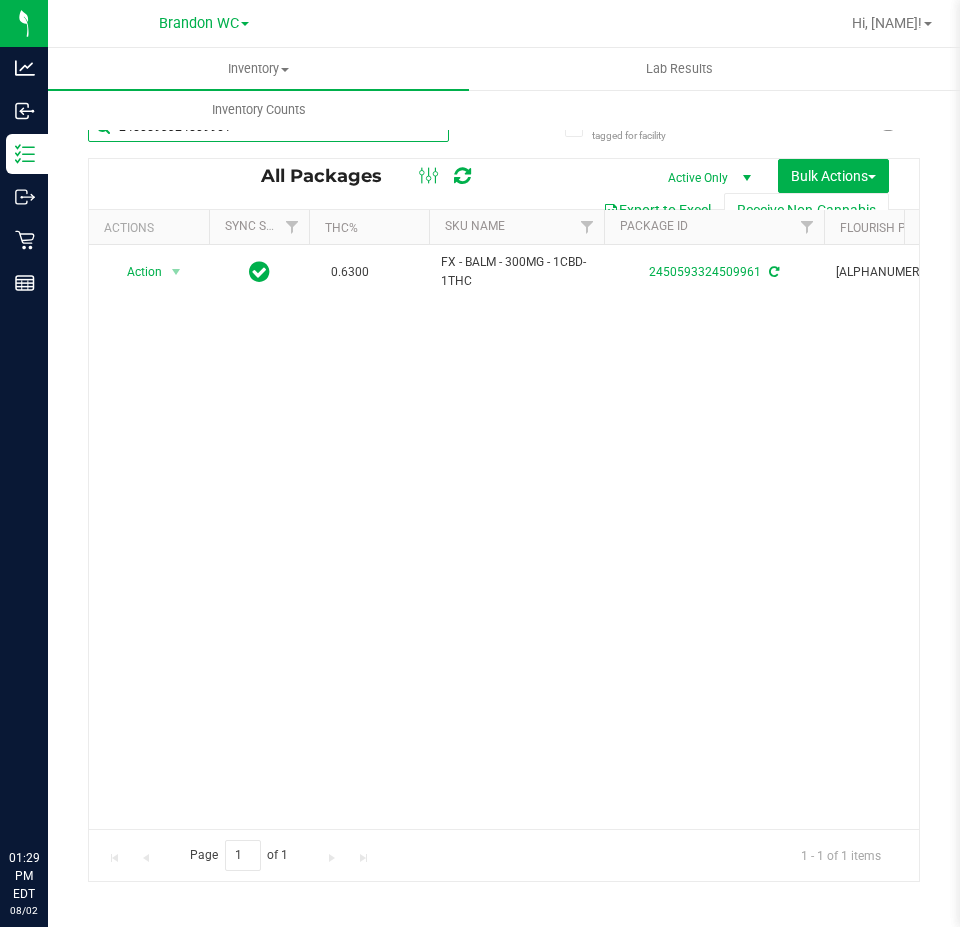 click on "2450593324509961" at bounding box center (268, 127) 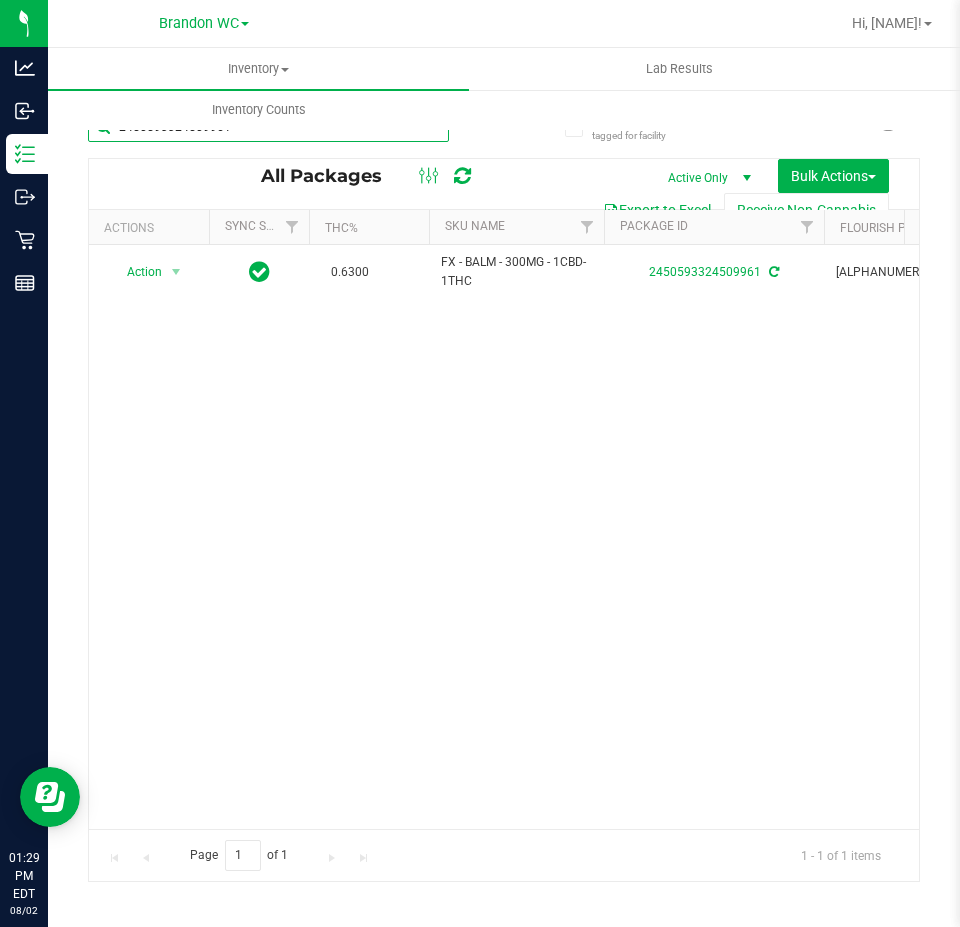 scroll, scrollTop: 0, scrollLeft: 0, axis: both 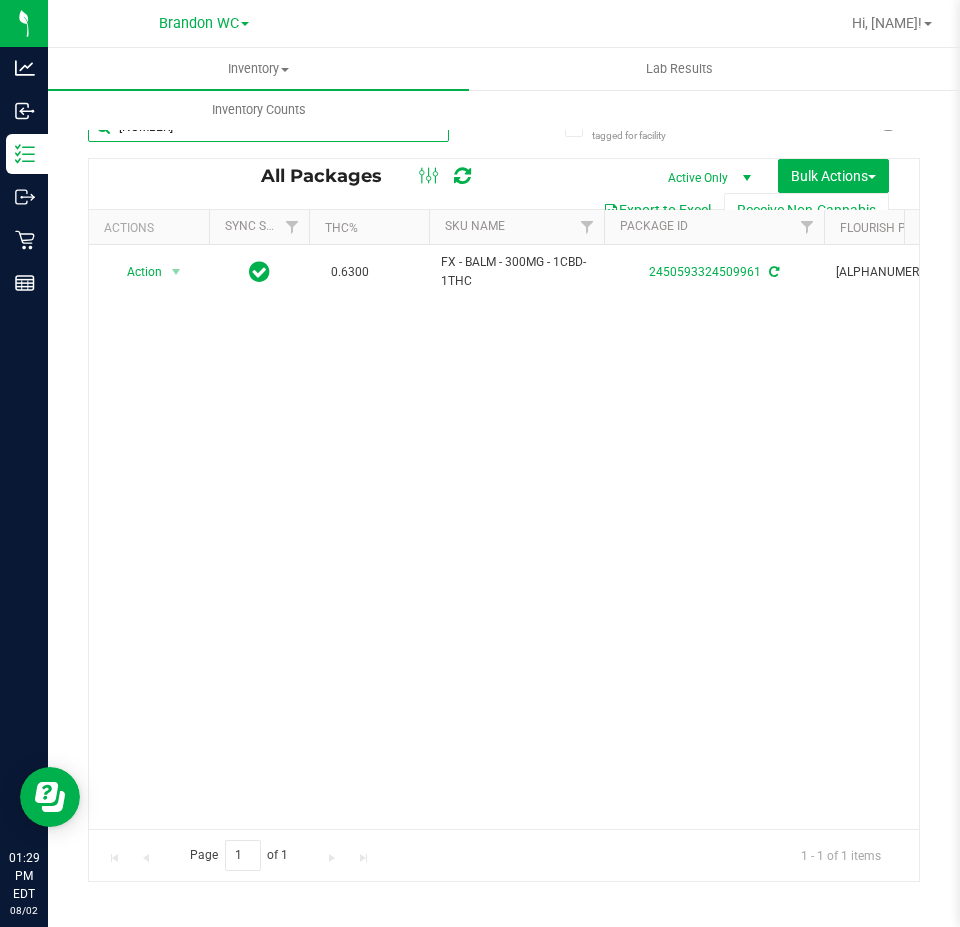 type on "[NUMBER]" 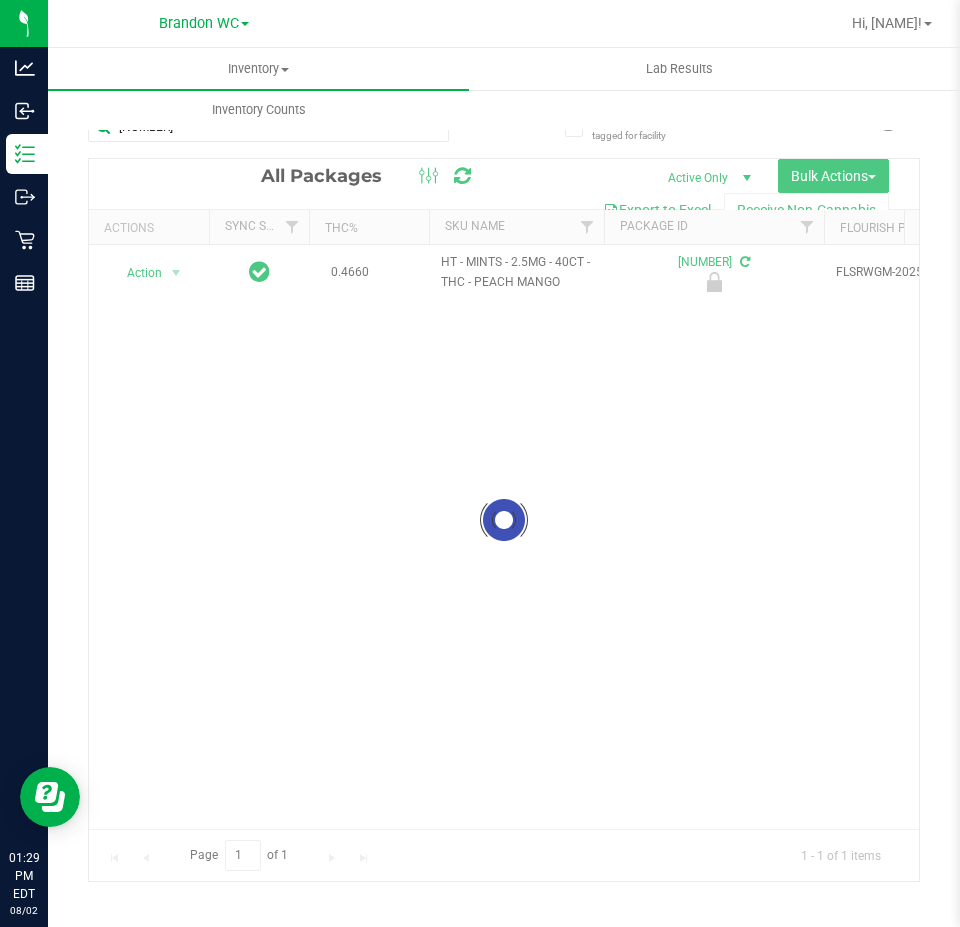 click at bounding box center [504, 520] 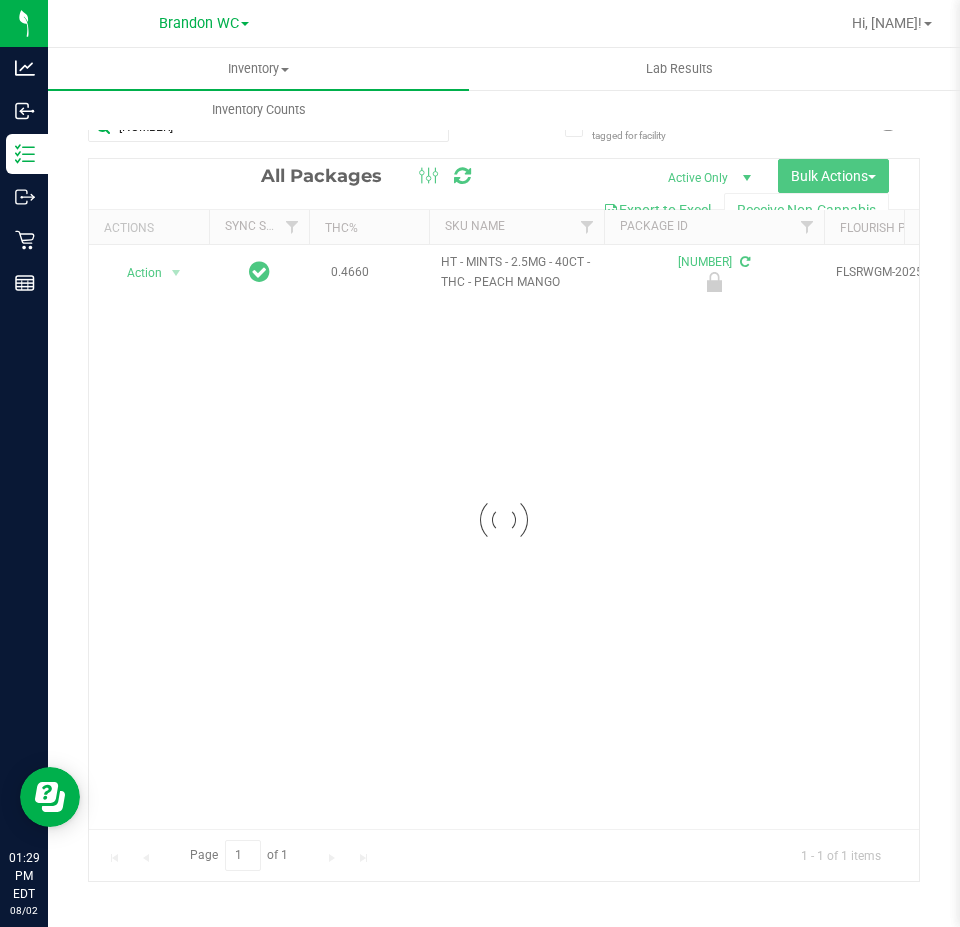 click at bounding box center [504, 520] 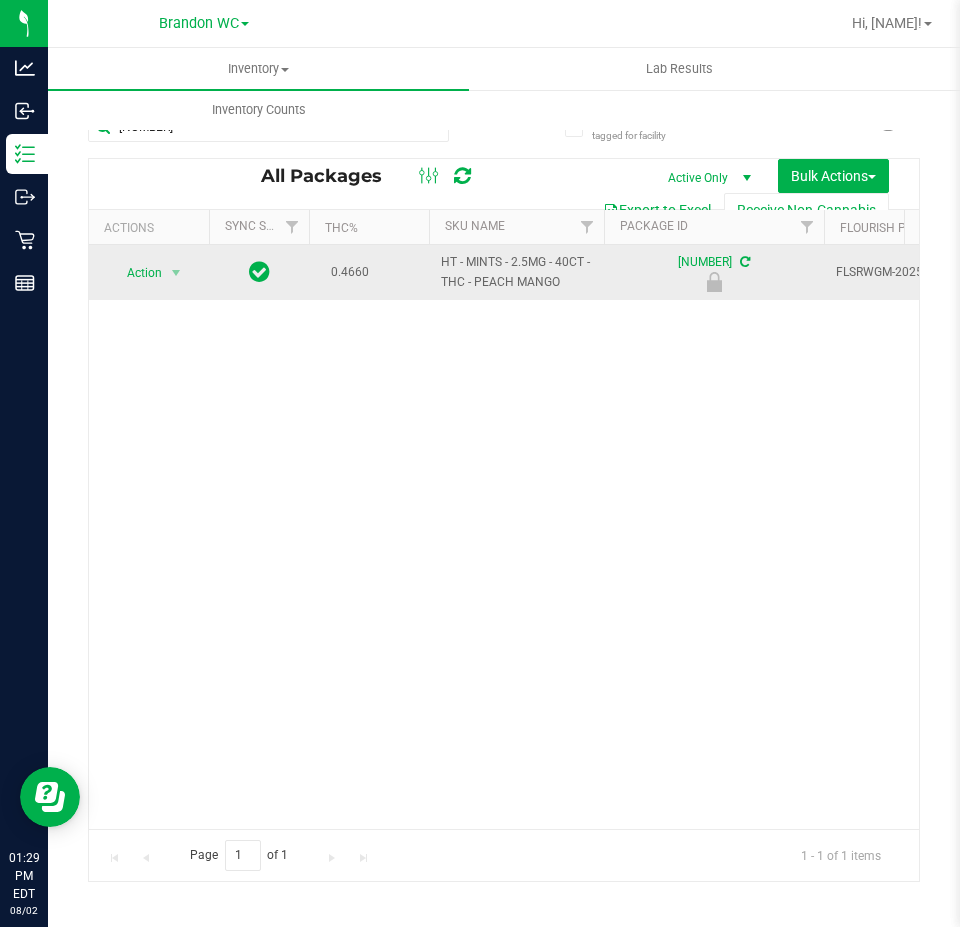 click on "Action" at bounding box center [136, 273] 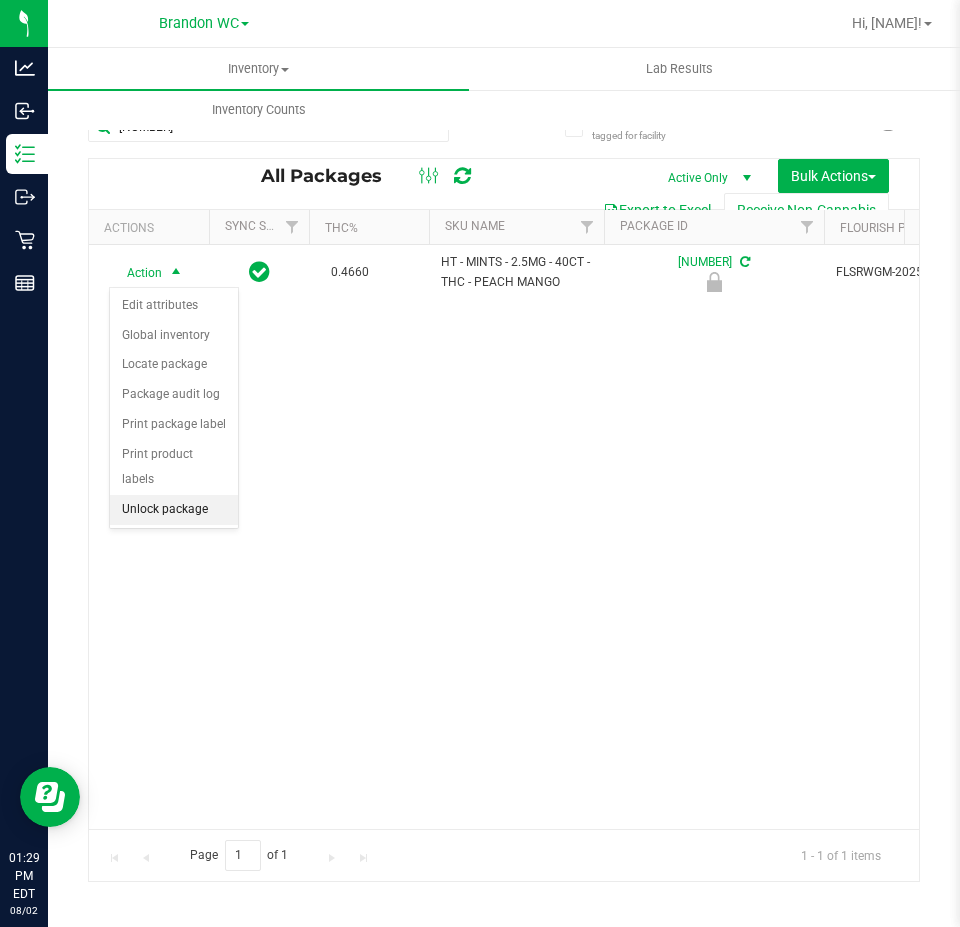 click on "Unlock package" at bounding box center [174, 510] 